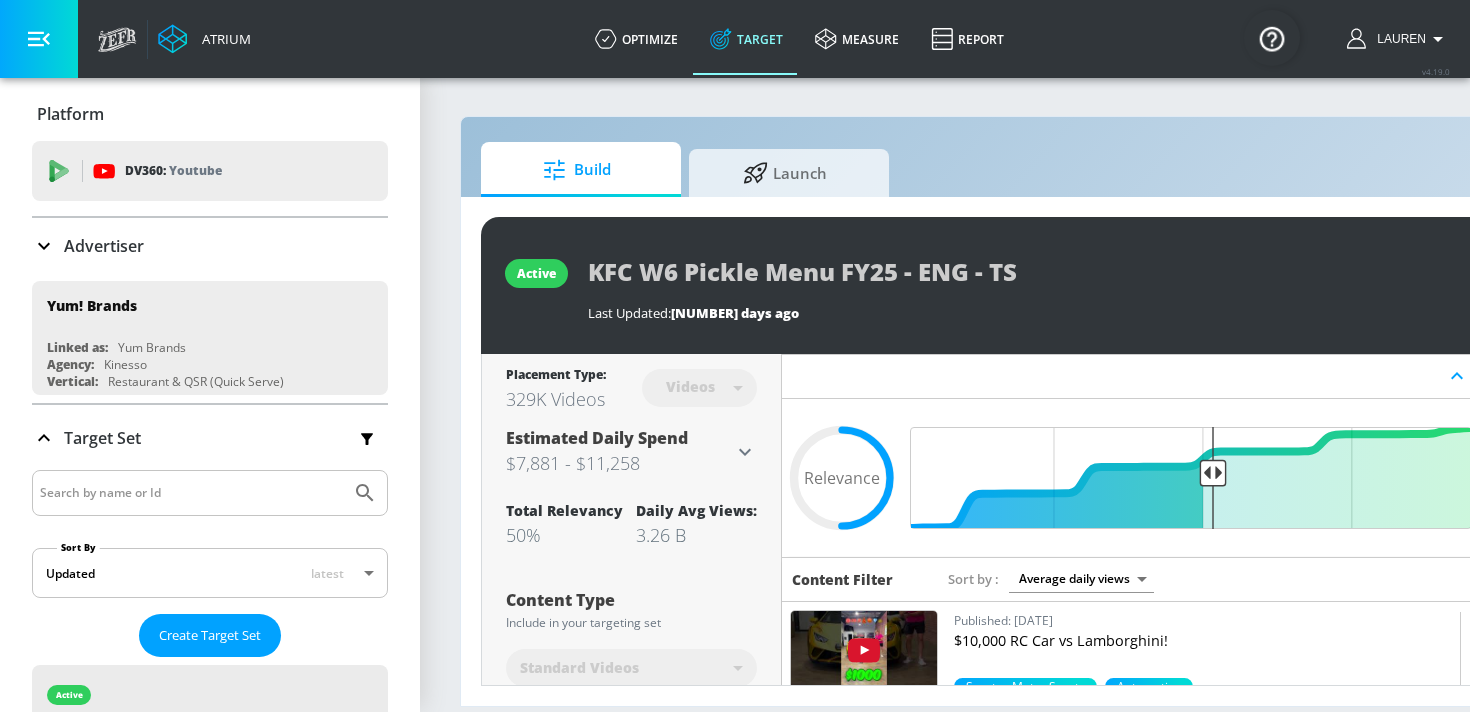 scroll, scrollTop: 0, scrollLeft: 0, axis: both 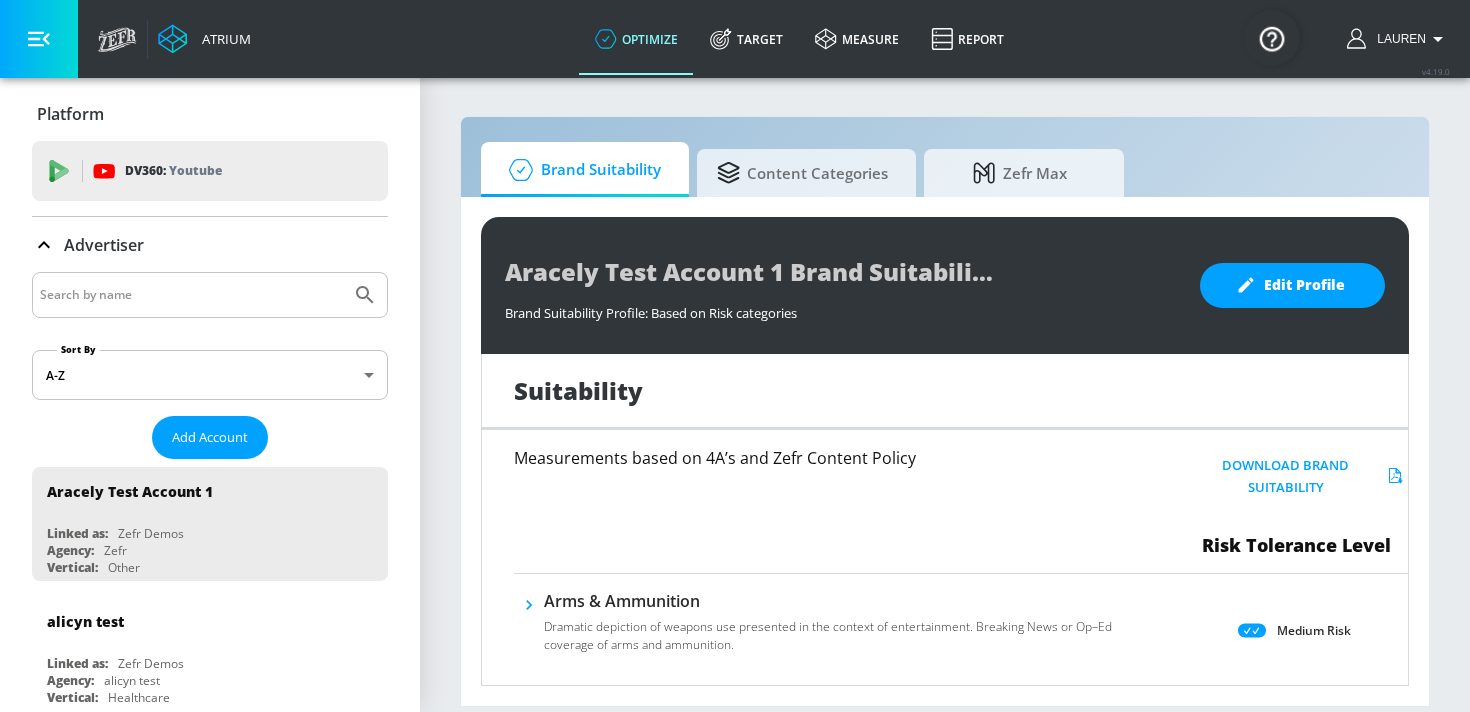 click at bounding box center [191, 295] 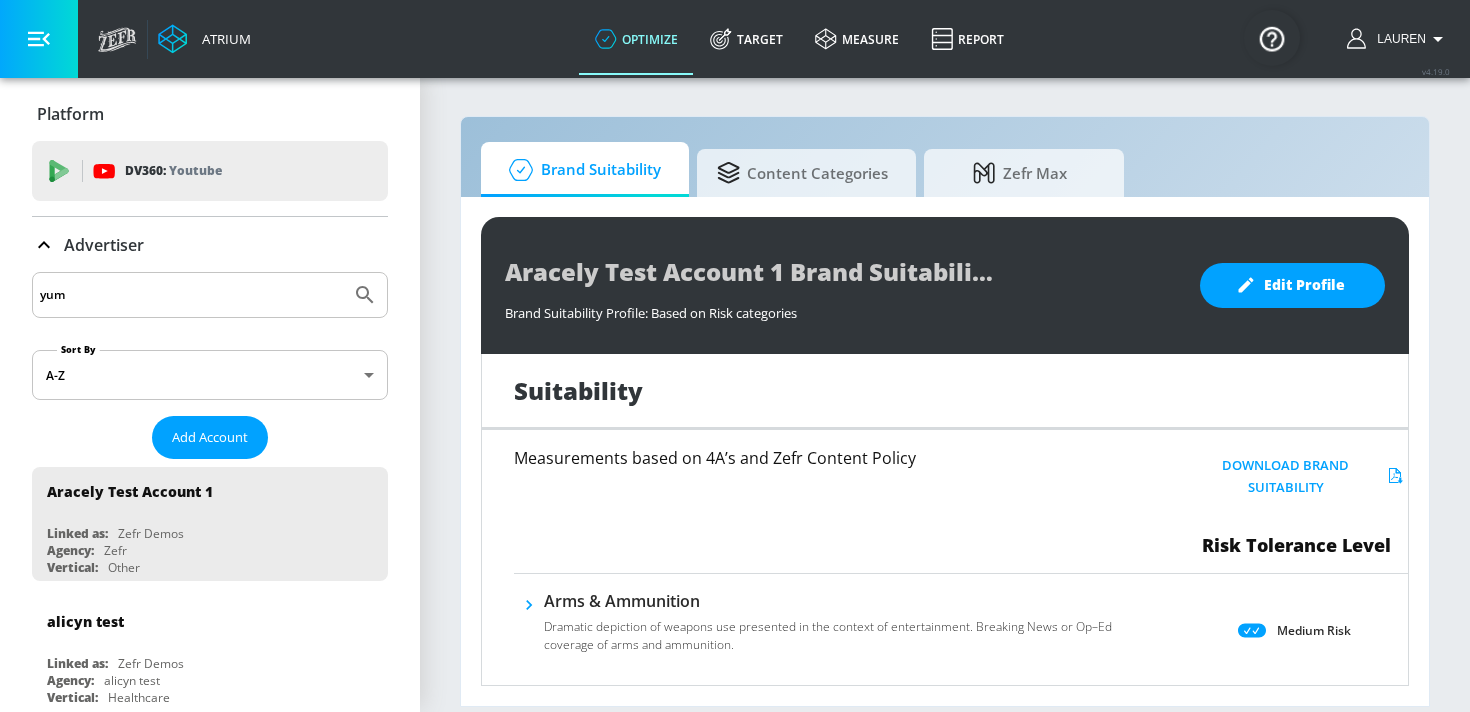 type on "yum" 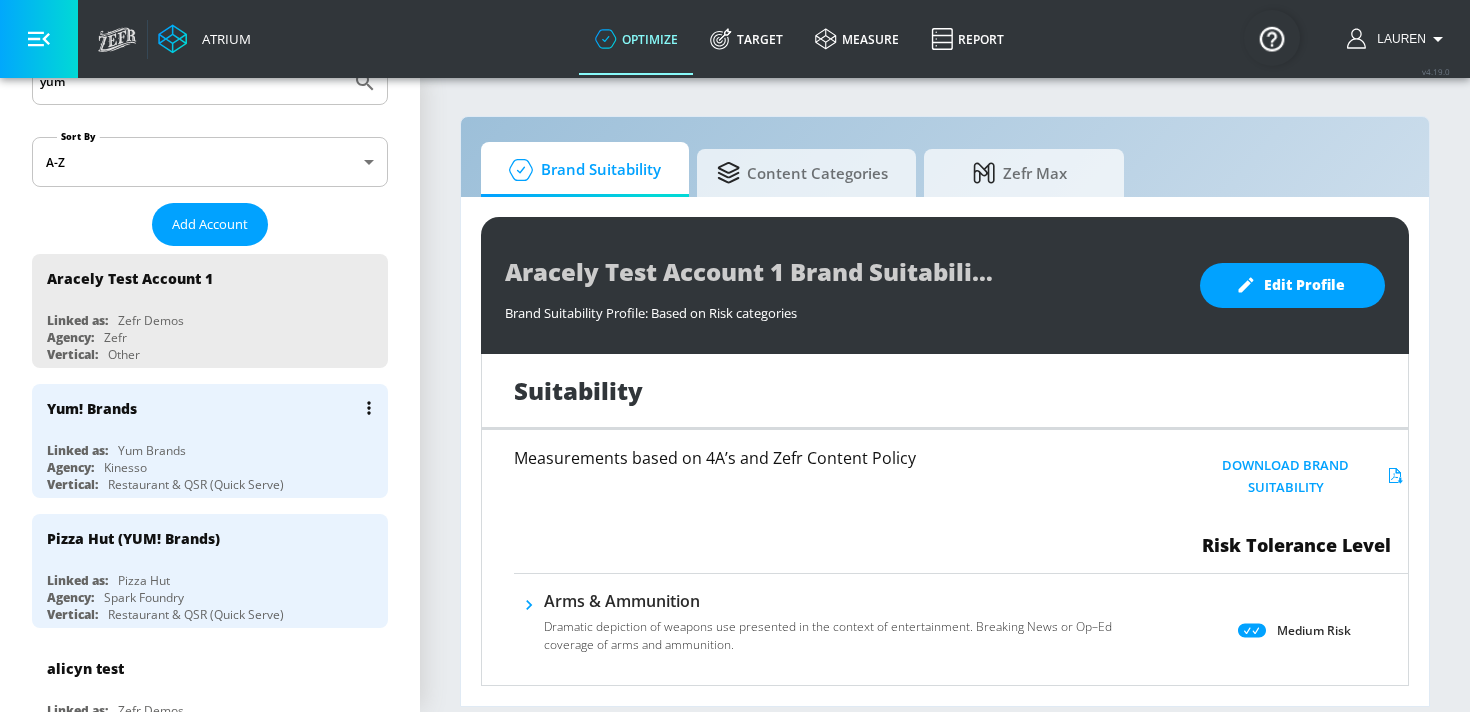 scroll, scrollTop: 257, scrollLeft: 0, axis: vertical 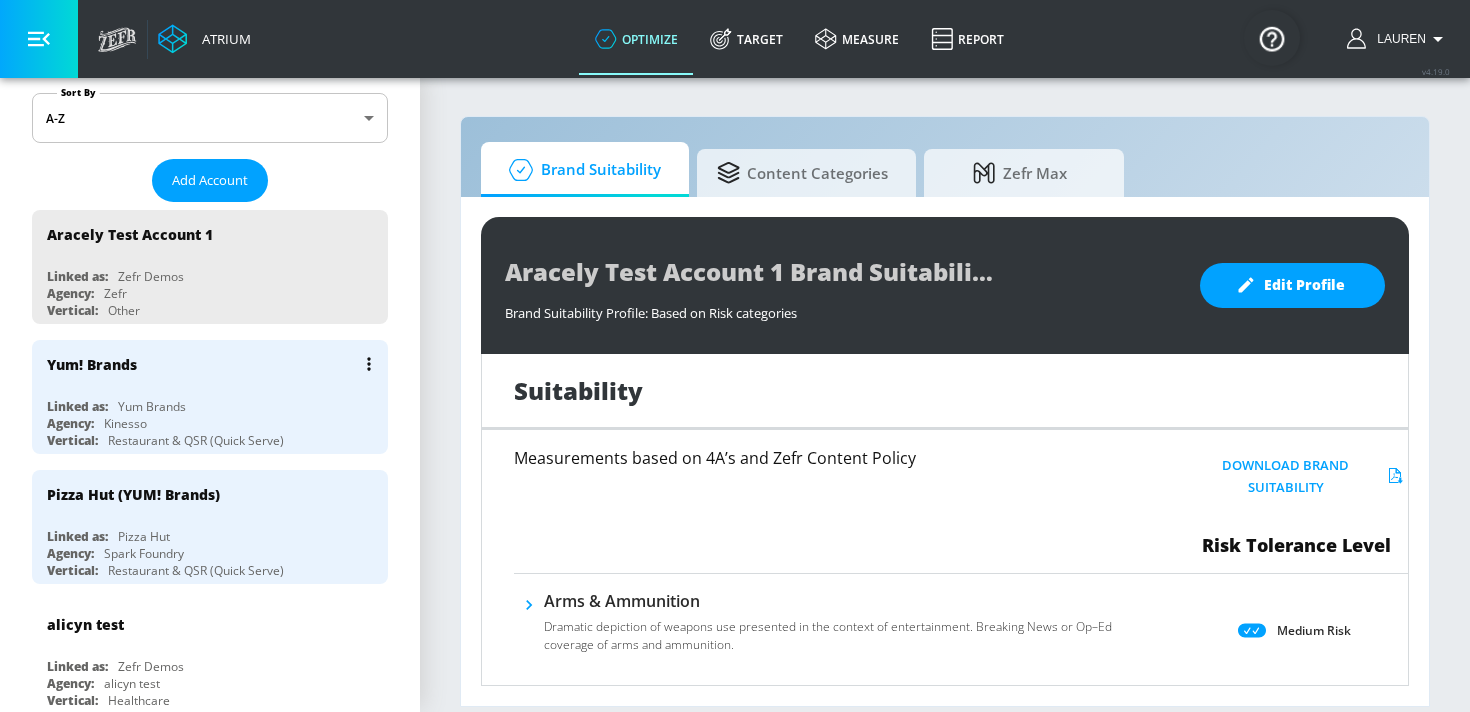 click on "Yum! Brands" at bounding box center (215, 364) 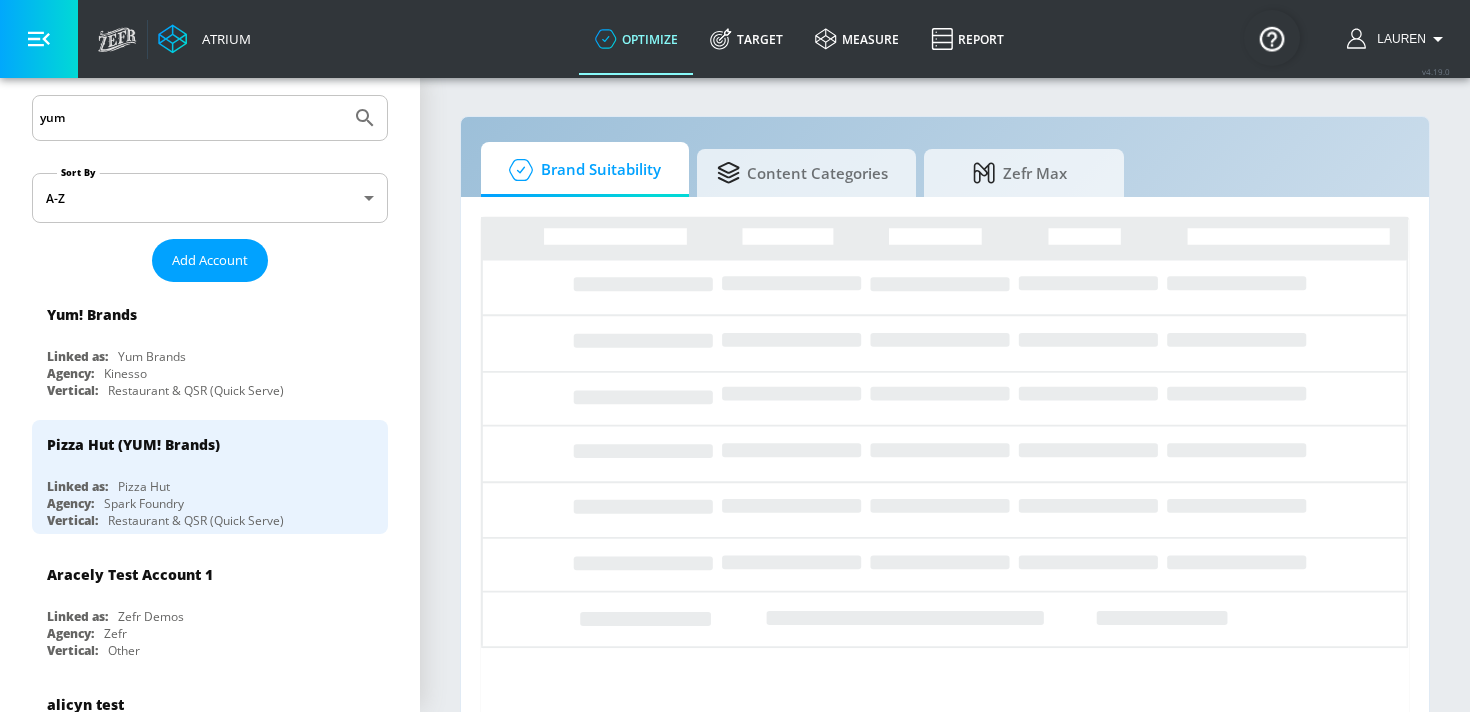 scroll, scrollTop: 58, scrollLeft: 0, axis: vertical 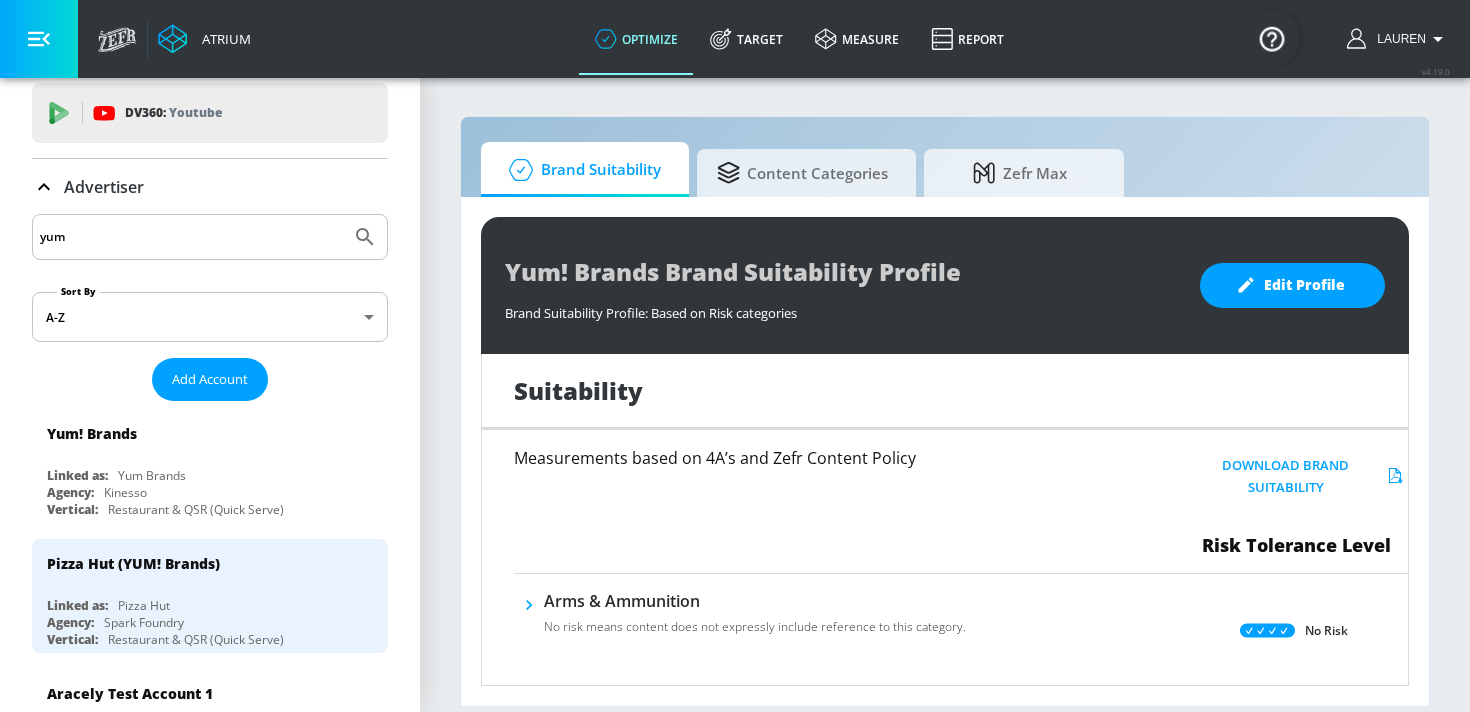 click on "Target" at bounding box center [746, 39] 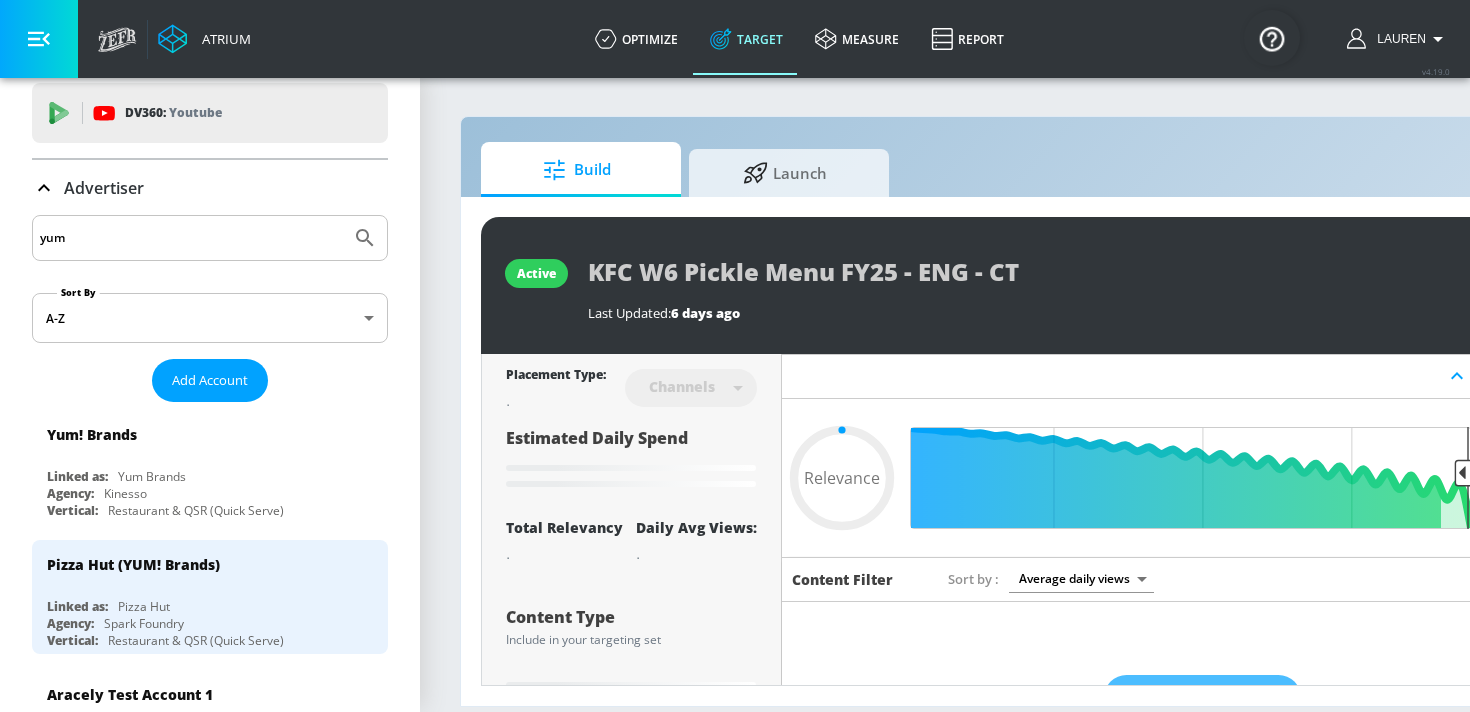 click 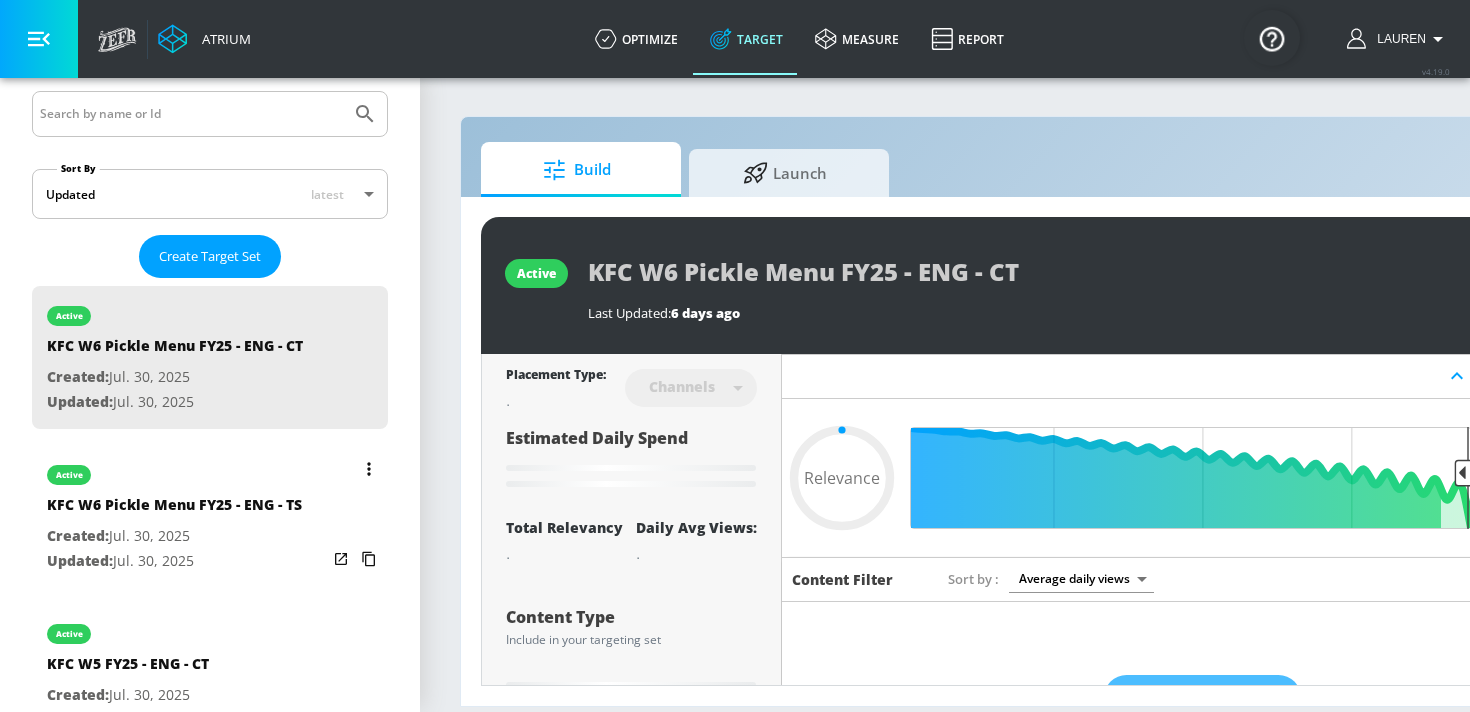 scroll, scrollTop: 377, scrollLeft: 0, axis: vertical 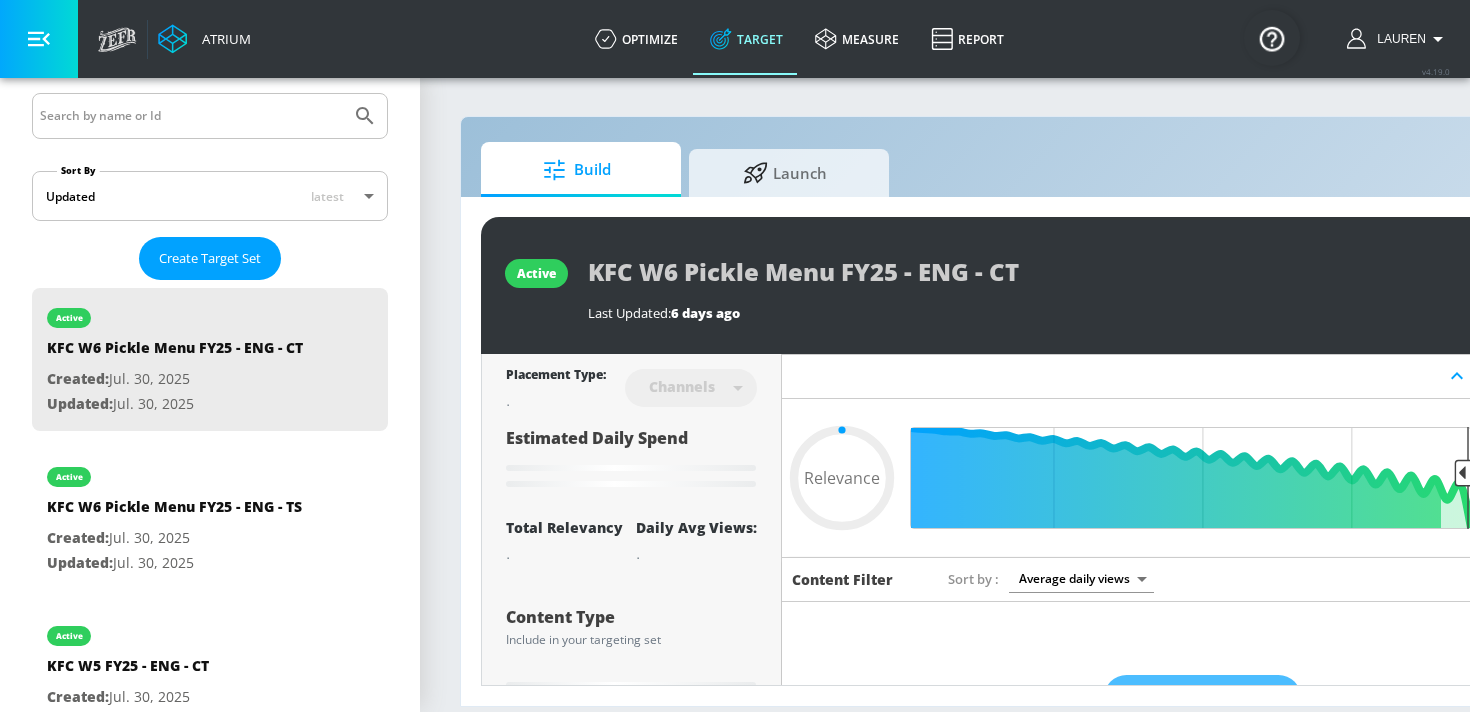 type on "0.5" 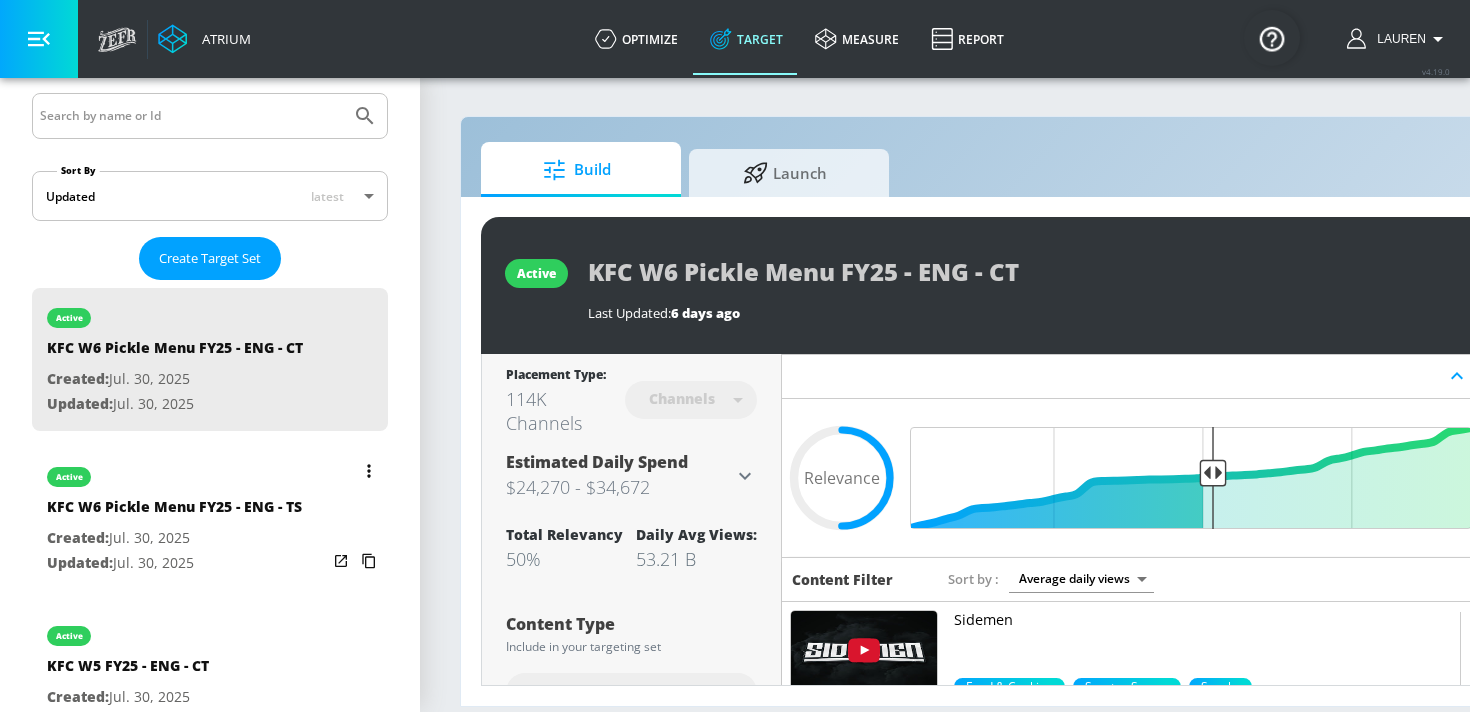 click on "KFC W6 Pickle Menu FY25 - ENG - TS" at bounding box center (174, 511) 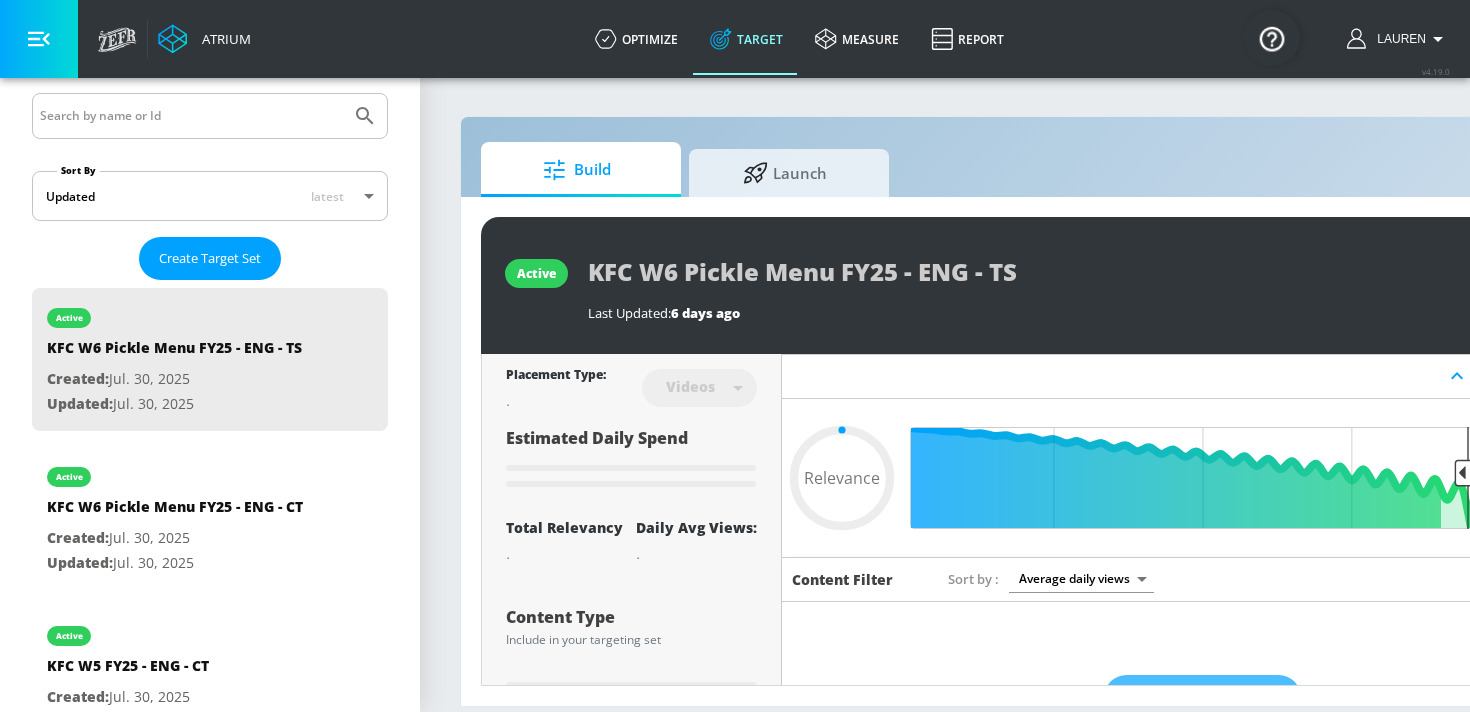 type on "0.5" 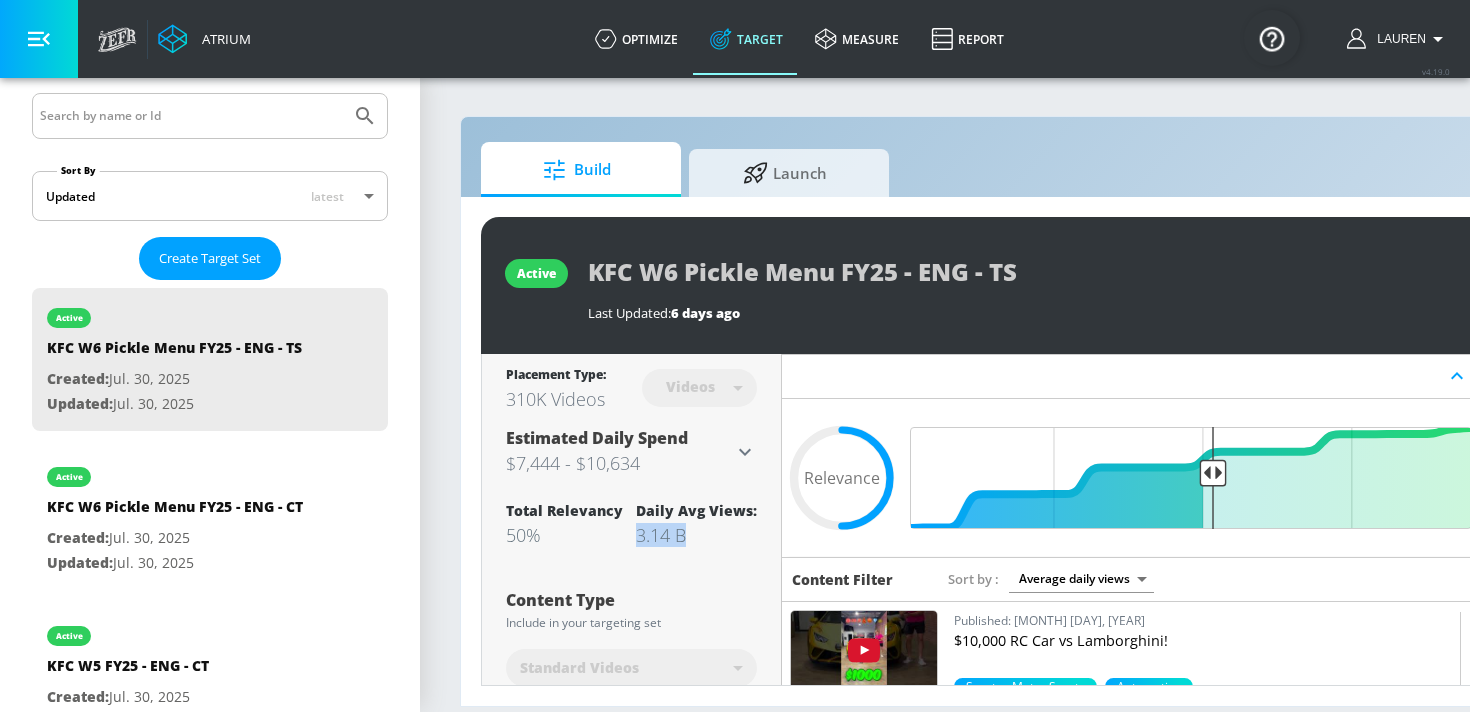 drag, startPoint x: 637, startPoint y: 533, endPoint x: 708, endPoint y: 533, distance: 71 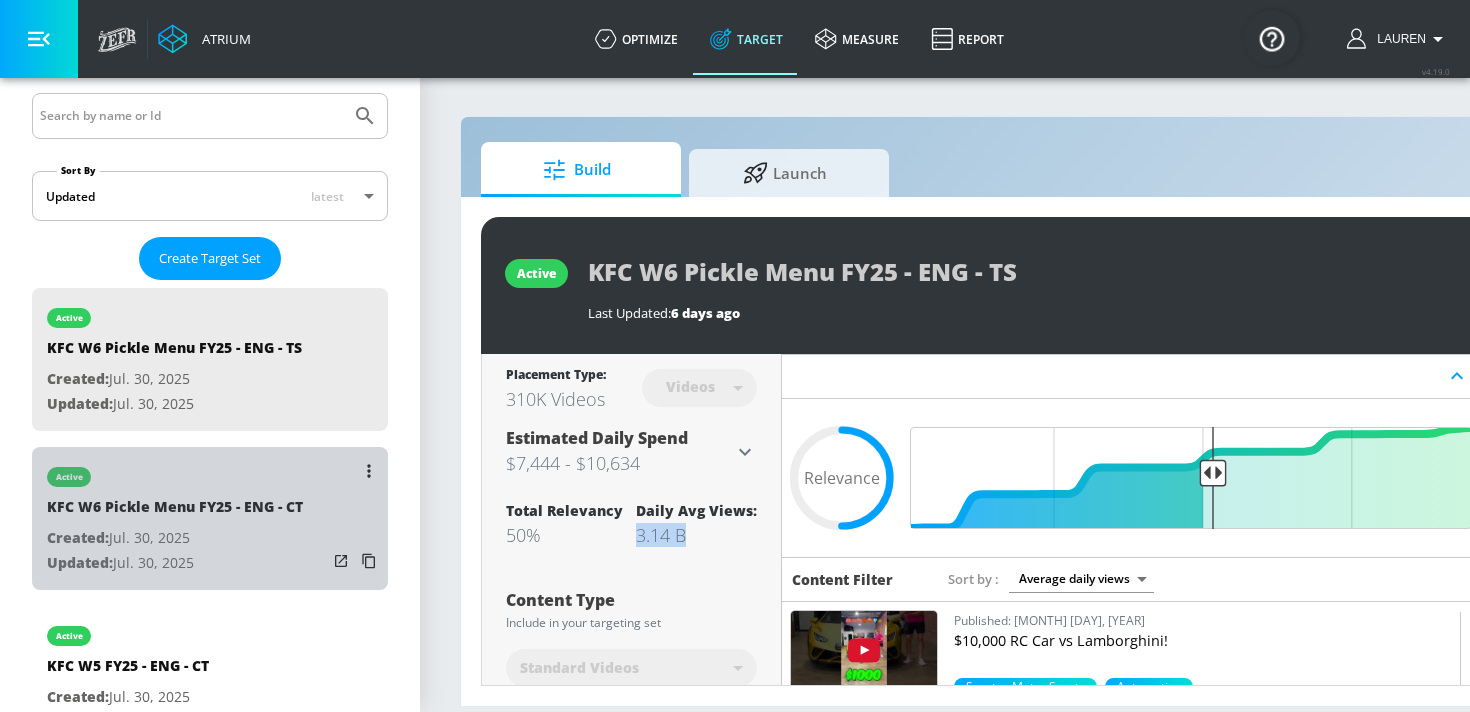 click on "Updated:  Jul. 30, 2025" at bounding box center [175, 563] 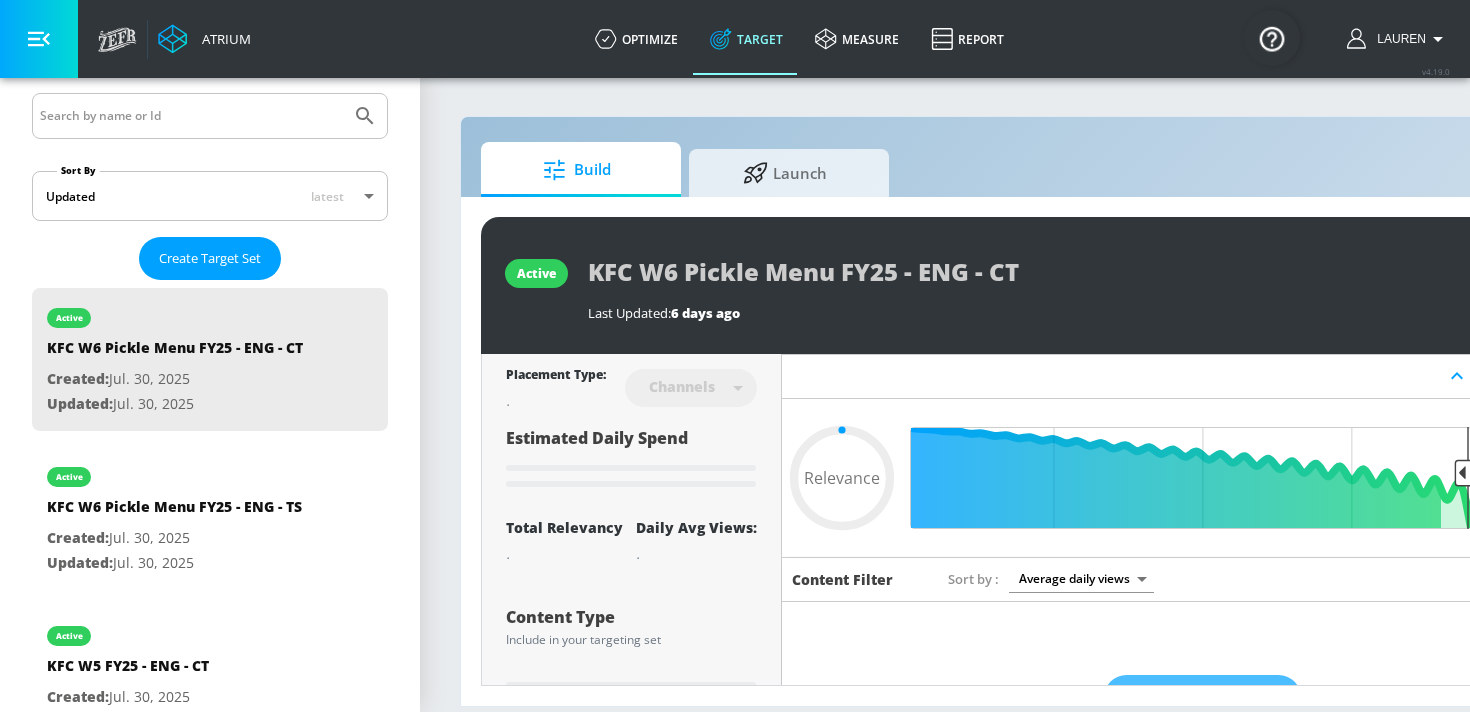 type on "0.5" 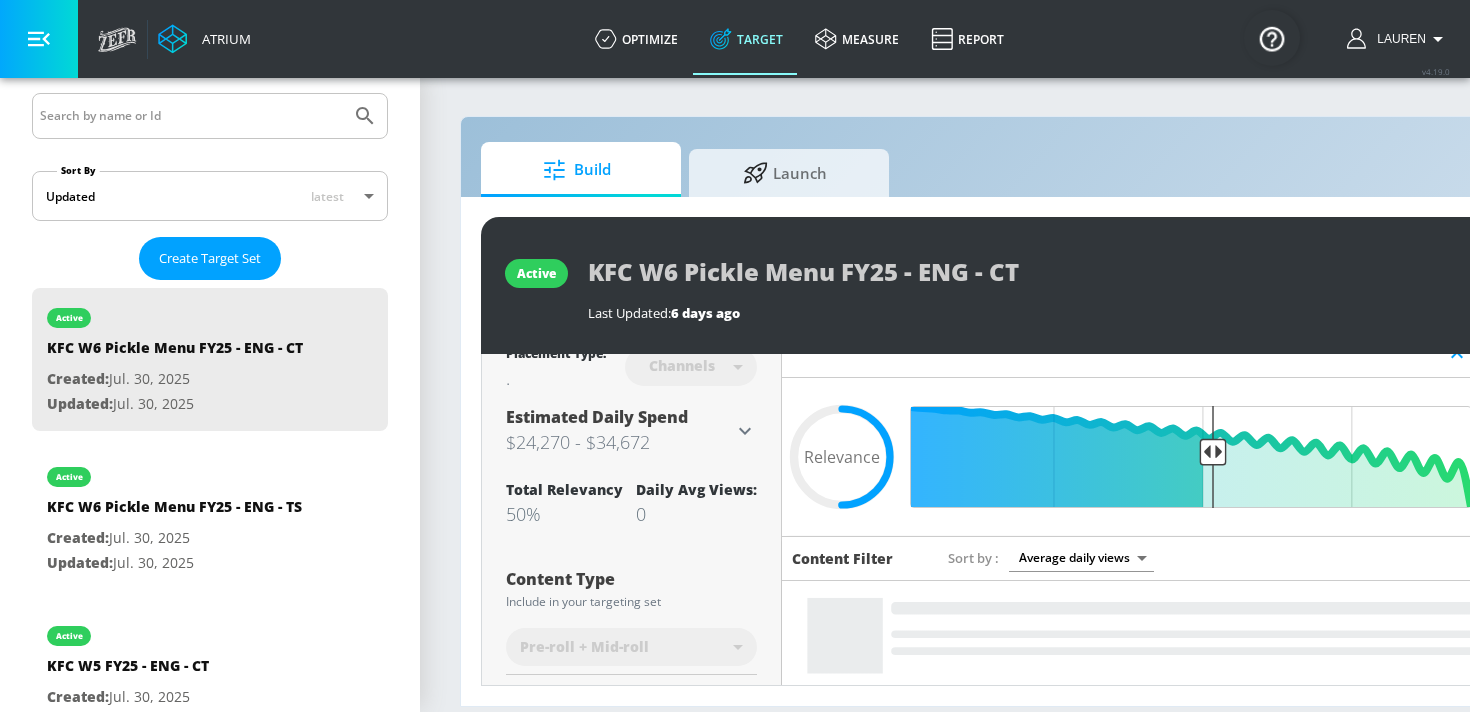 scroll, scrollTop: 0, scrollLeft: 0, axis: both 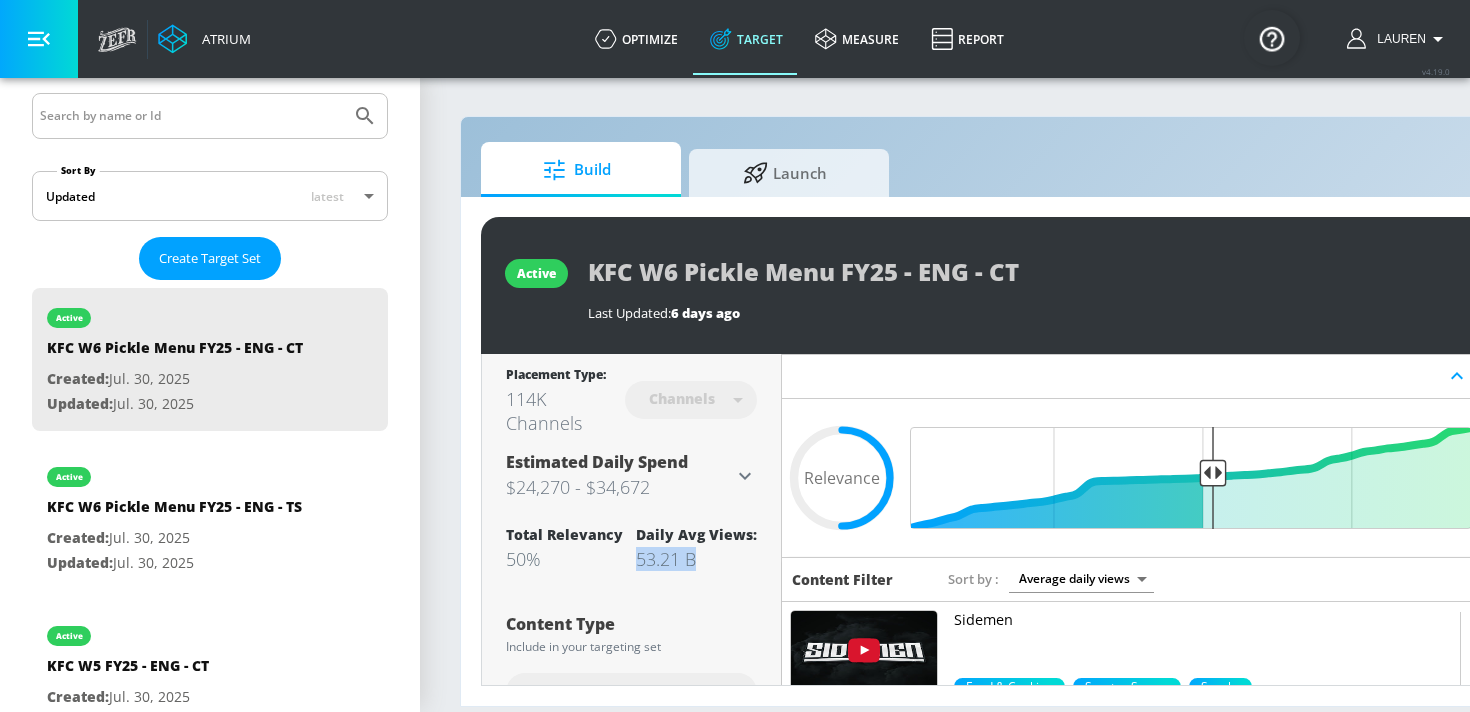drag, startPoint x: 640, startPoint y: 553, endPoint x: 729, endPoint y: 553, distance: 89 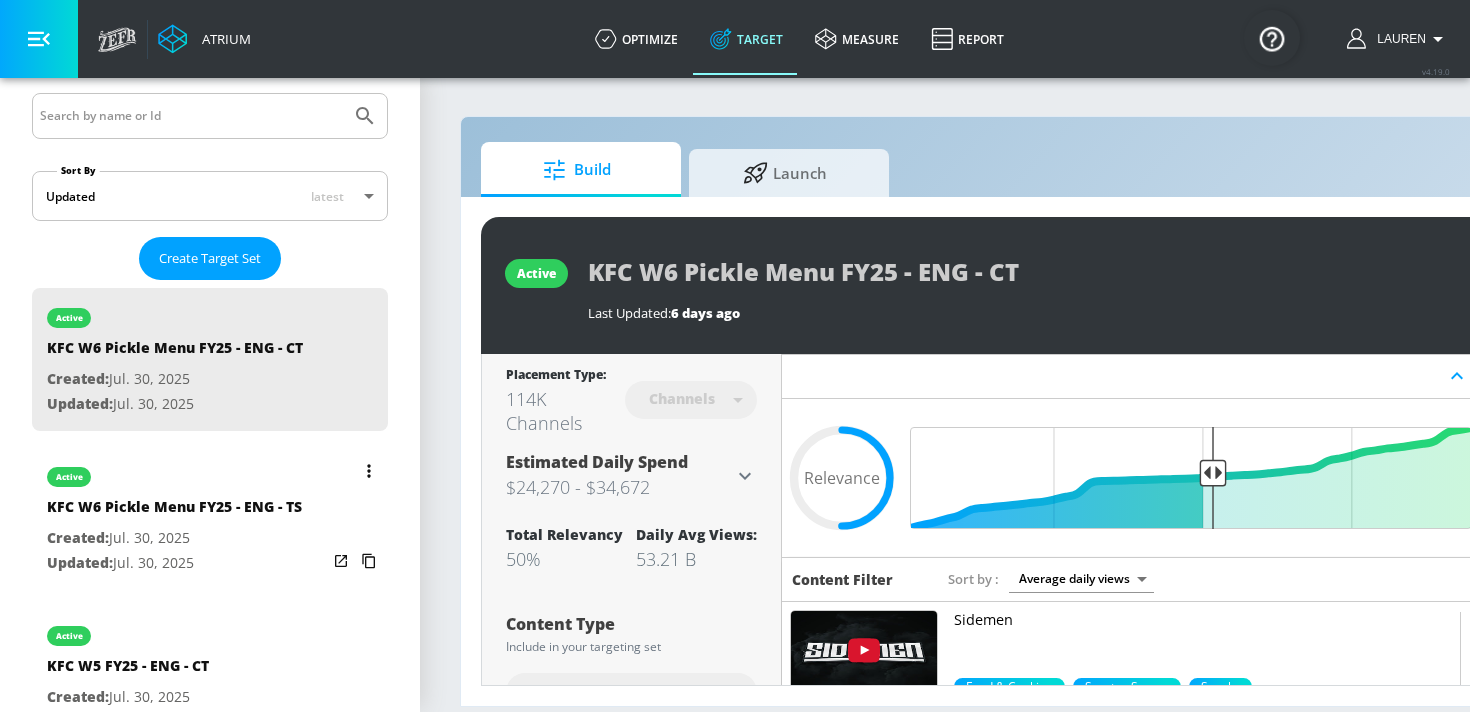 click on "Created:  [DATE]" at bounding box center (174, 538) 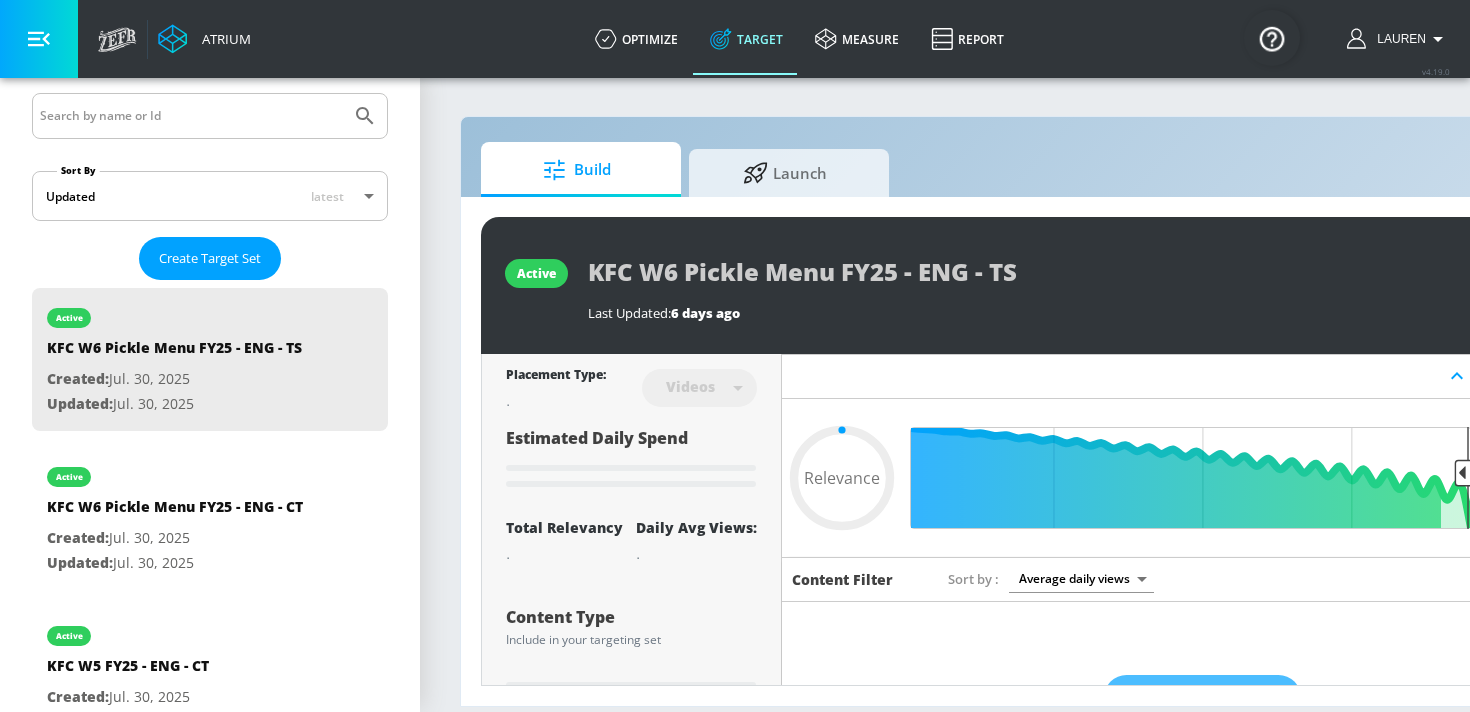 type on "0.5" 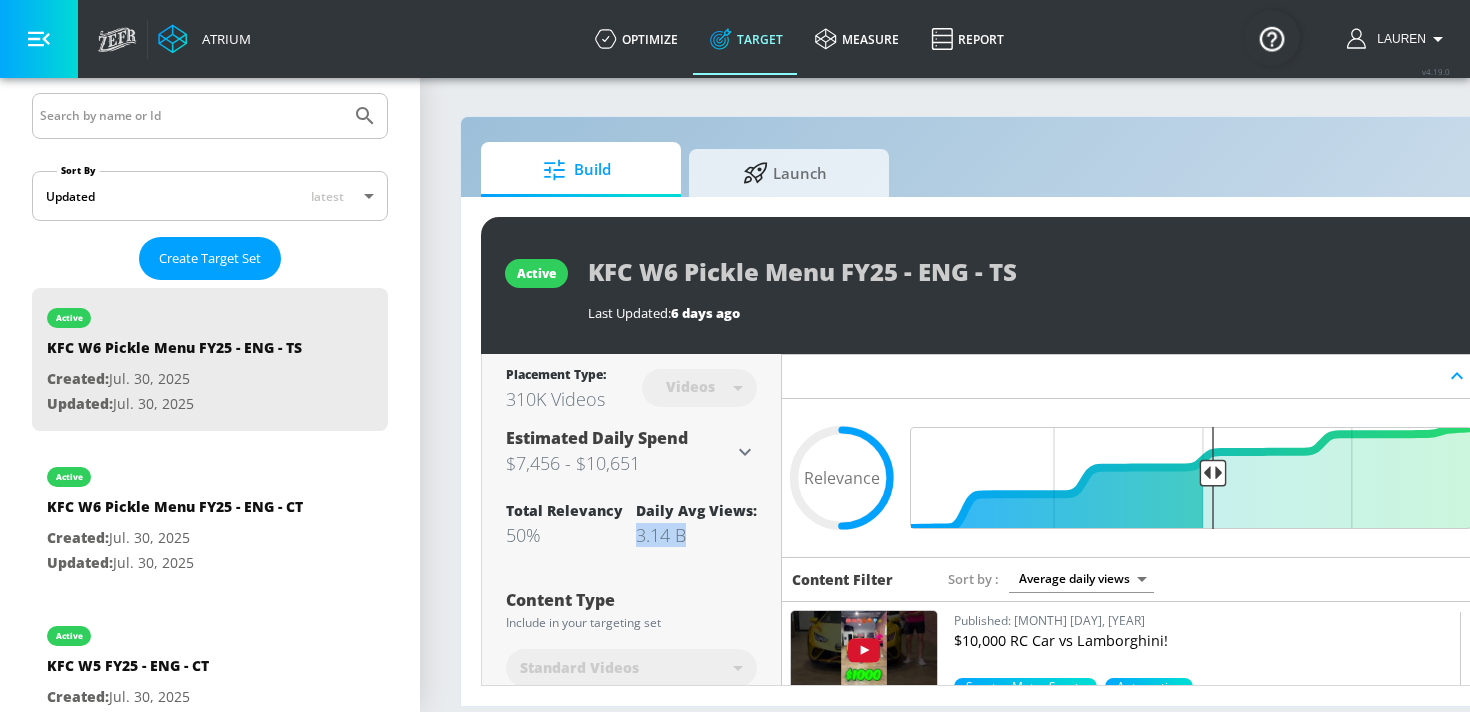 drag, startPoint x: 633, startPoint y: 530, endPoint x: 748, endPoint y: 530, distance: 115 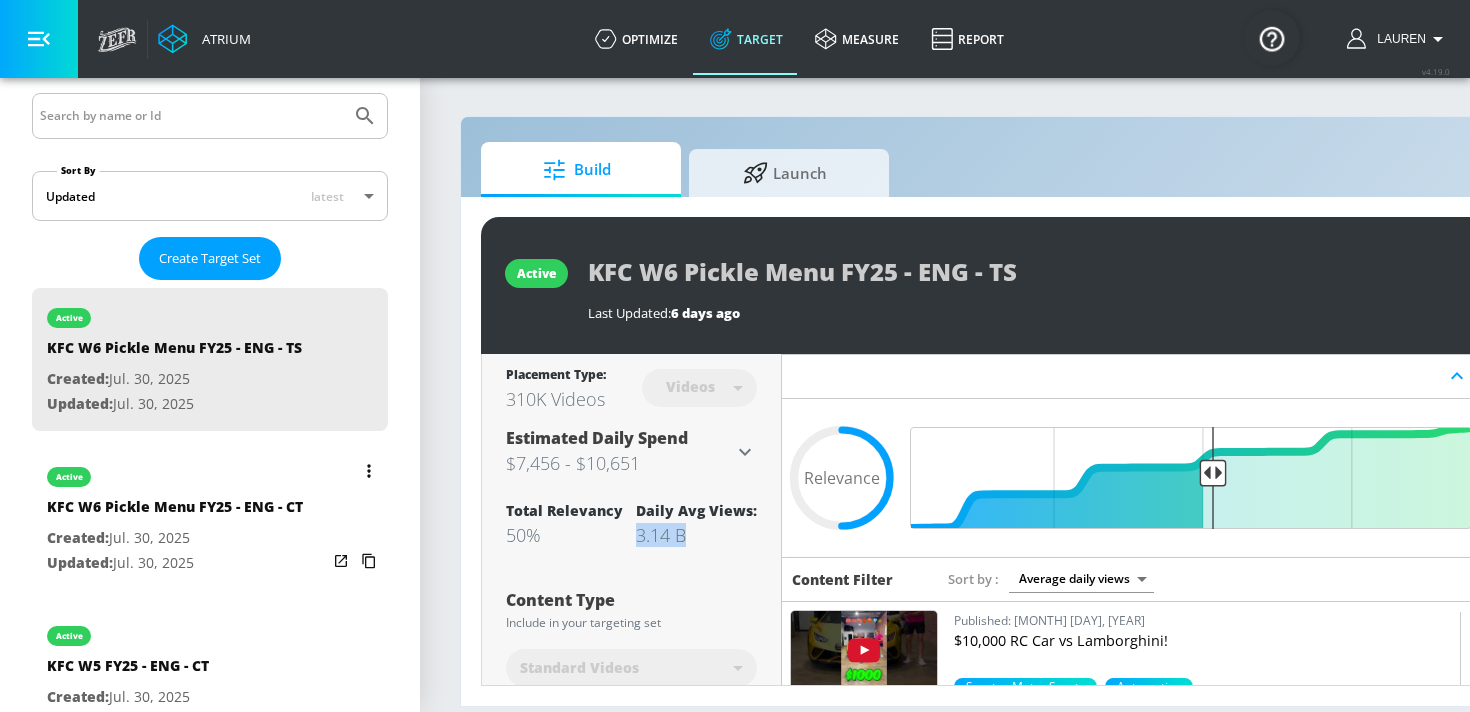 click on "KFC W6 Pickle Menu FY25 - ENG - CT" at bounding box center (175, 511) 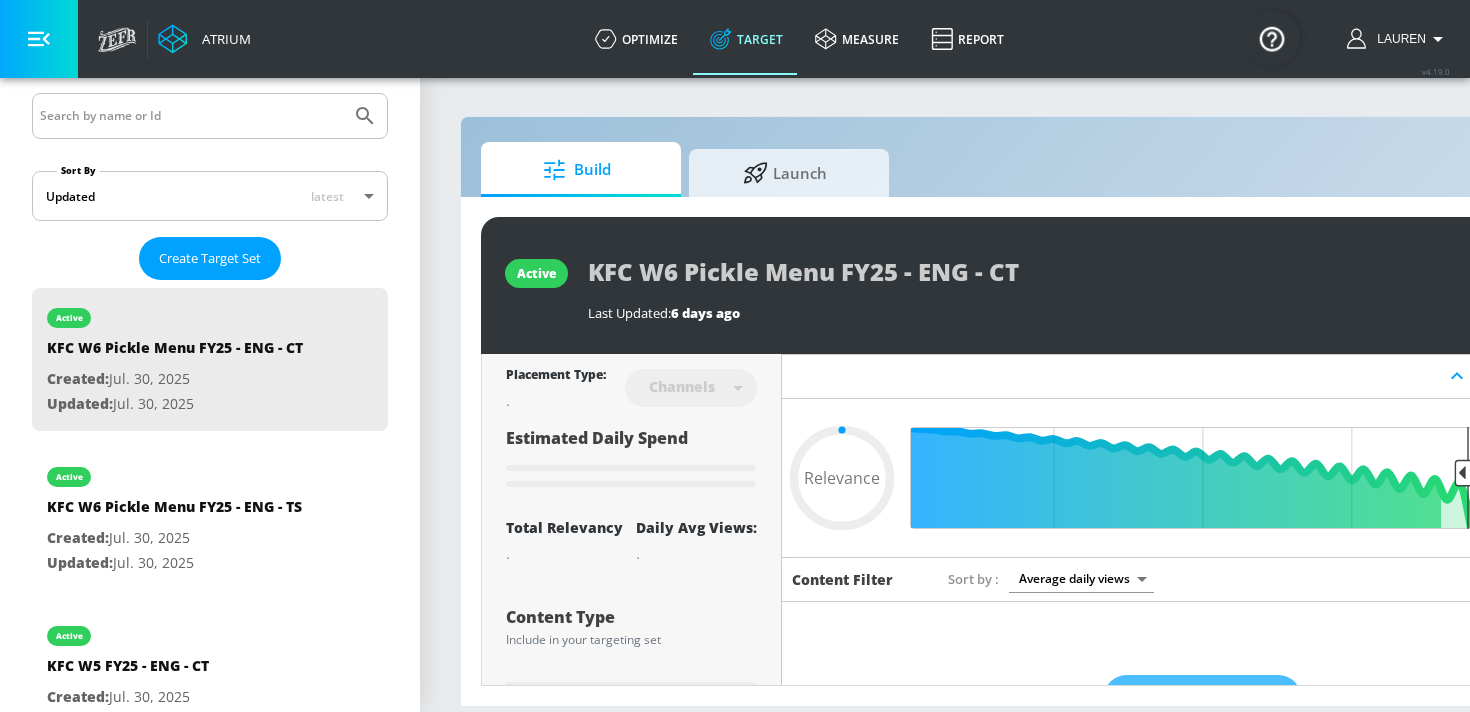 type on "0.5" 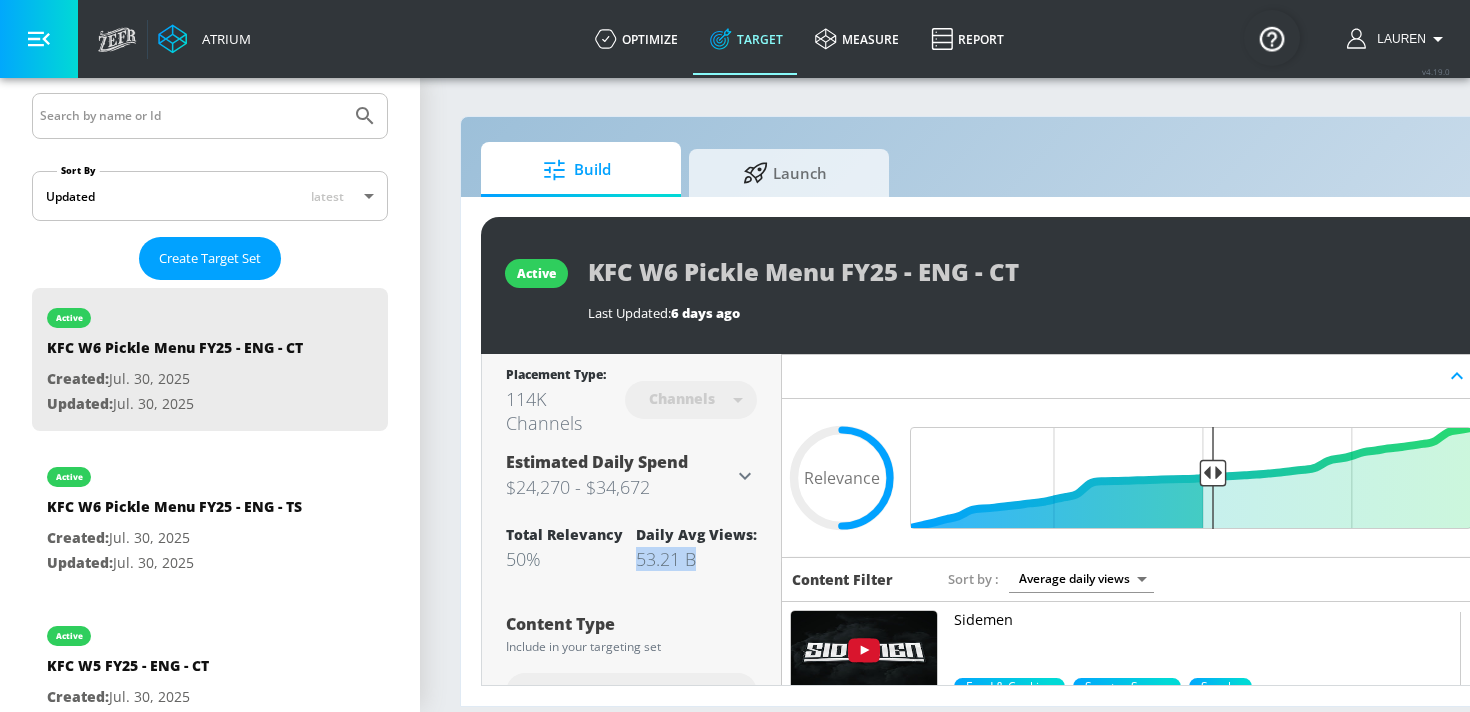 drag, startPoint x: 636, startPoint y: 557, endPoint x: 717, endPoint y: 560, distance: 81.055534 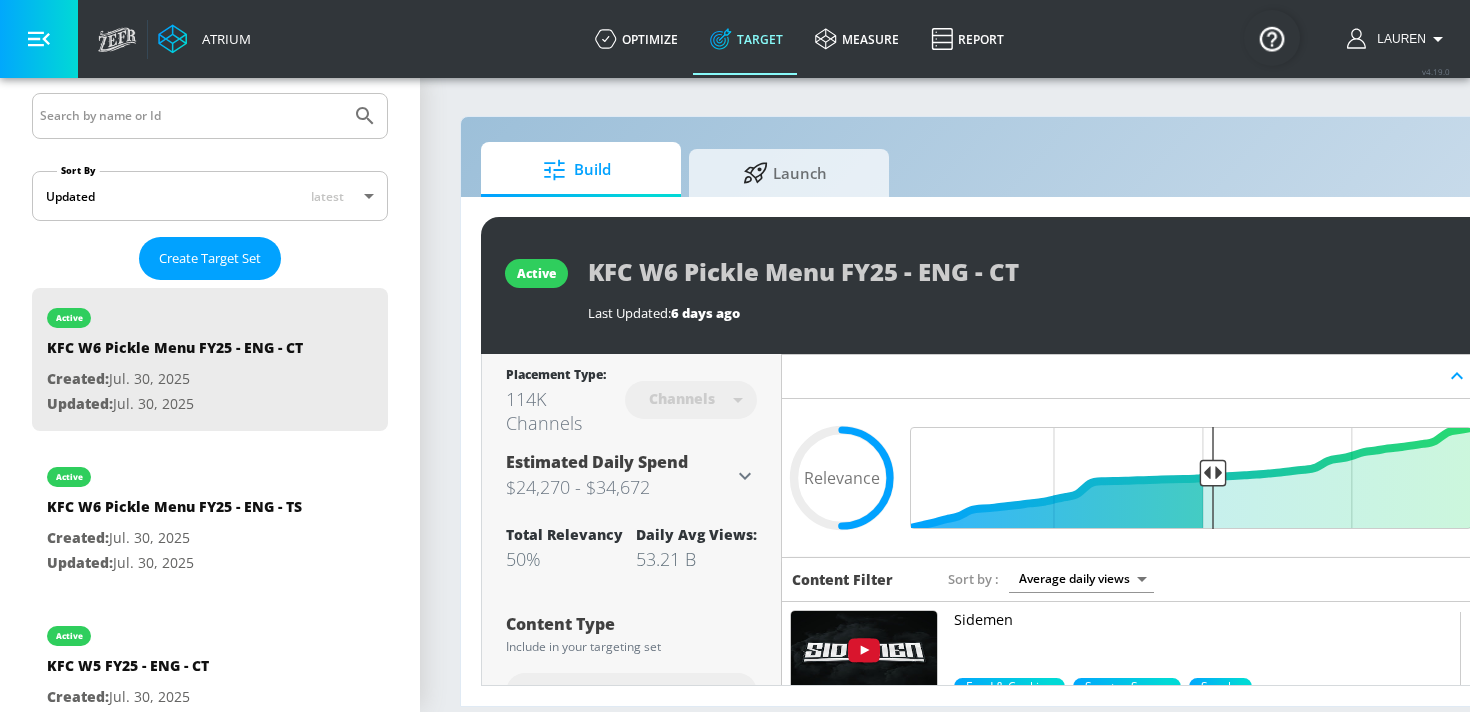 click on "Estimated Daily Spend $[NUMBER] - $[NUMBER] Activation Platform Google Ads Age Any Devices Any Gender Any Ad Type No Preference Number of Ad Groups 0 Edit" at bounding box center (631, 476) 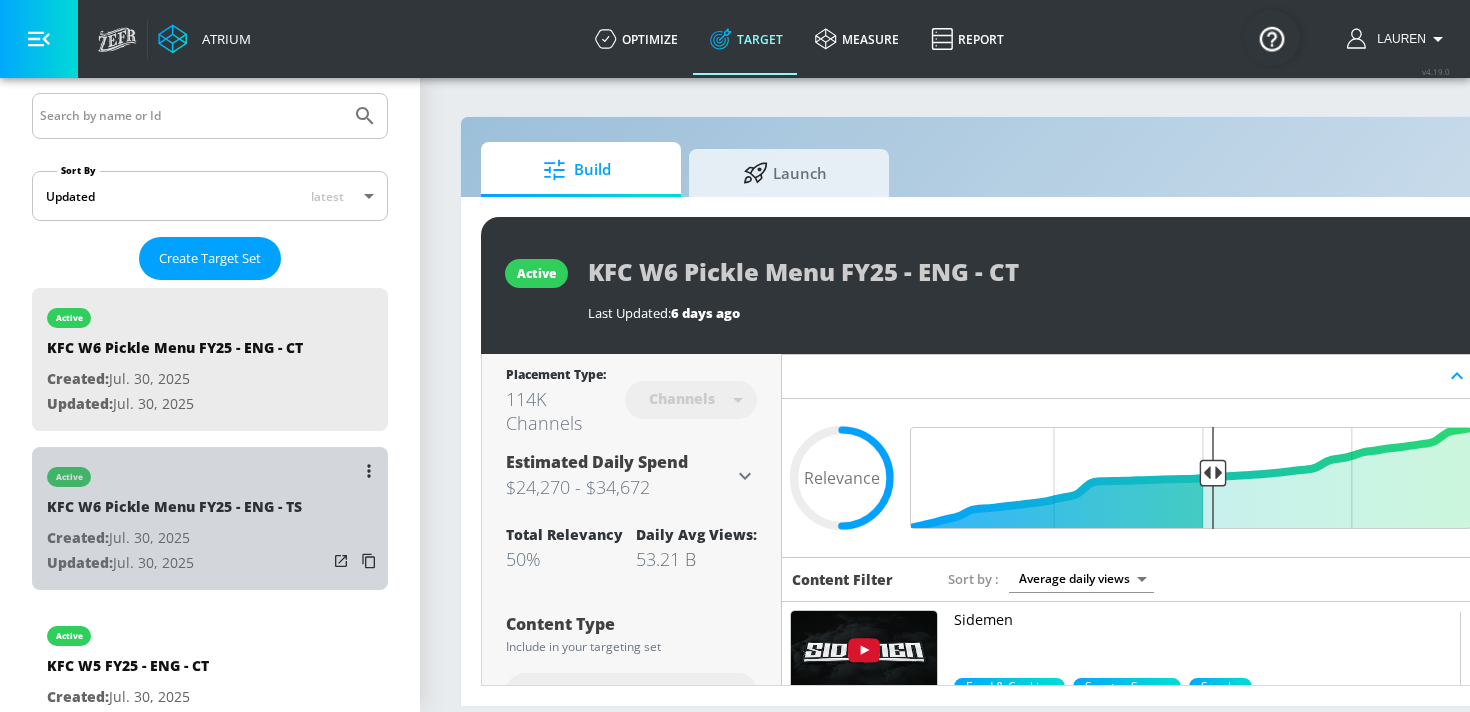 click on "active KFC W6 Pickle Menu FY25 - ENG - TS Created:  [DATE] Updated:  [DATE]" at bounding box center (210, 518) 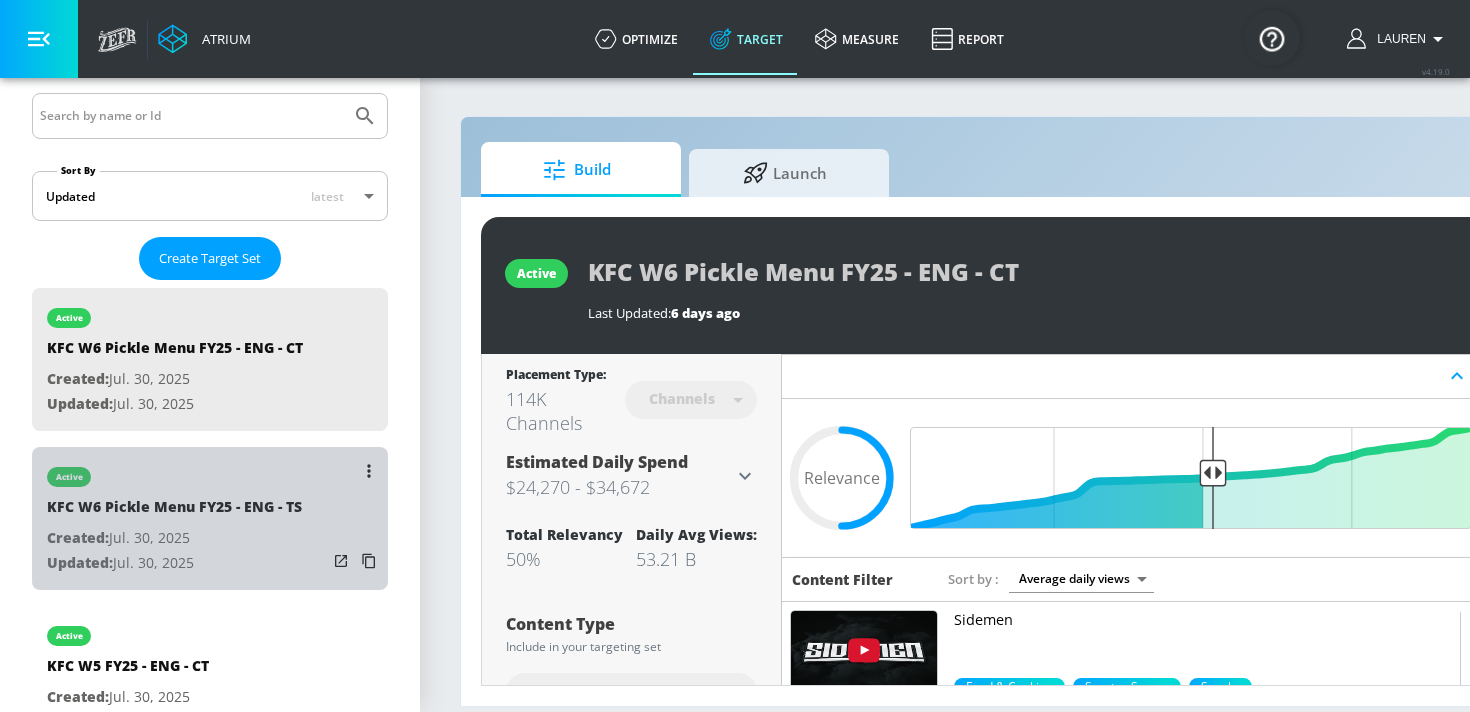 type on "videos" 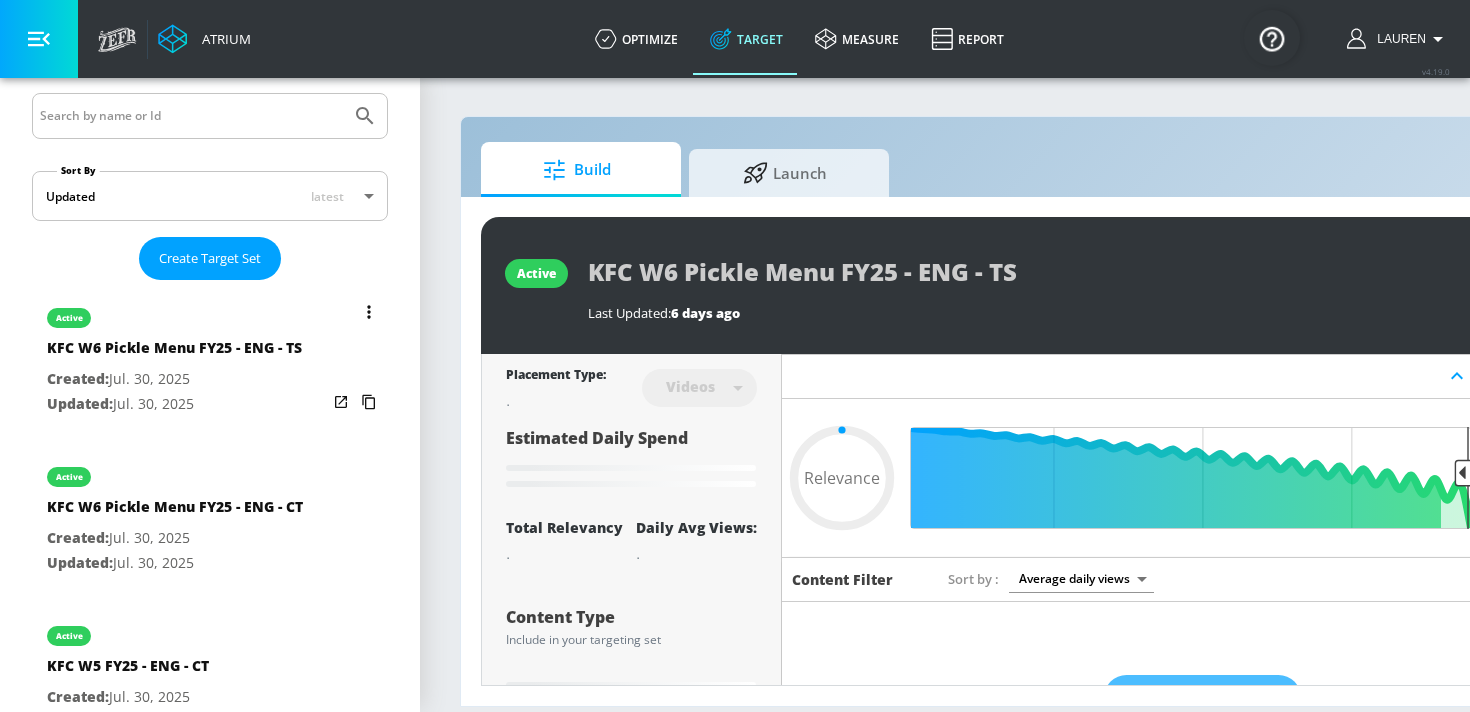 click at bounding box center [369, 312] 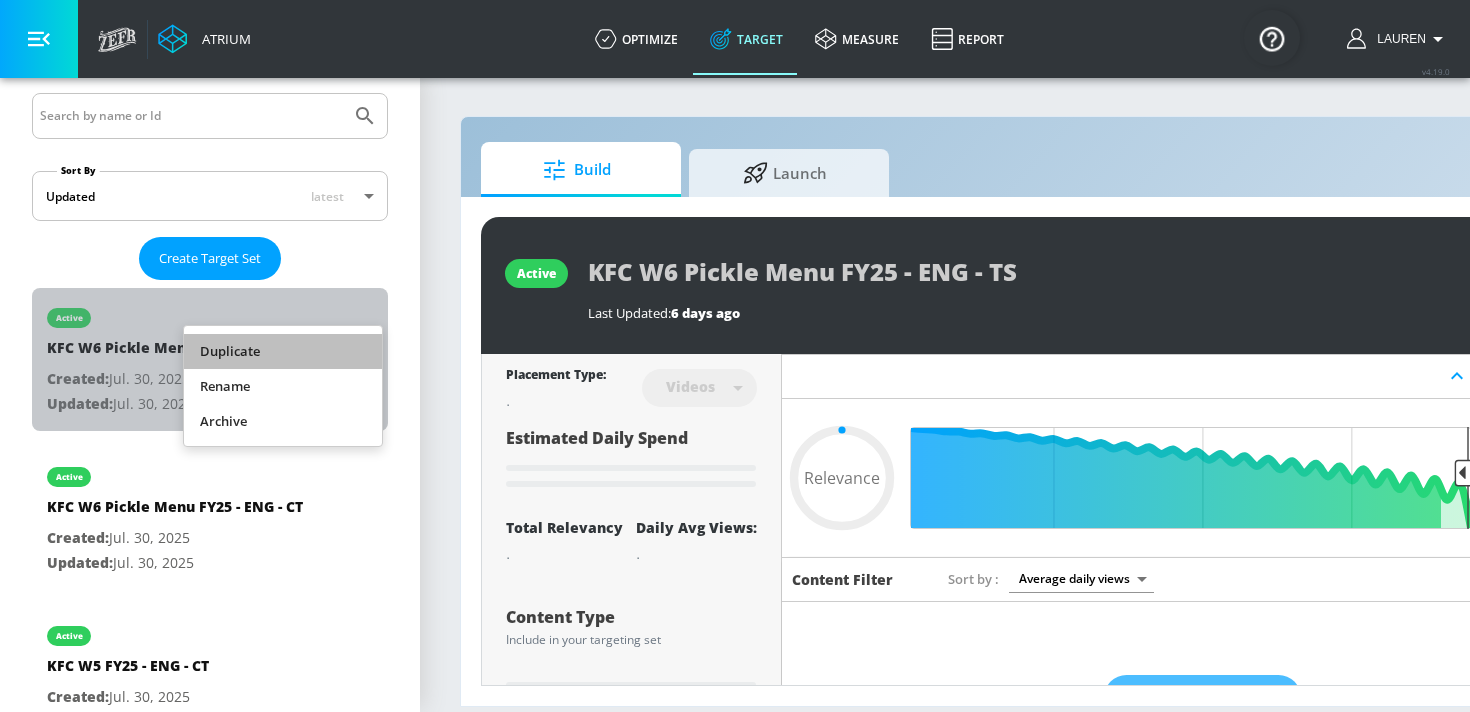 click on "Duplicate" at bounding box center [283, 351] 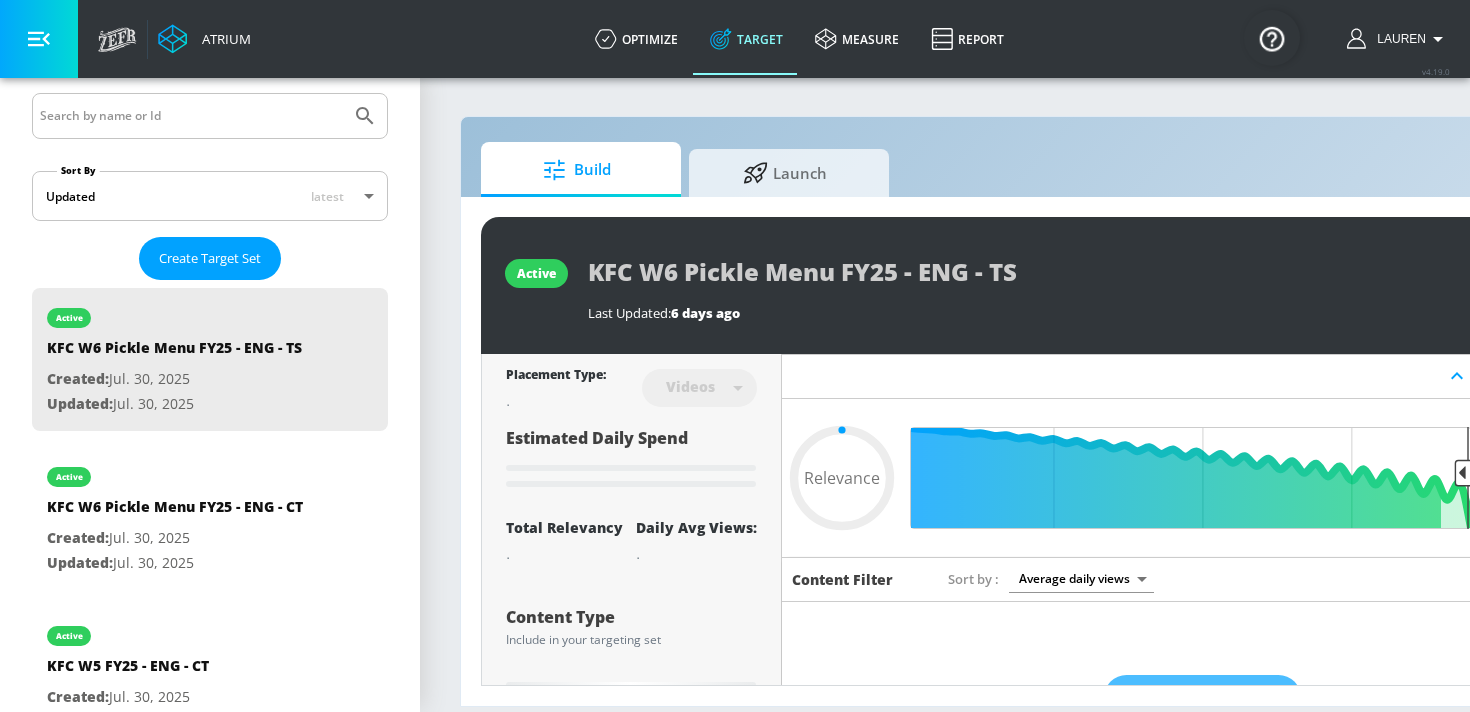type on "0.05" 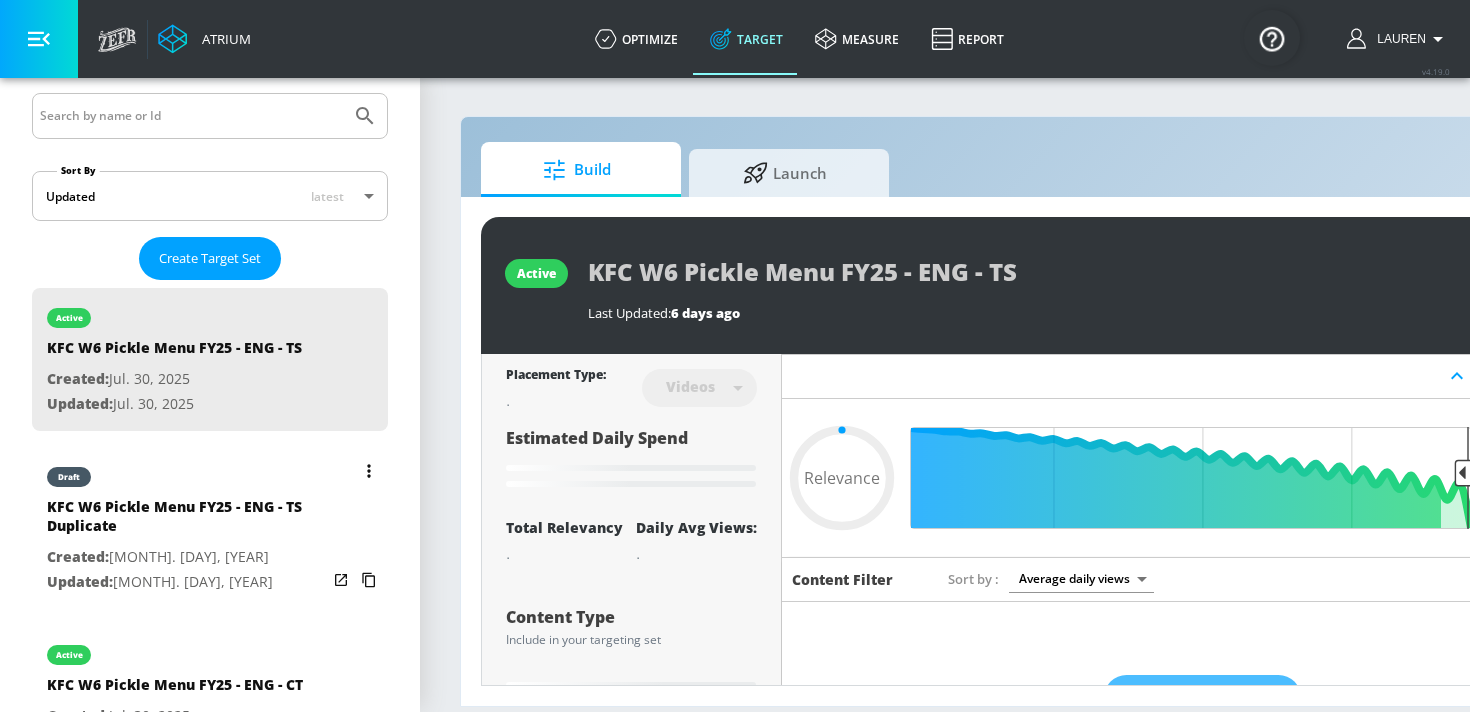 click on "Created:  [DATE]" at bounding box center (187, 557) 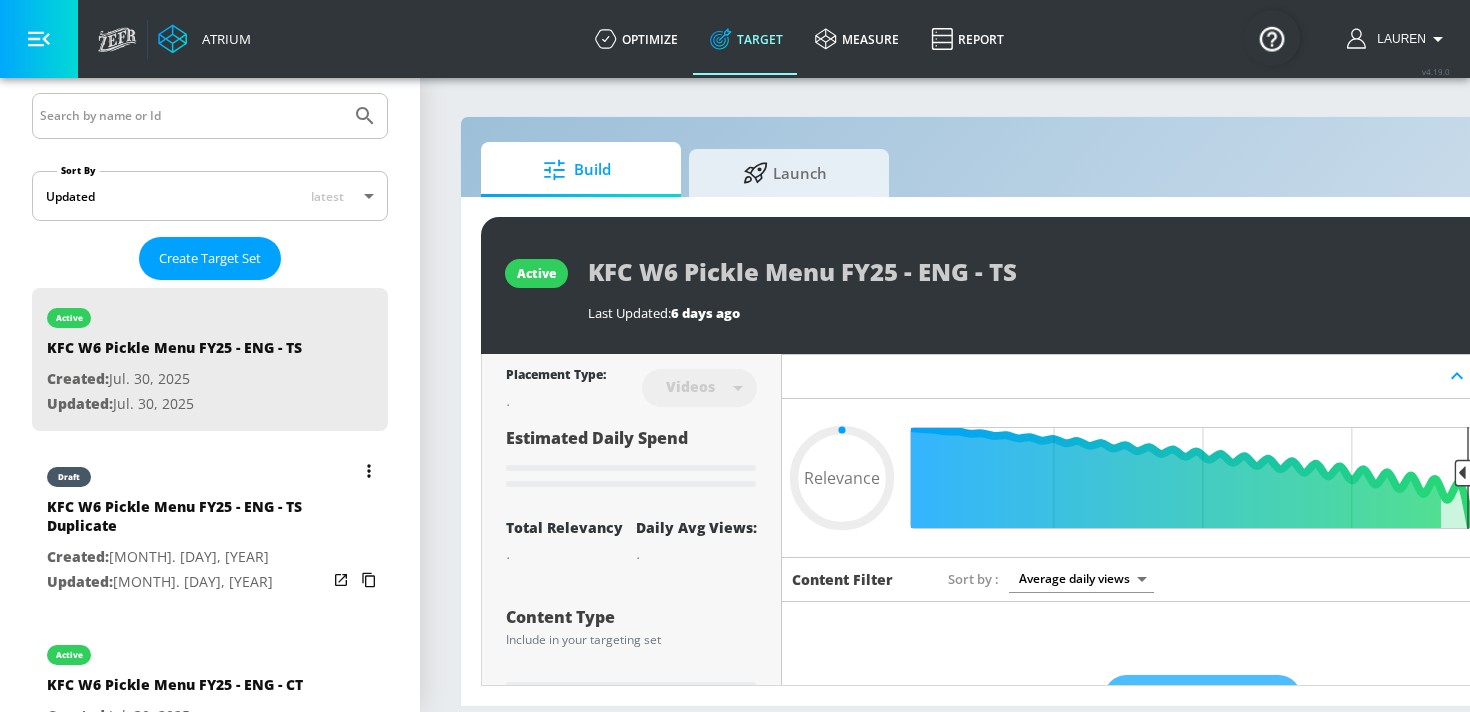 type on "KFC W6 Pickle Menu FY25 - ENG - TS Duplicate" 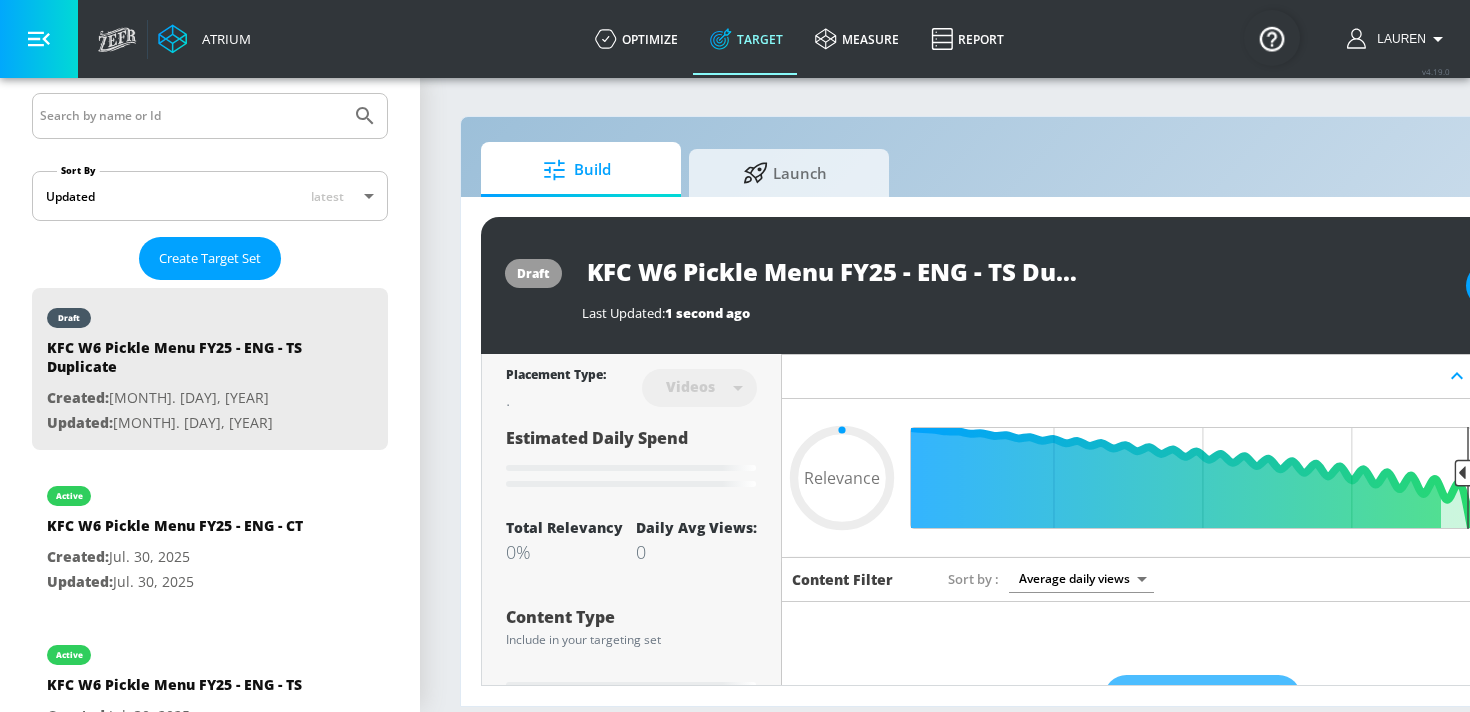 click on "KFC W6 Pickle Menu FY25 - ENG - TS Duplicate" at bounding box center (832, 271) 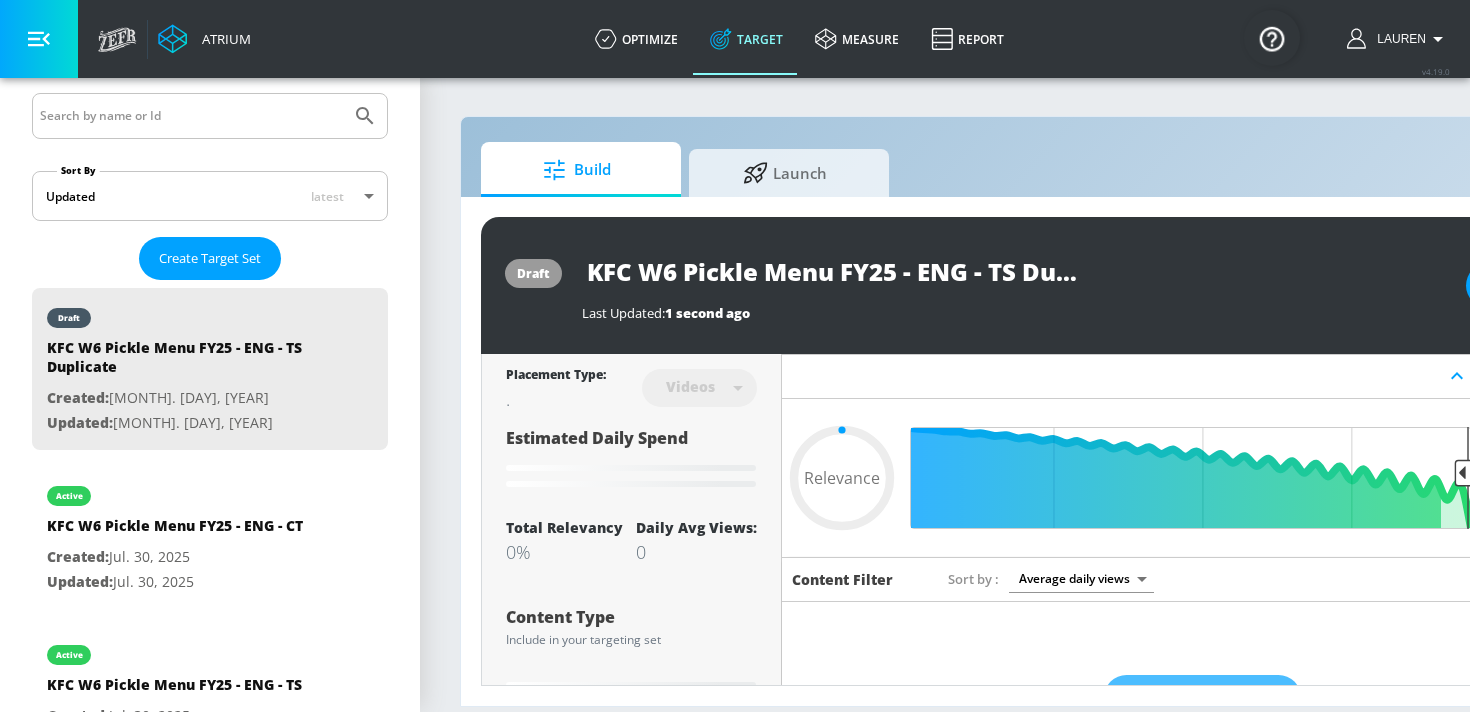 click on "Loading..." 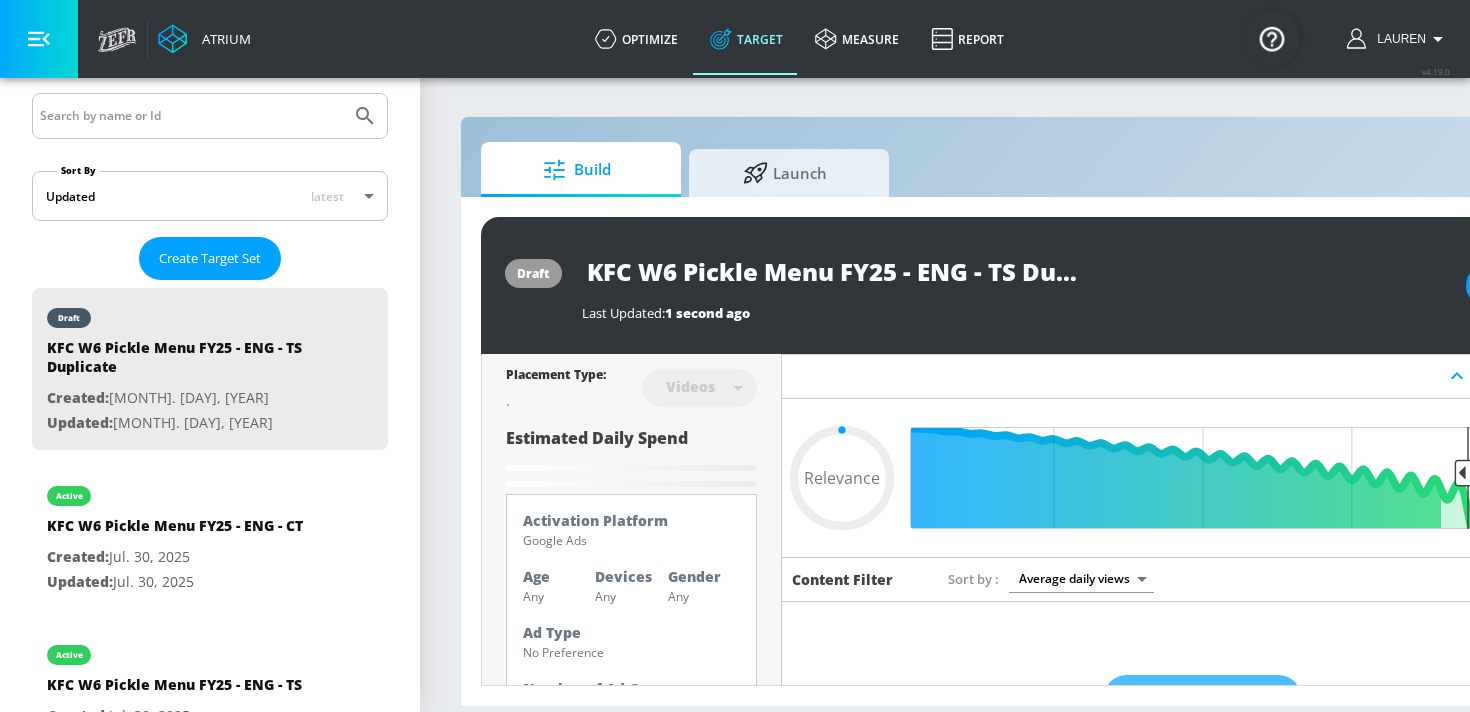 click on "Estimated Daily Spend Loading... Activation Platform Google Ads Age Any Devices Any Gender Any Ad Type No Preference Number of Ad Groups 0 Edit" at bounding box center [631, 612] 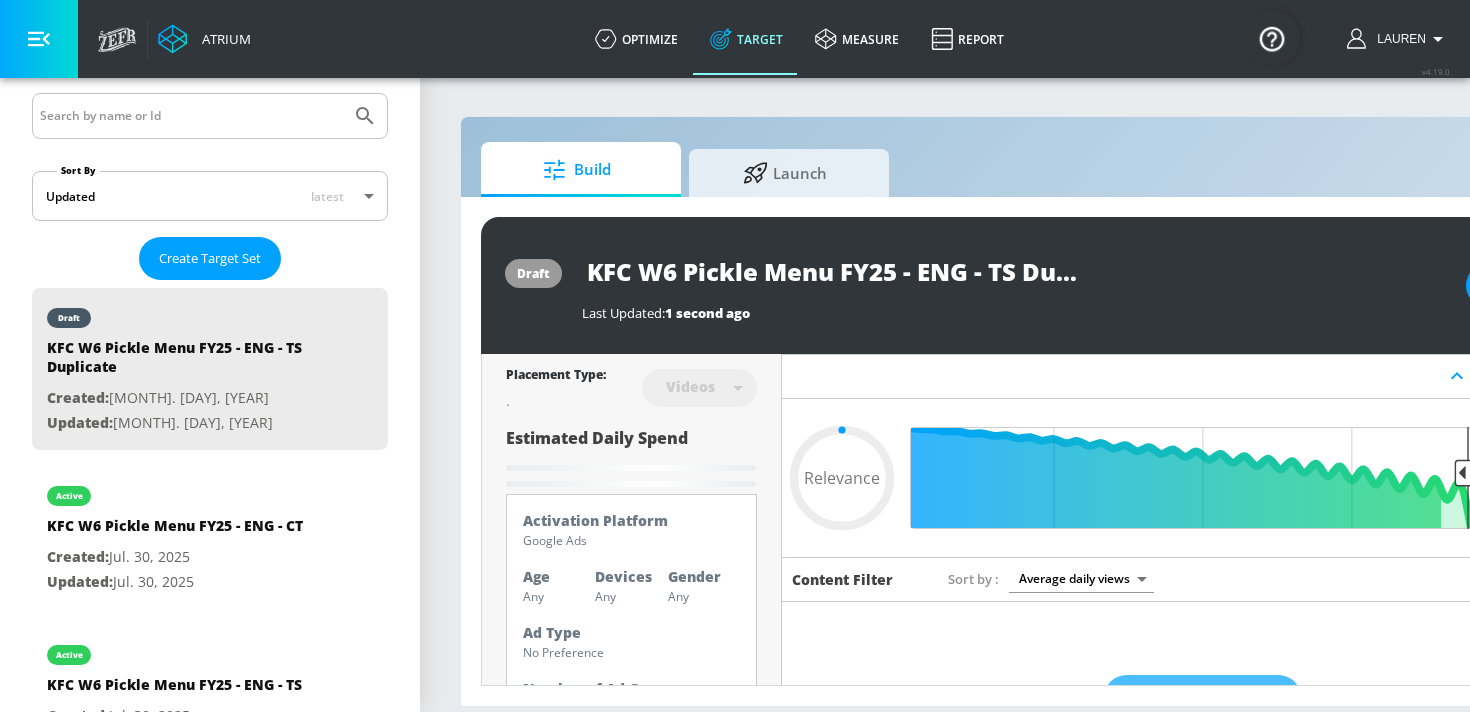 click at bounding box center [556, 399] 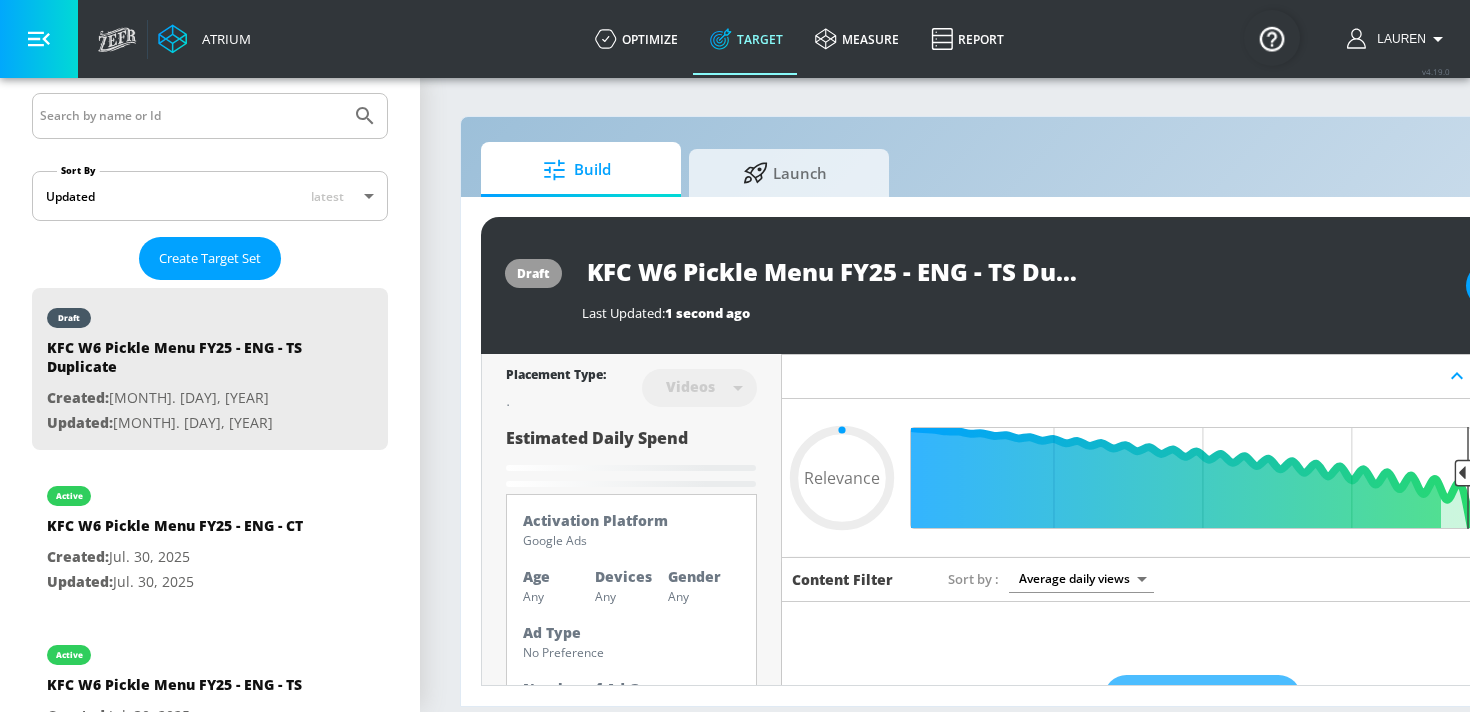 click 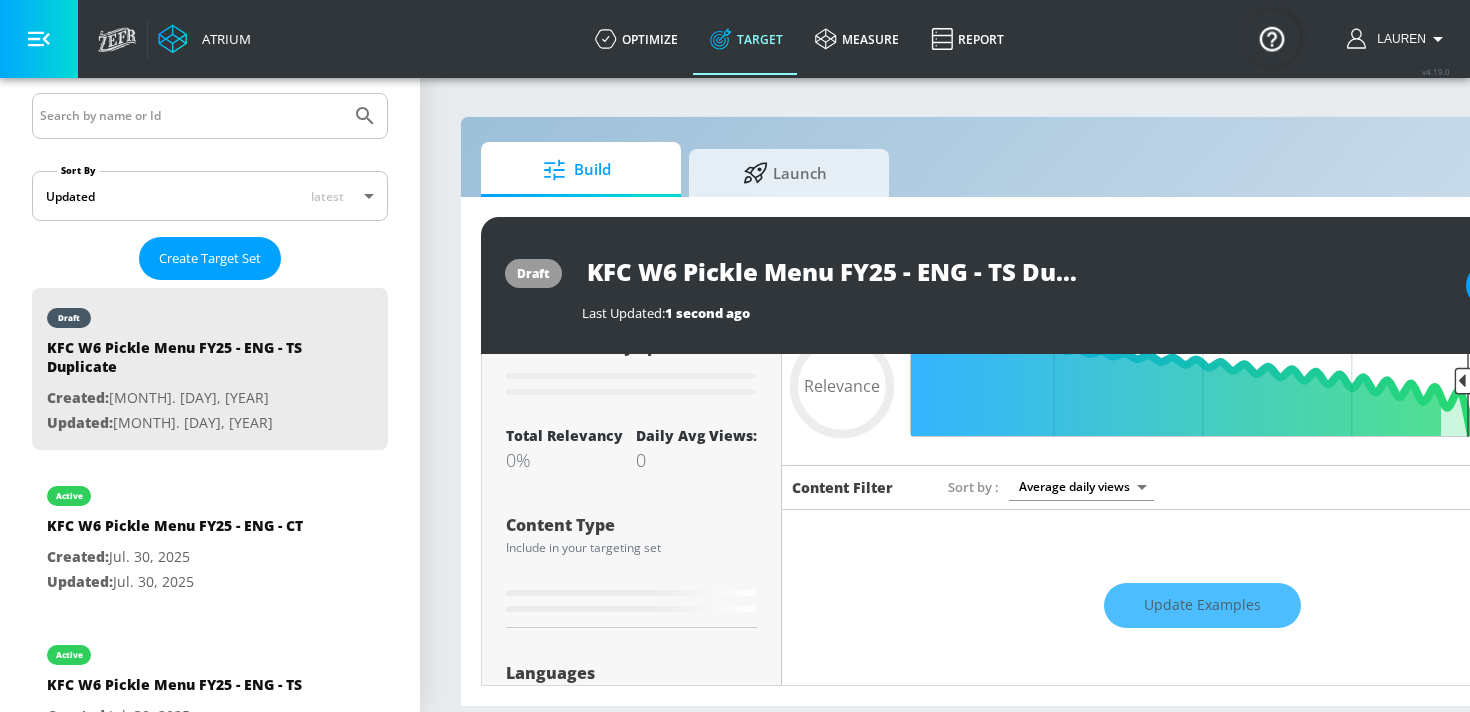 scroll, scrollTop: 95, scrollLeft: 0, axis: vertical 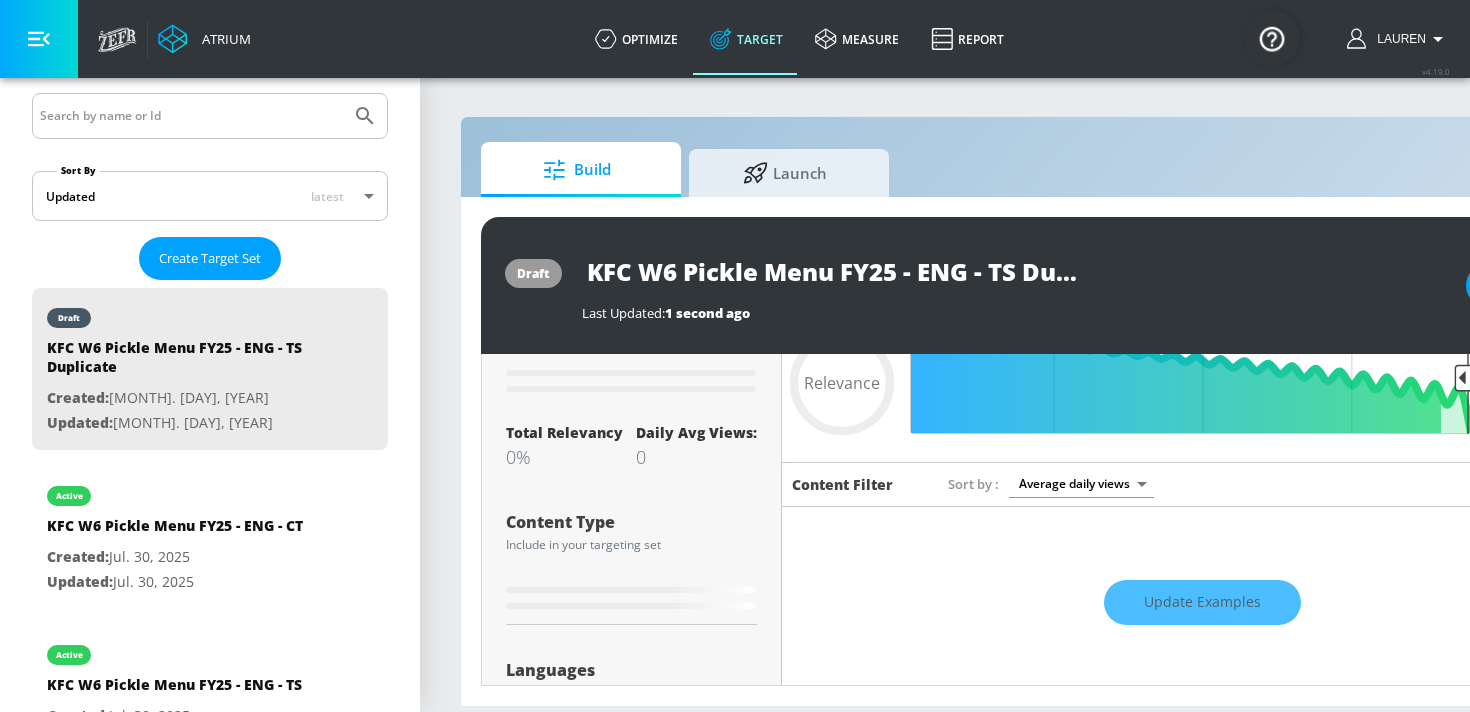 type on "0.5" 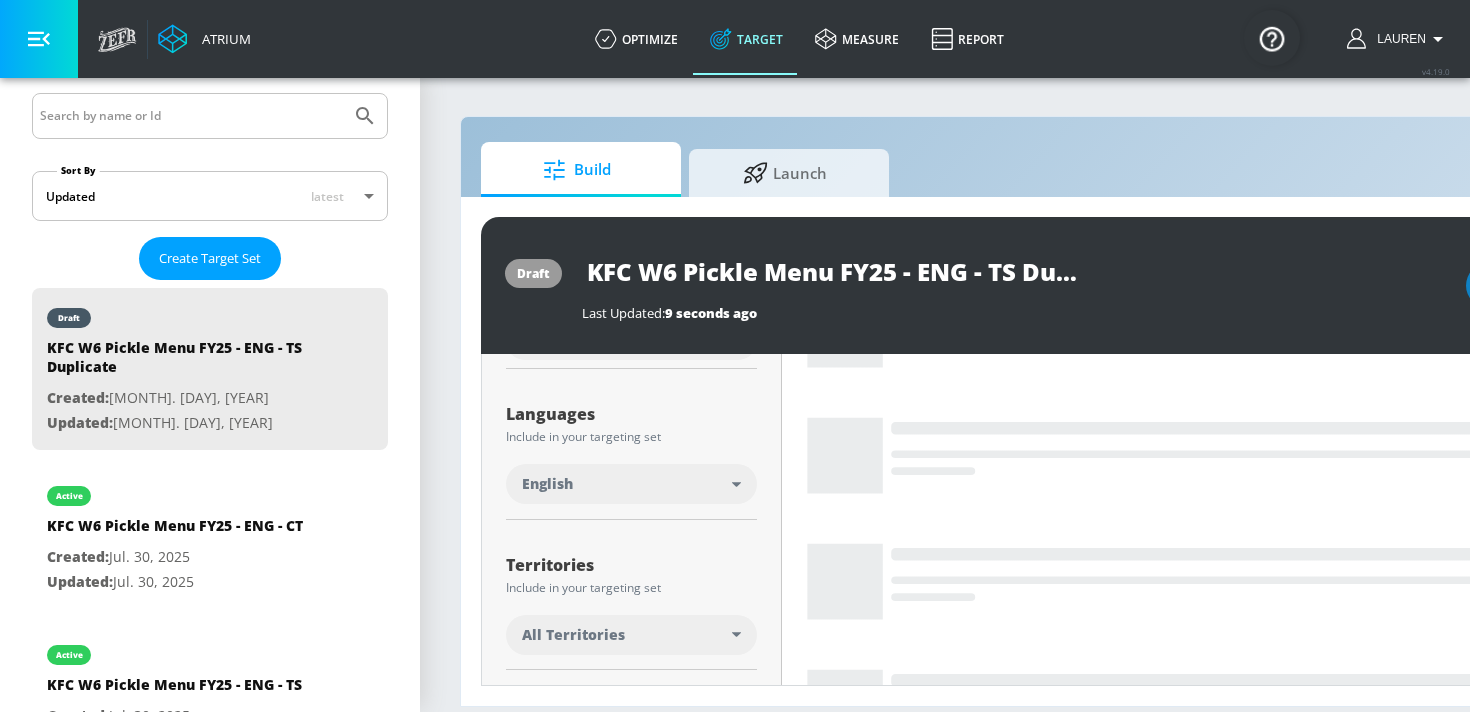 scroll, scrollTop: 350, scrollLeft: 0, axis: vertical 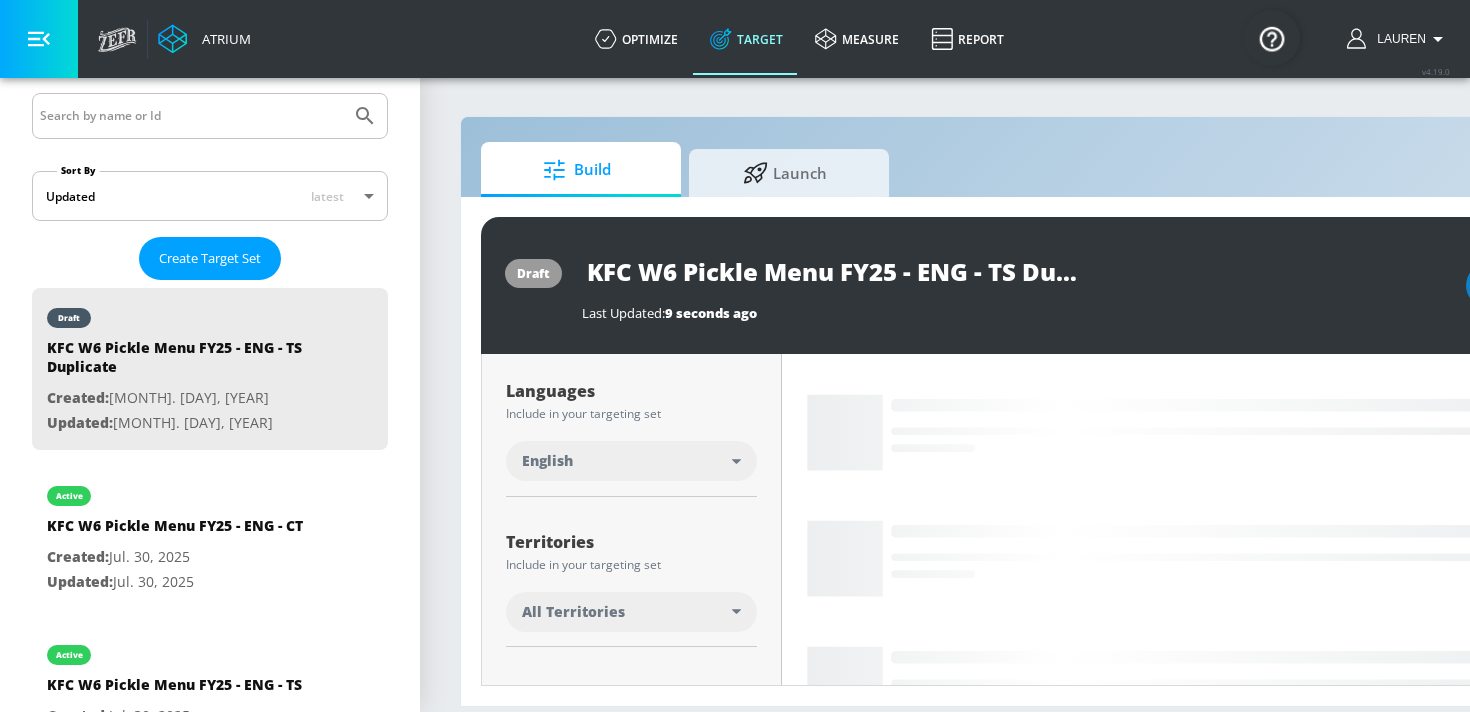 click on "English" at bounding box center [627, 461] 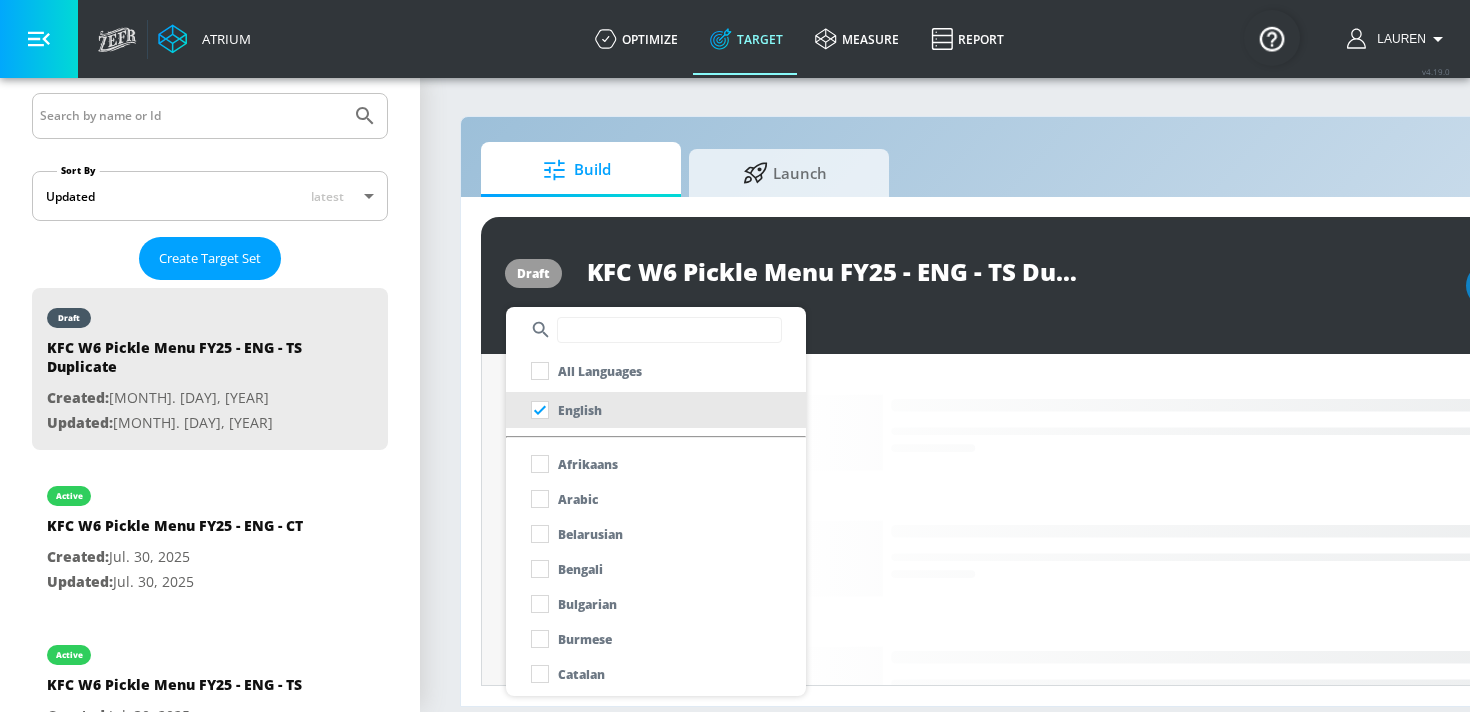 click at bounding box center [669, 330] 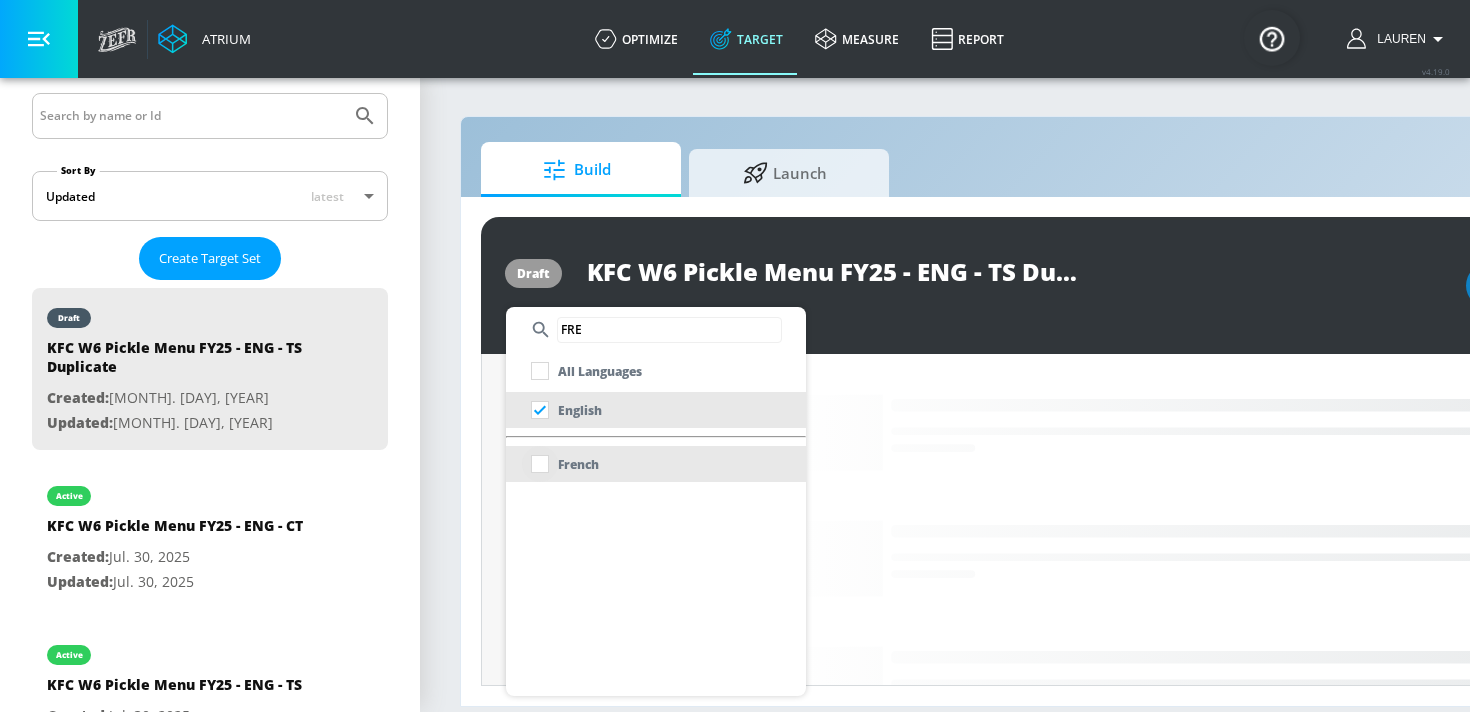 type on "FRE" 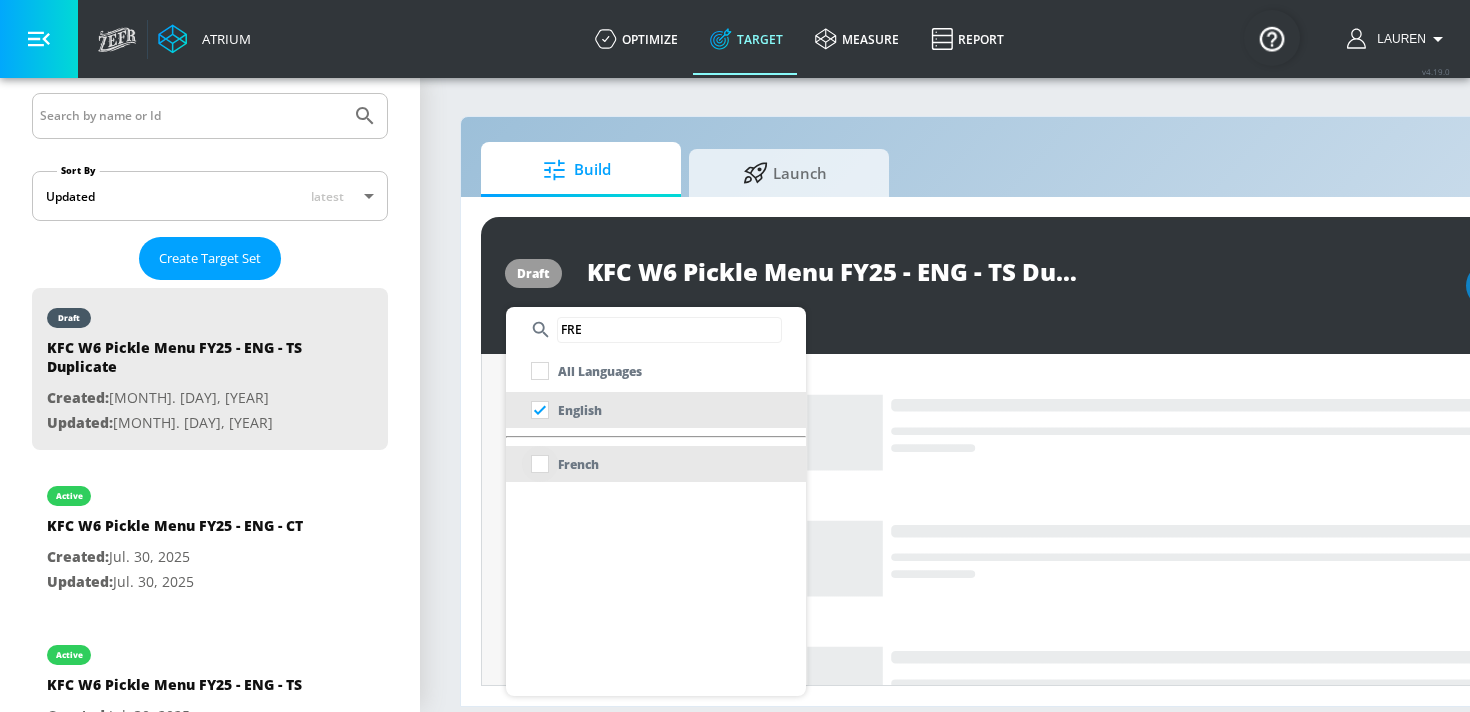click at bounding box center (540, 464) 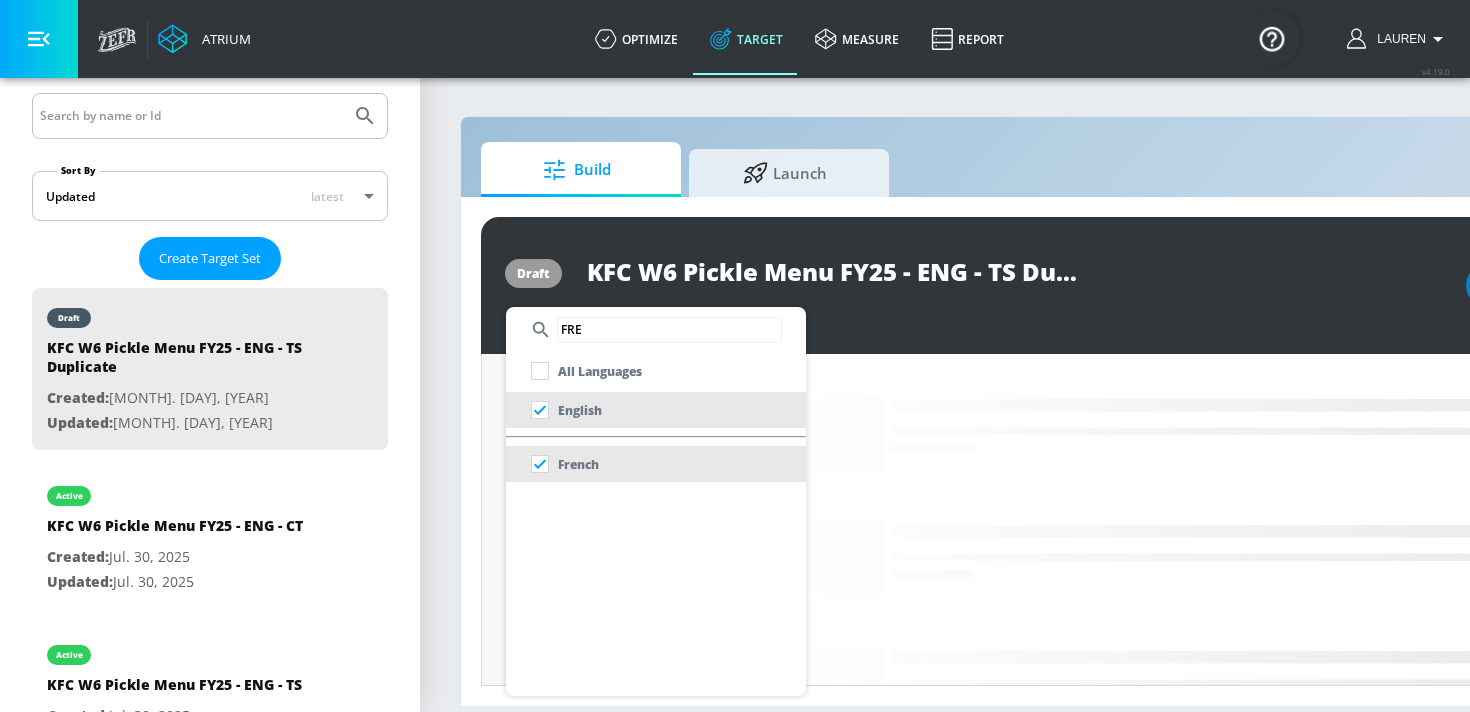 click at bounding box center (735, 356) 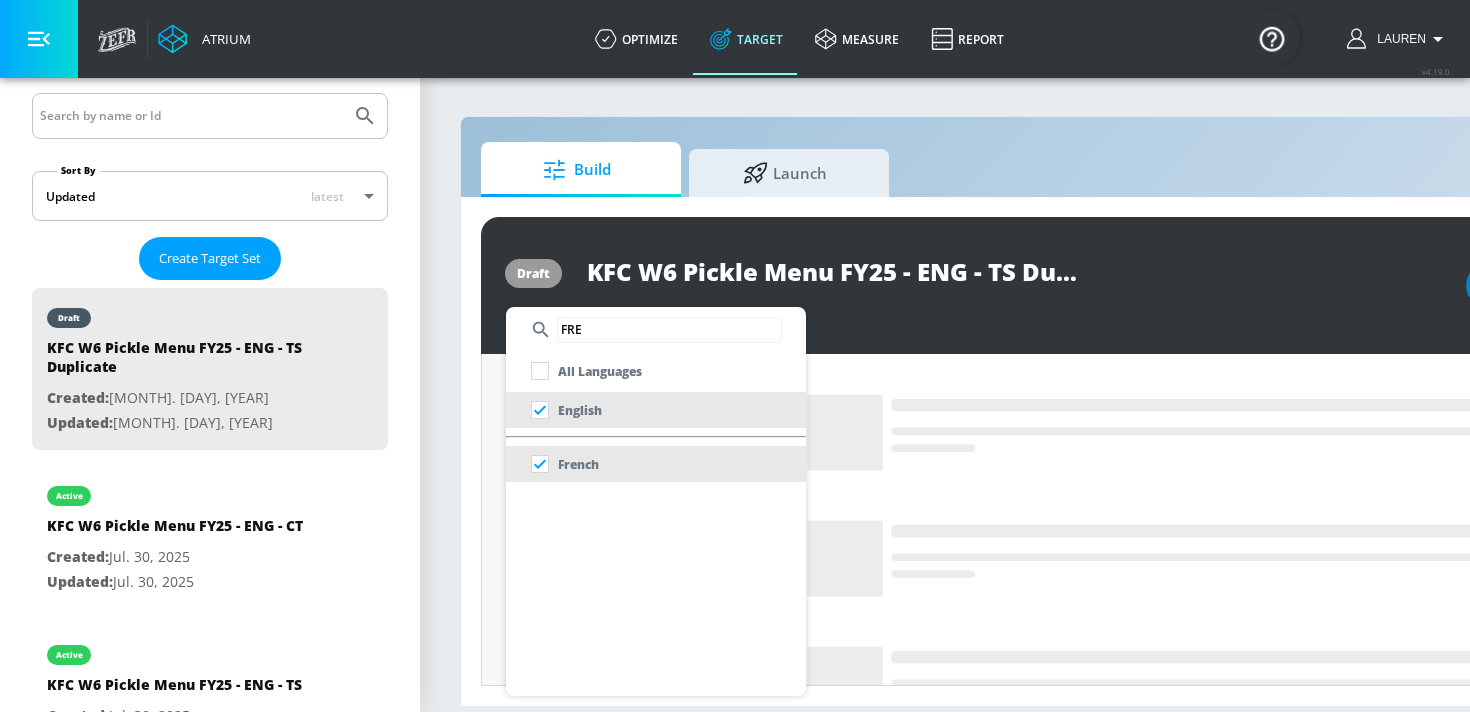 type 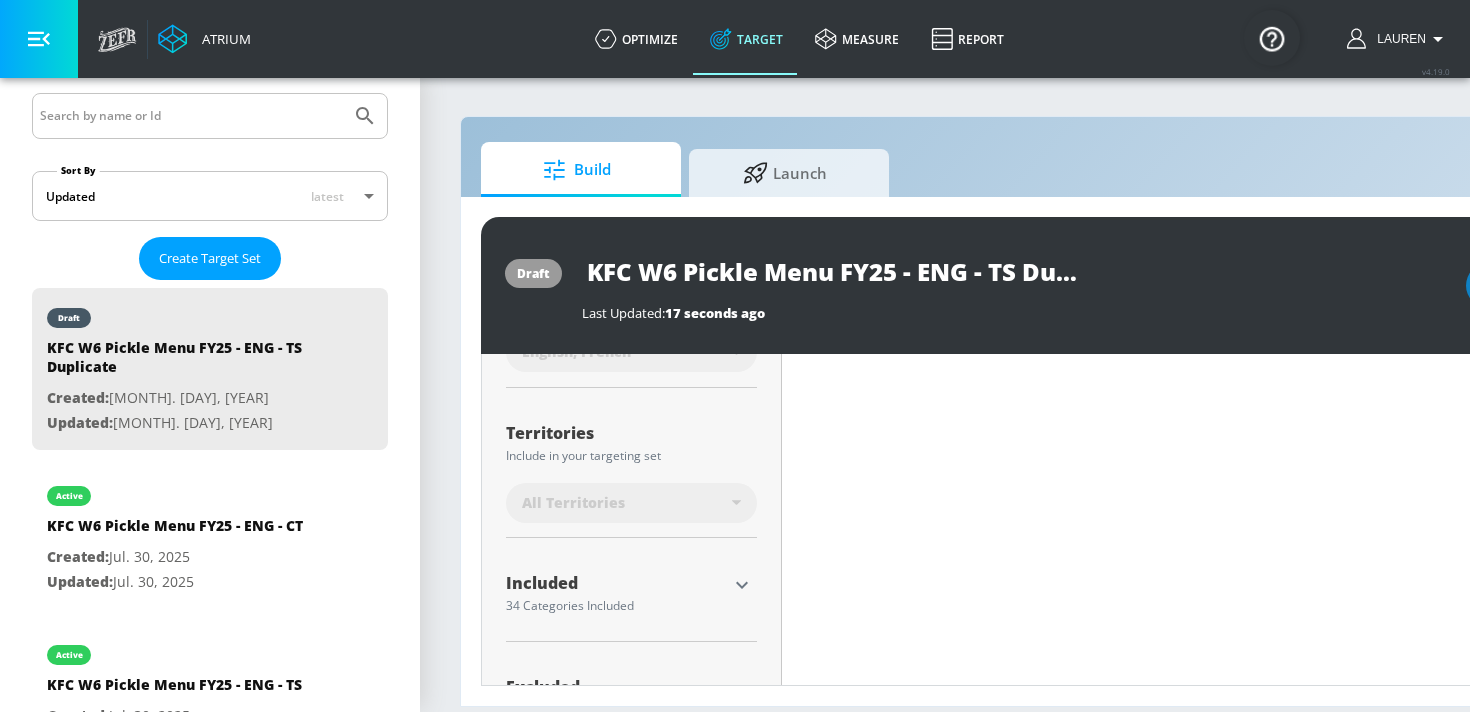 scroll, scrollTop: 472, scrollLeft: 0, axis: vertical 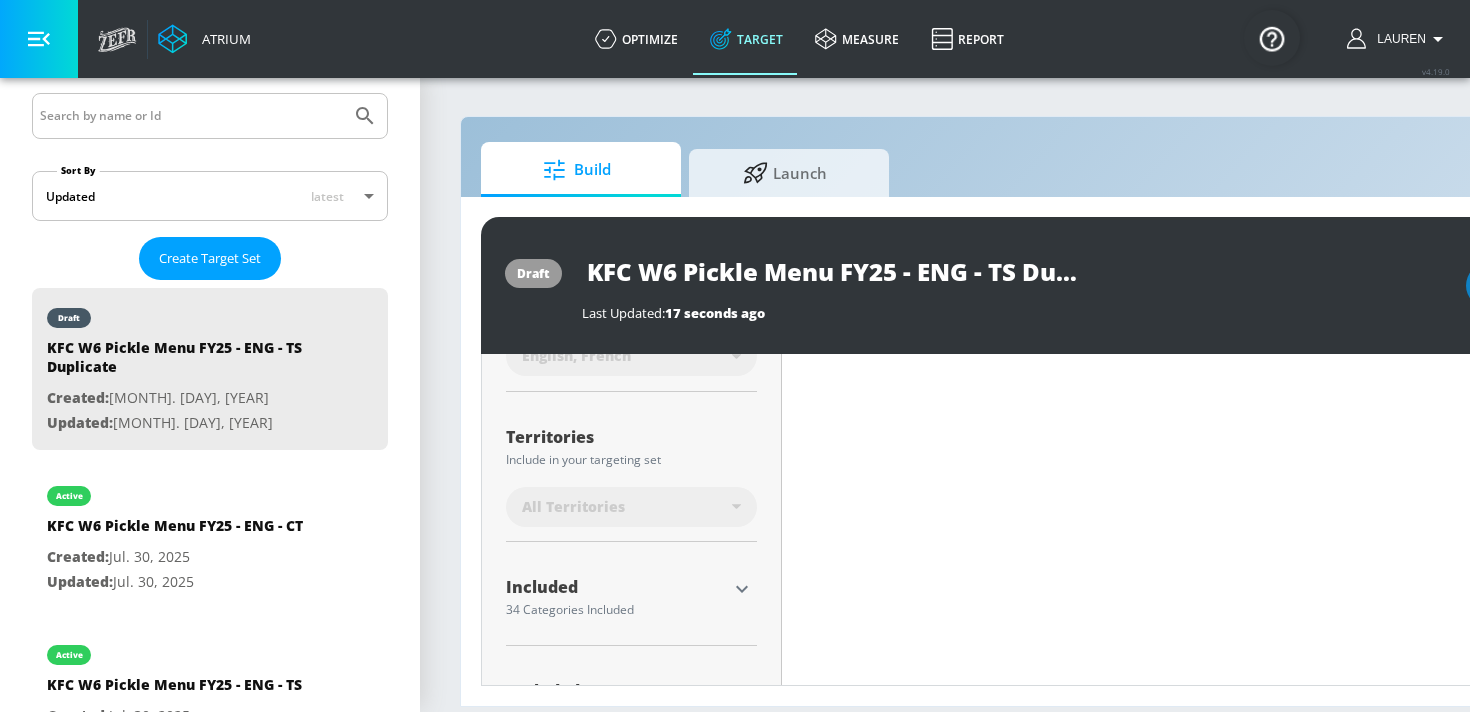 click on "All Territories" at bounding box center (627, 507) 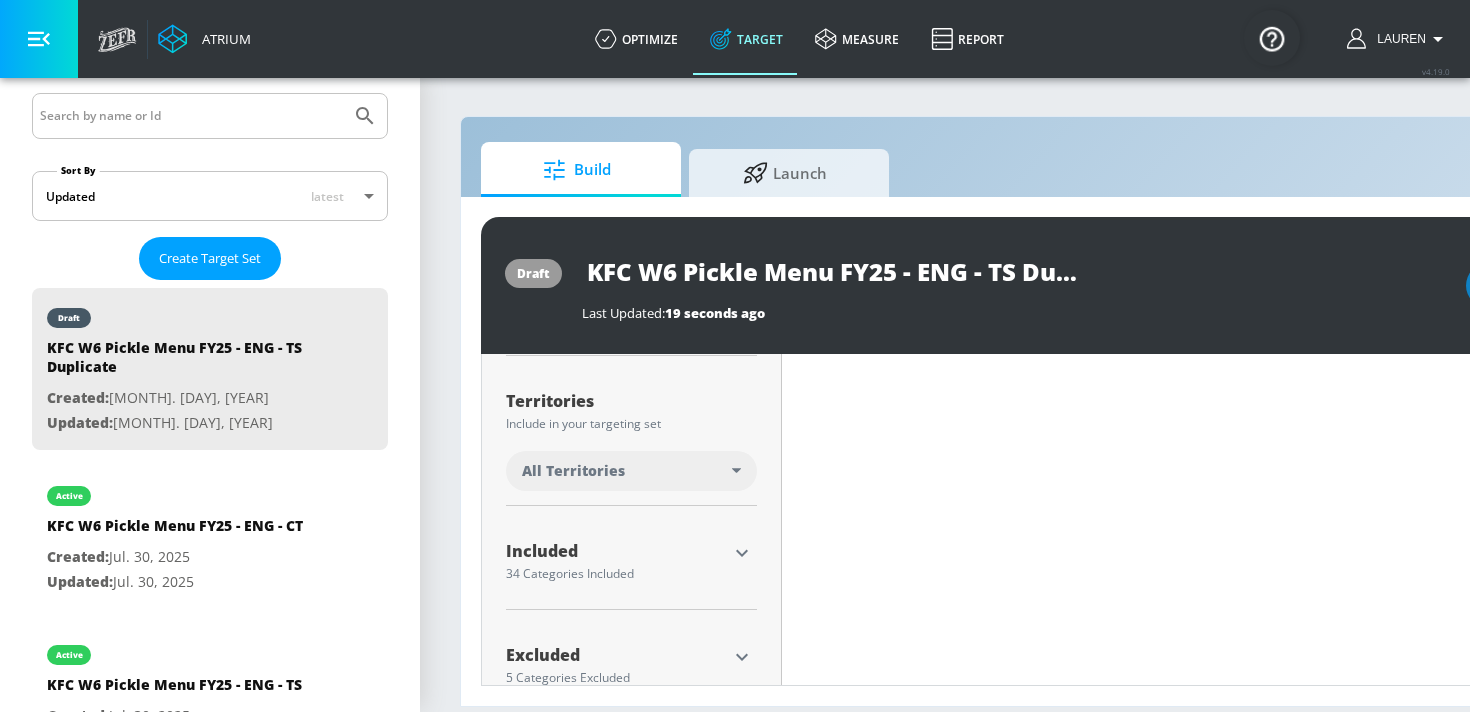 scroll, scrollTop: 536, scrollLeft: 0, axis: vertical 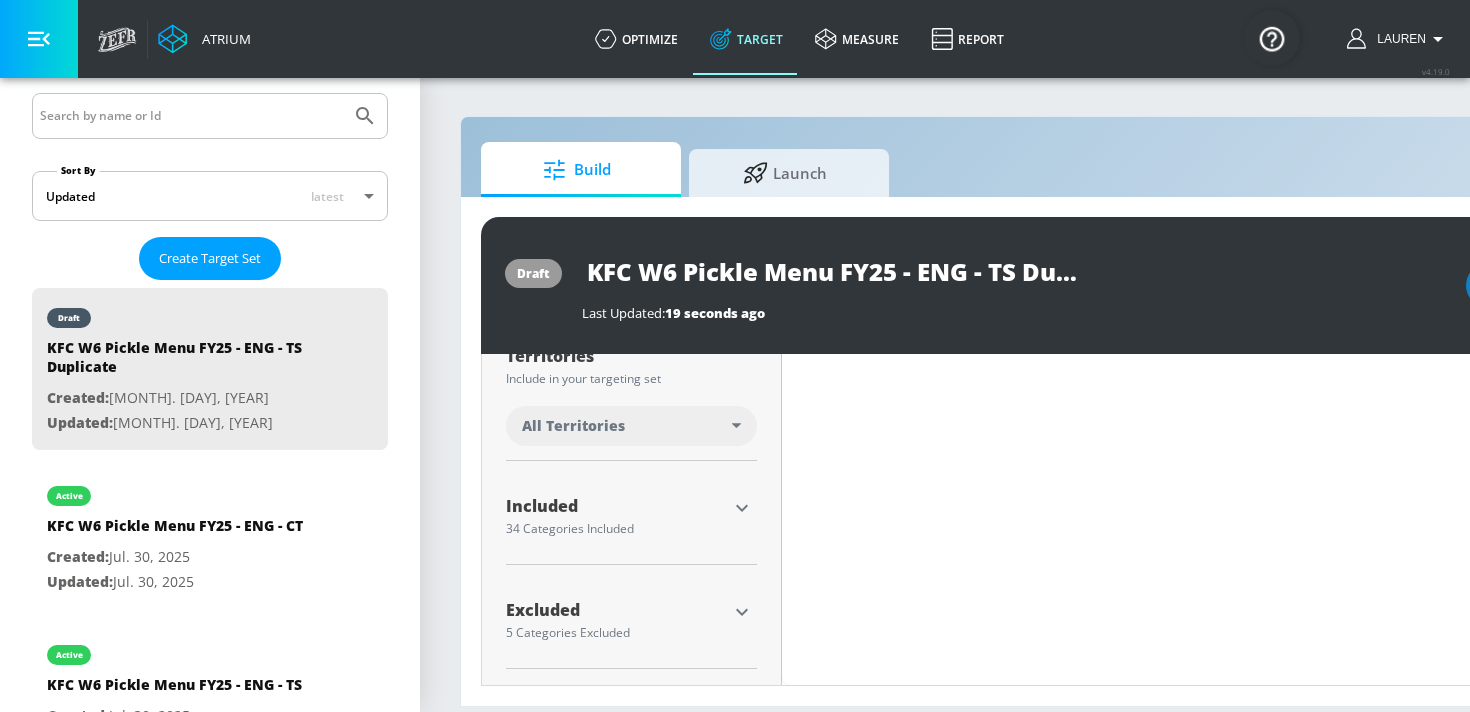 click on "All Territories" at bounding box center [573, 426] 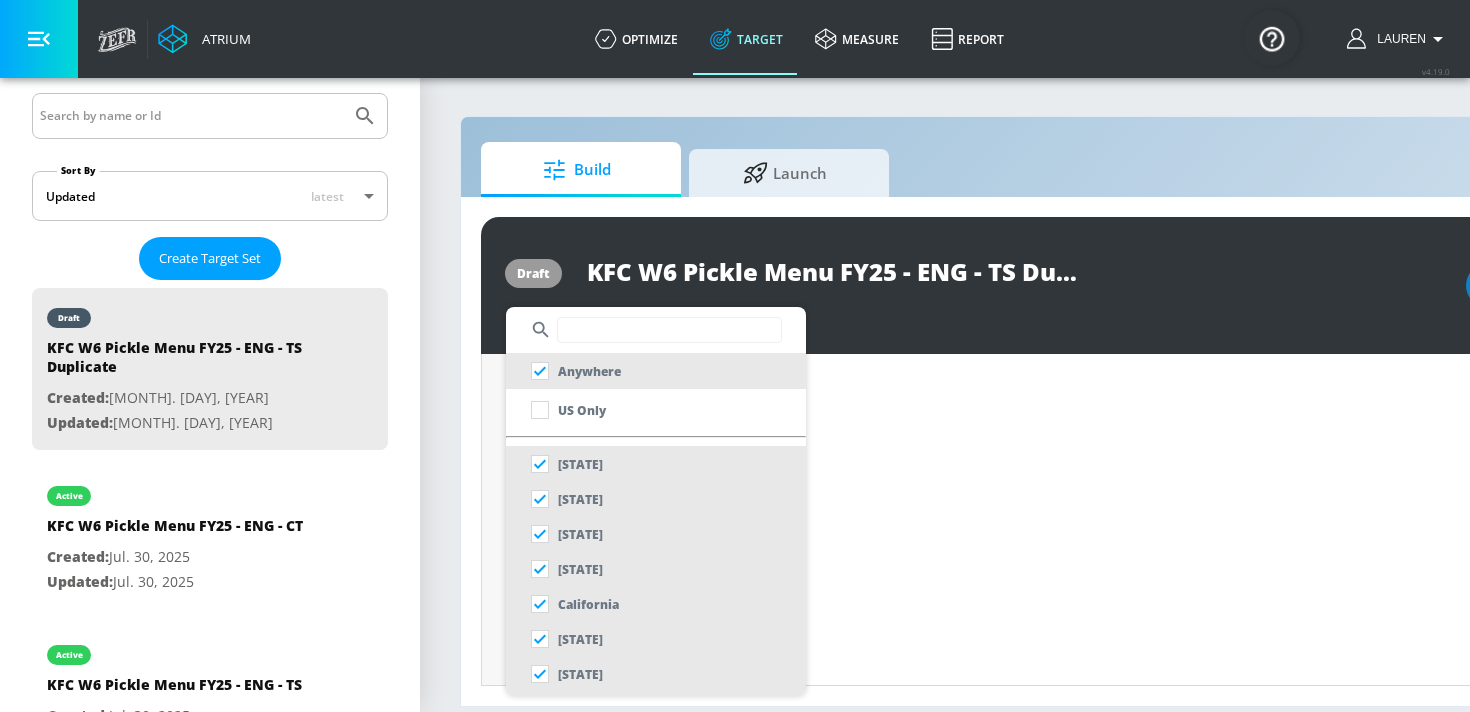 click at bounding box center (669, 330) 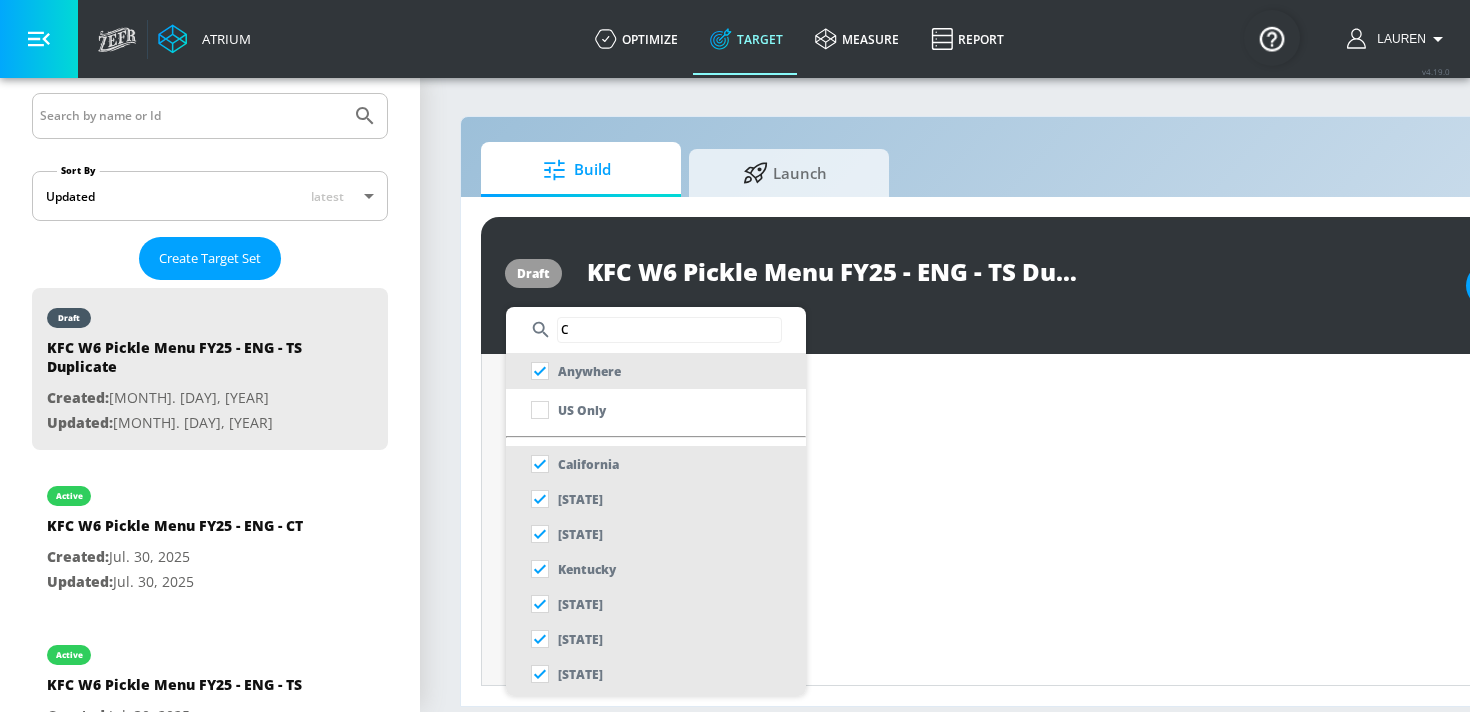 type on "C" 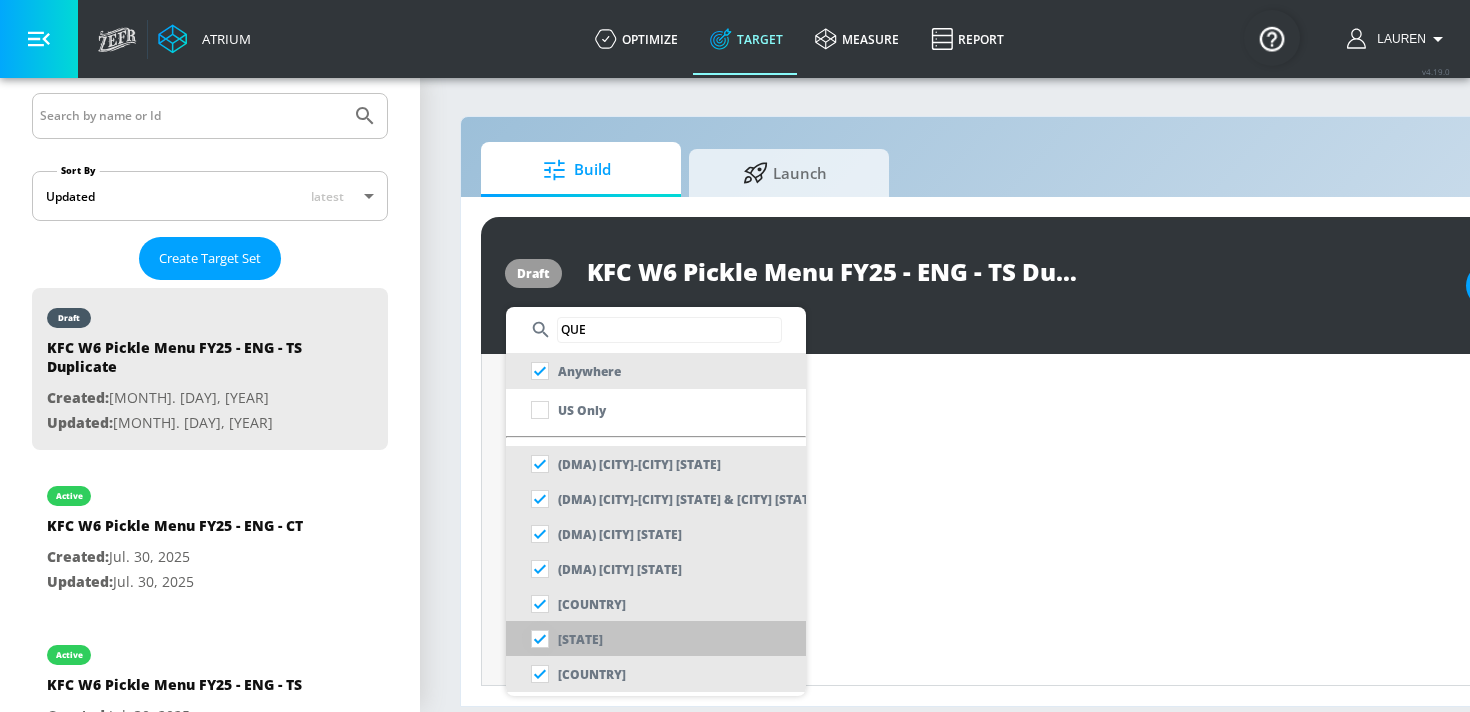 type on "QUE" 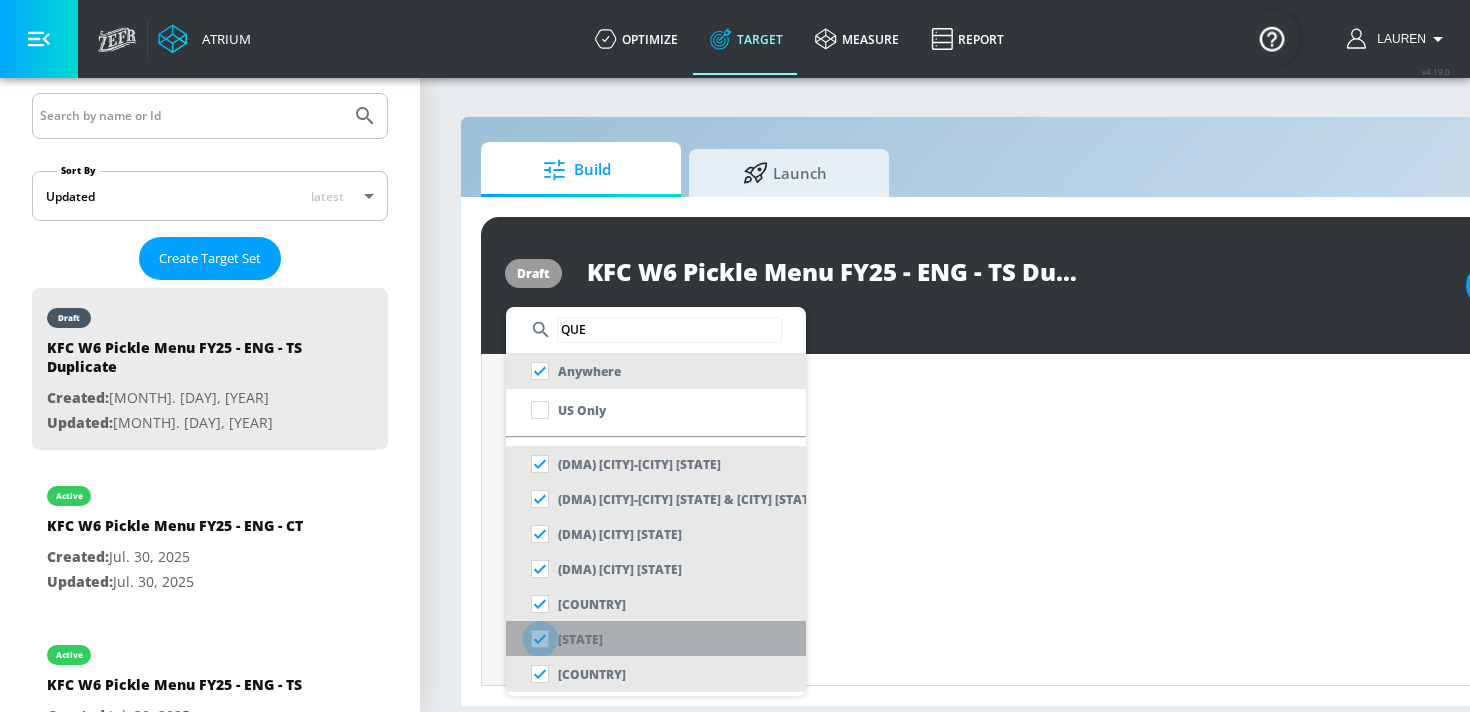 click at bounding box center [540, 639] 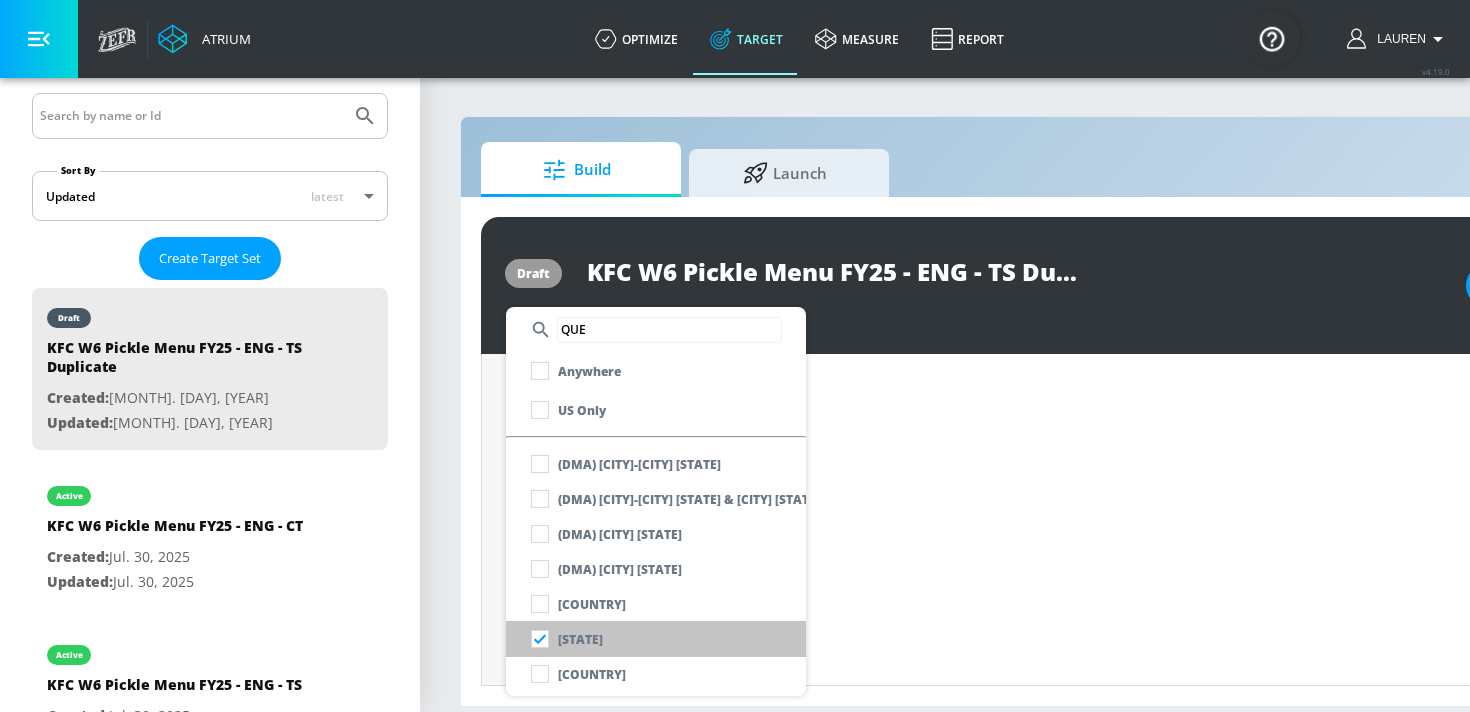 click at bounding box center [540, 639] 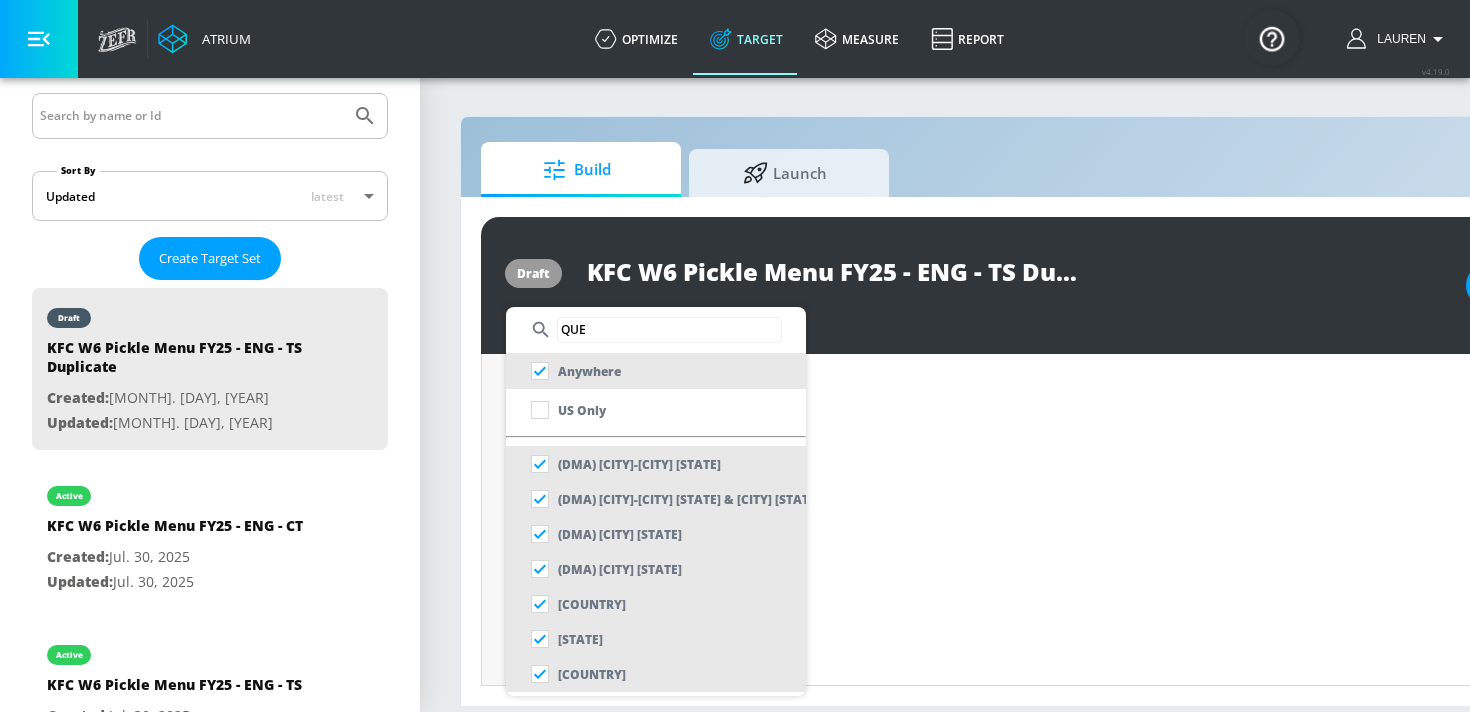 click at bounding box center (540, 639) 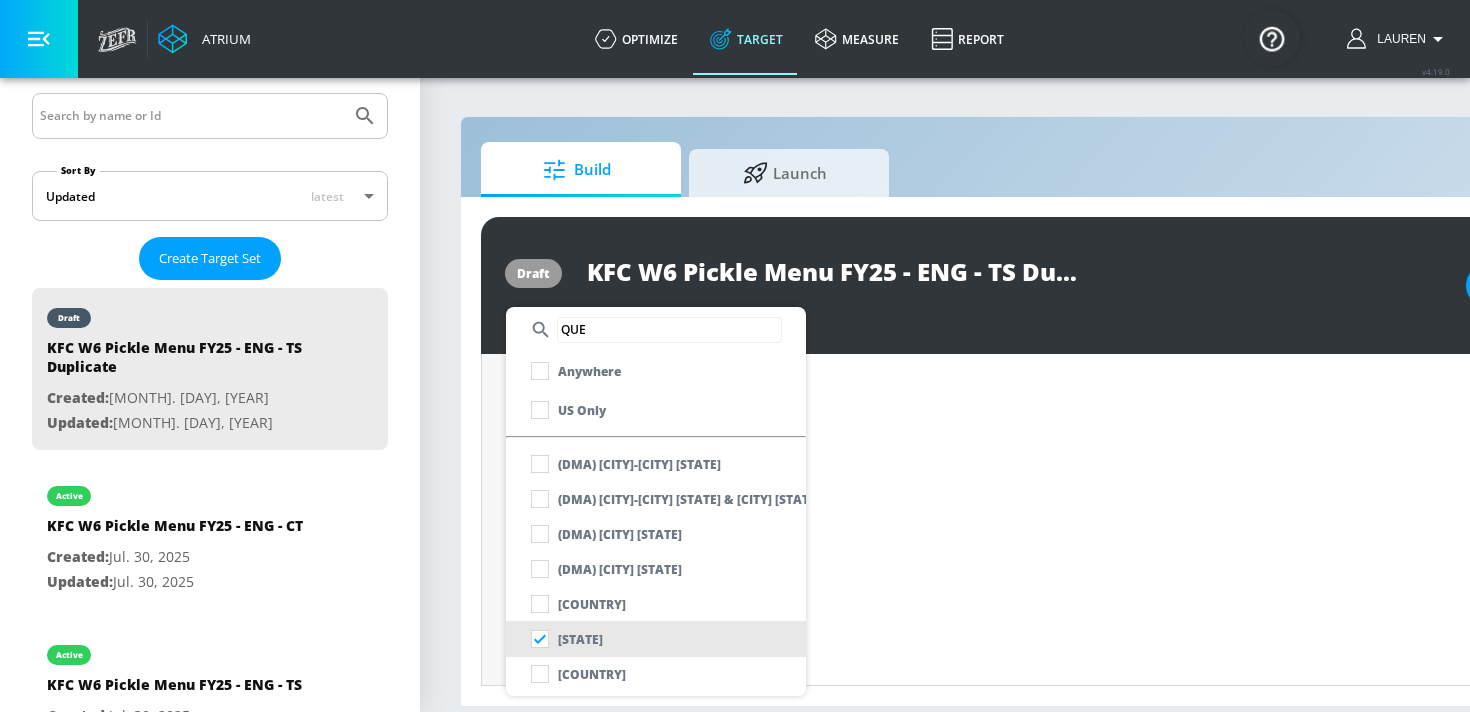 click at bounding box center (735, 356) 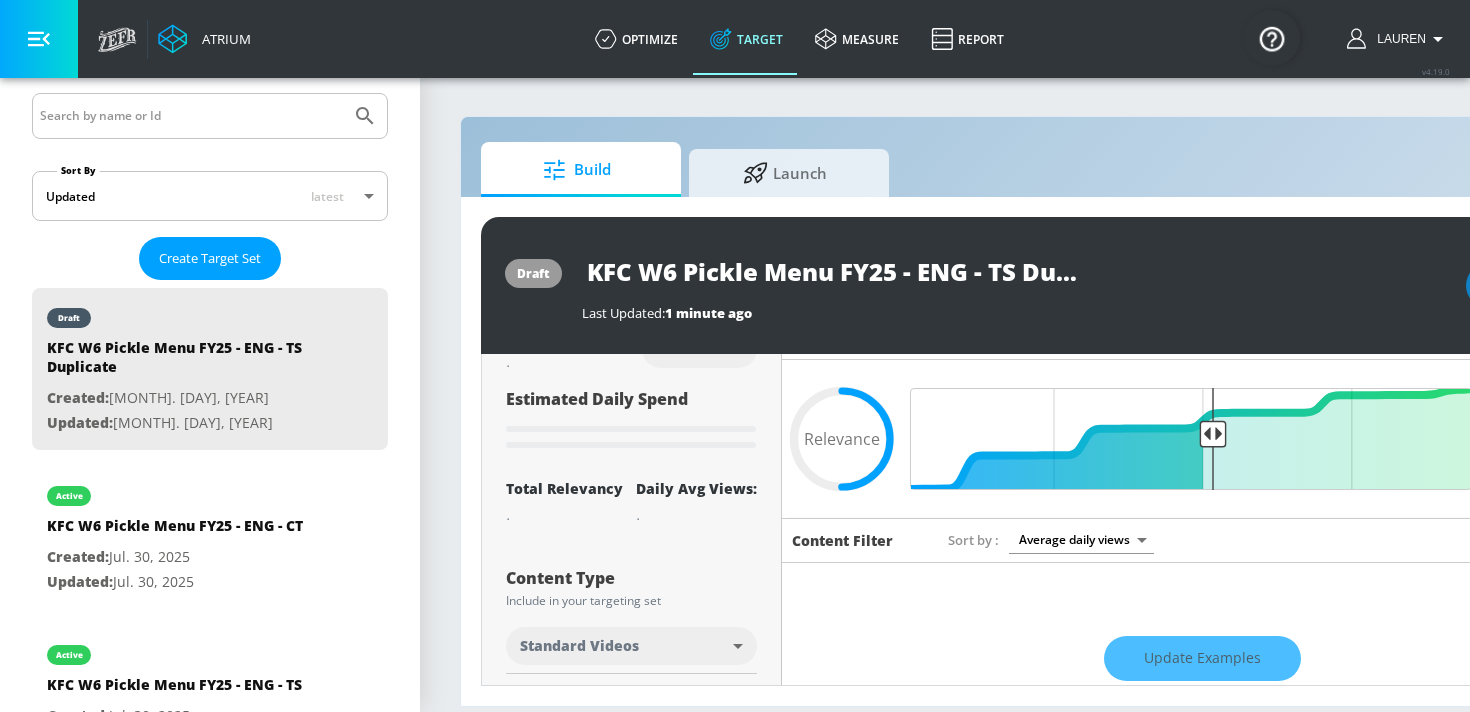scroll, scrollTop: 0, scrollLeft: 0, axis: both 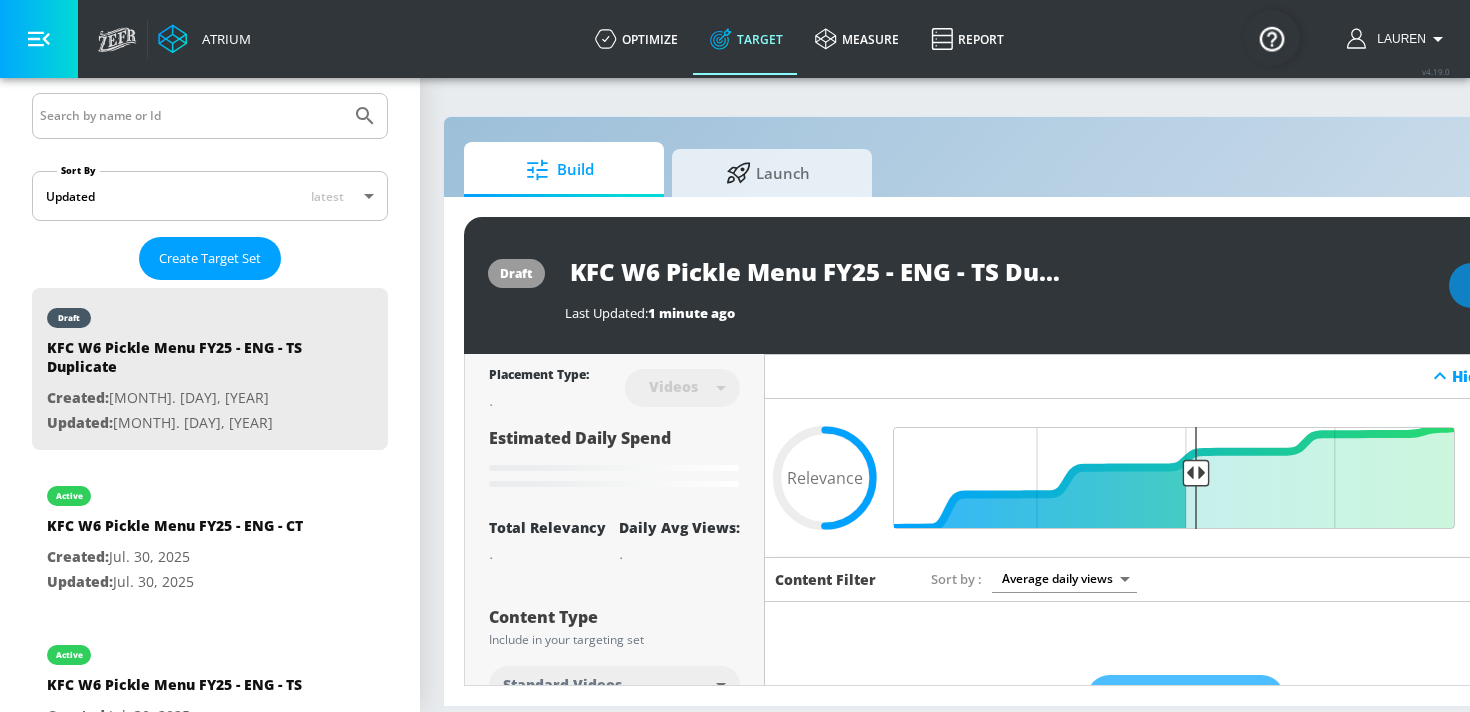 click on "KFC W6 Pickle Menu FY25 - ENG - TS Duplicate" at bounding box center (815, 271) 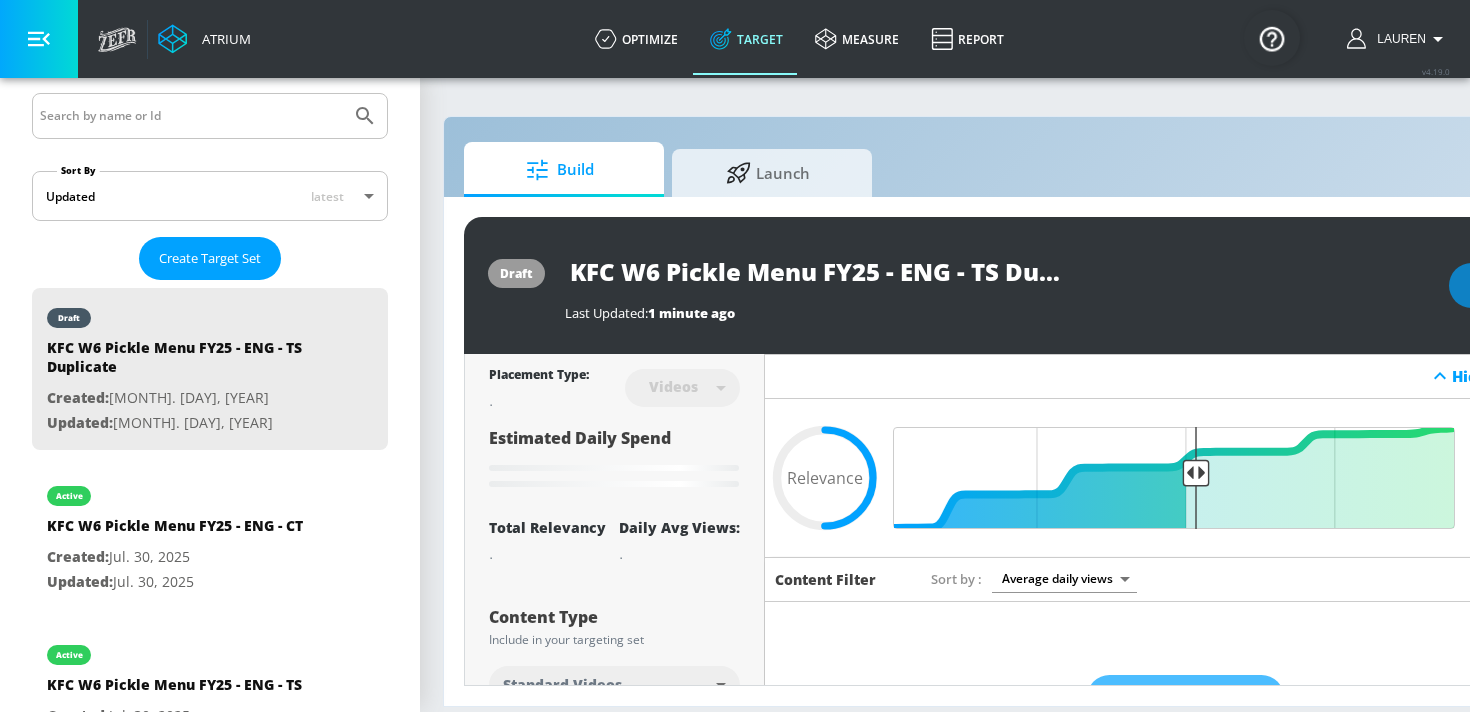 scroll, scrollTop: 0, scrollLeft: 64, axis: horizontal 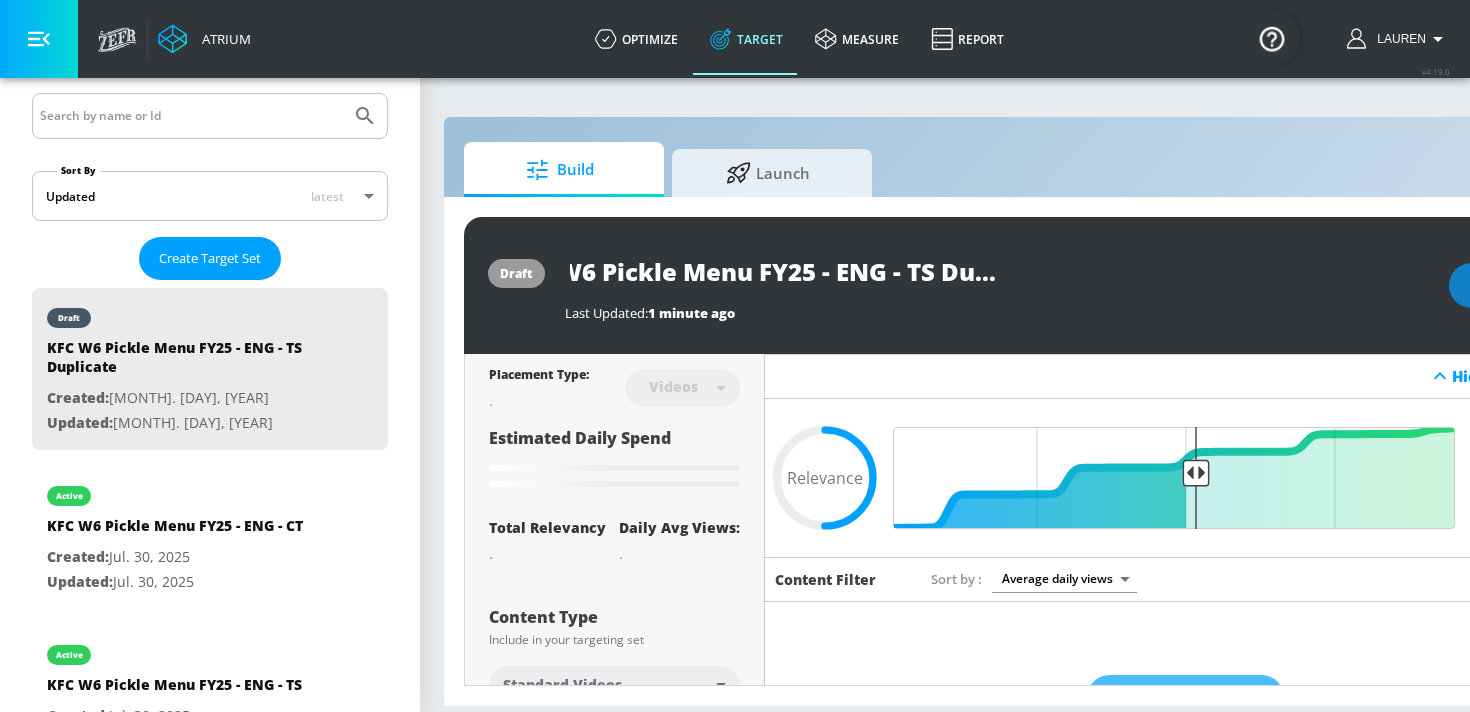 click on "KFC W6 Pickle Menu FY25 - ENG - TS Duplicate" at bounding box center (815, 271) 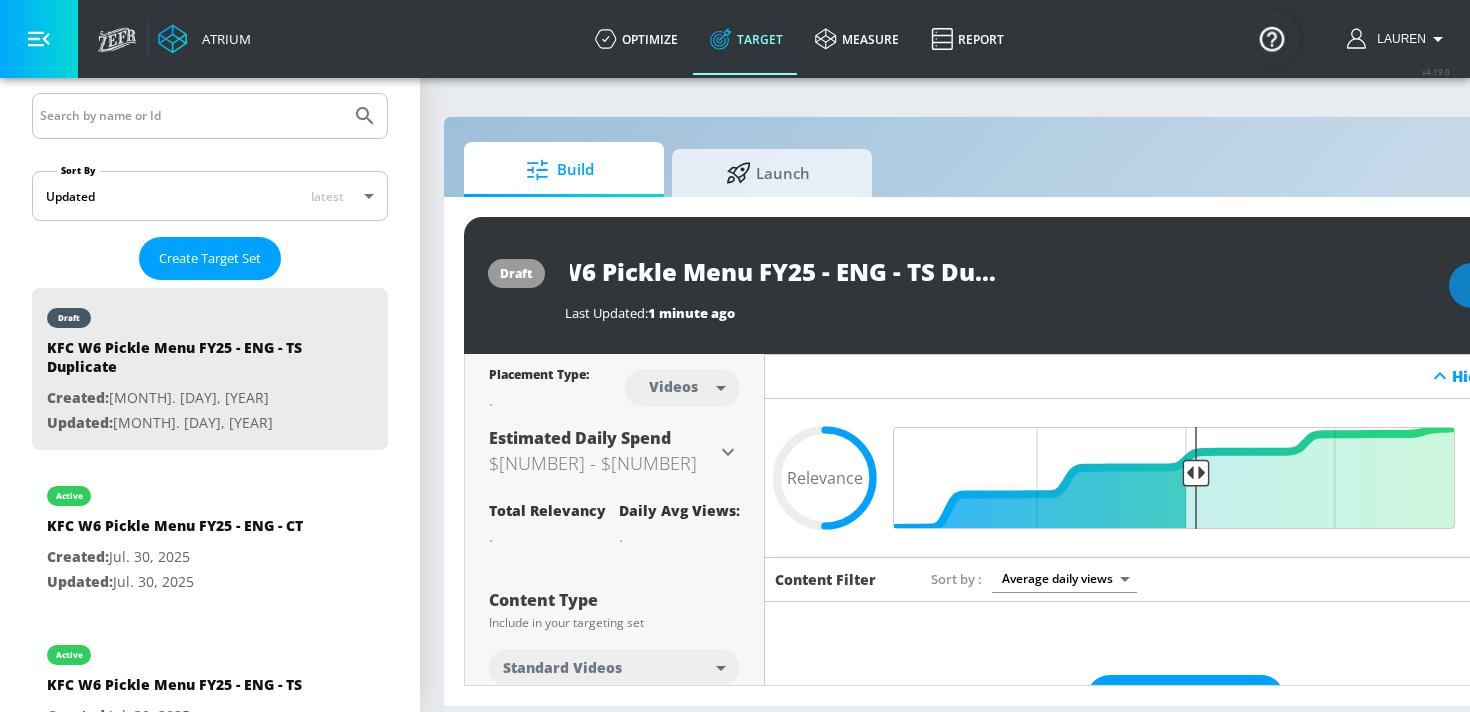 click on "KFC W6 Pickle Menu FY25 - ENG - TS Duplicate" at bounding box center (815, 271) 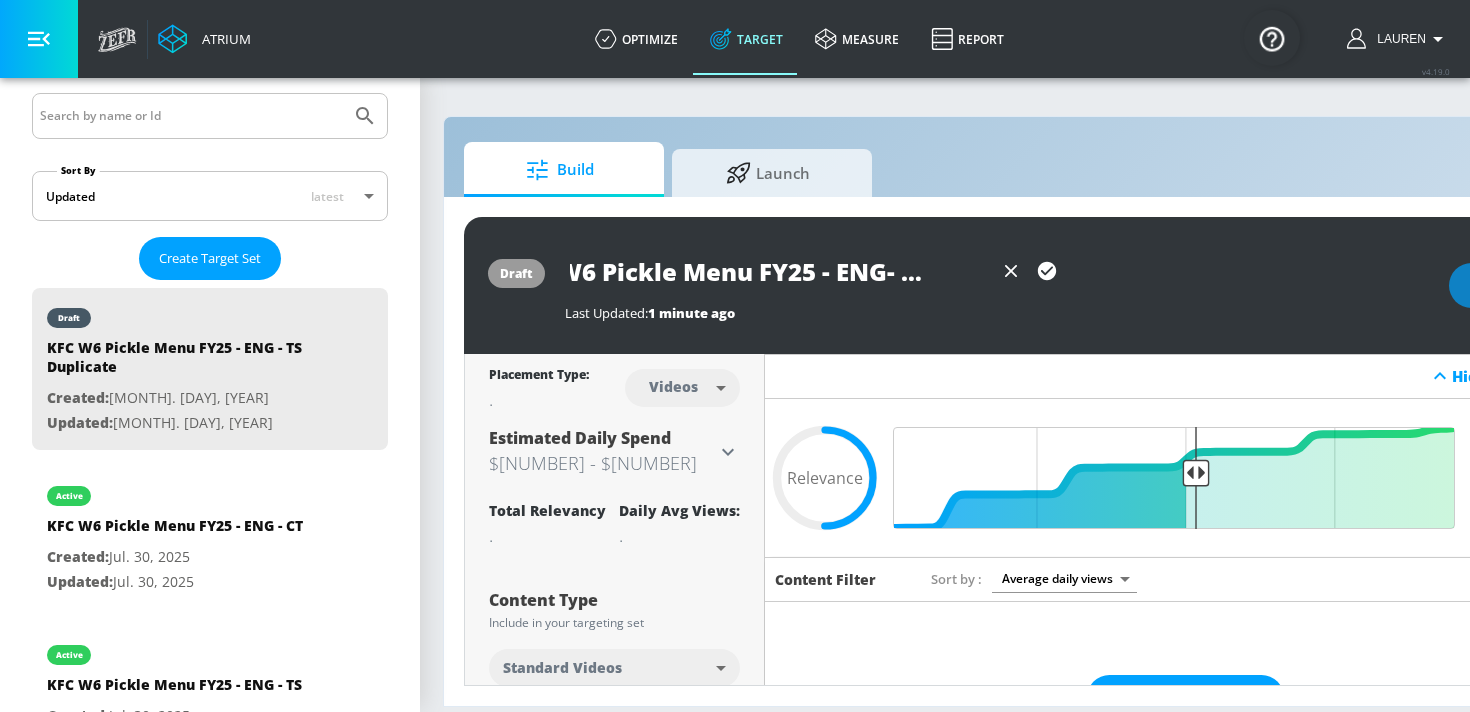 scroll, scrollTop: 0, scrollLeft: 58, axis: horizontal 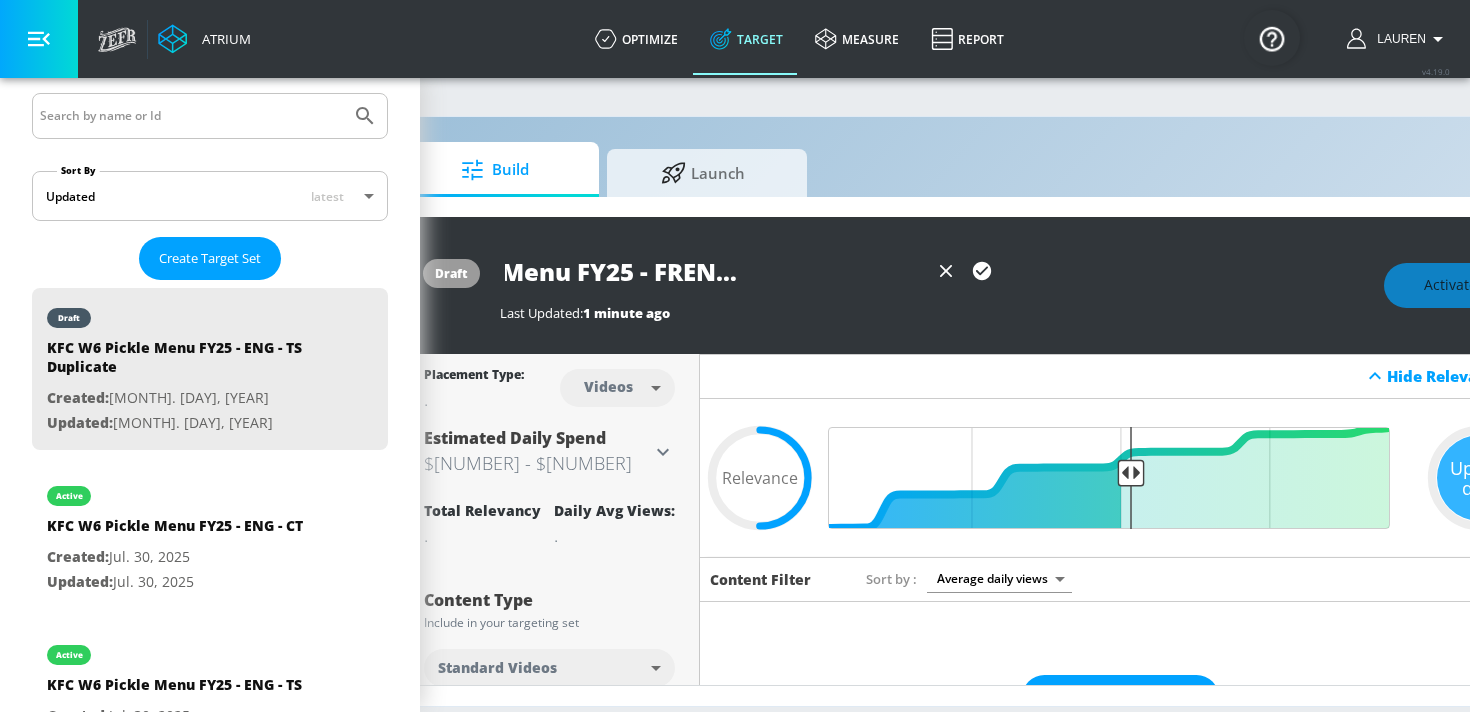 click on "KFC W6 Pickle Menu FY25 - FRENCH - TS Duplicate" at bounding box center (714, 271) 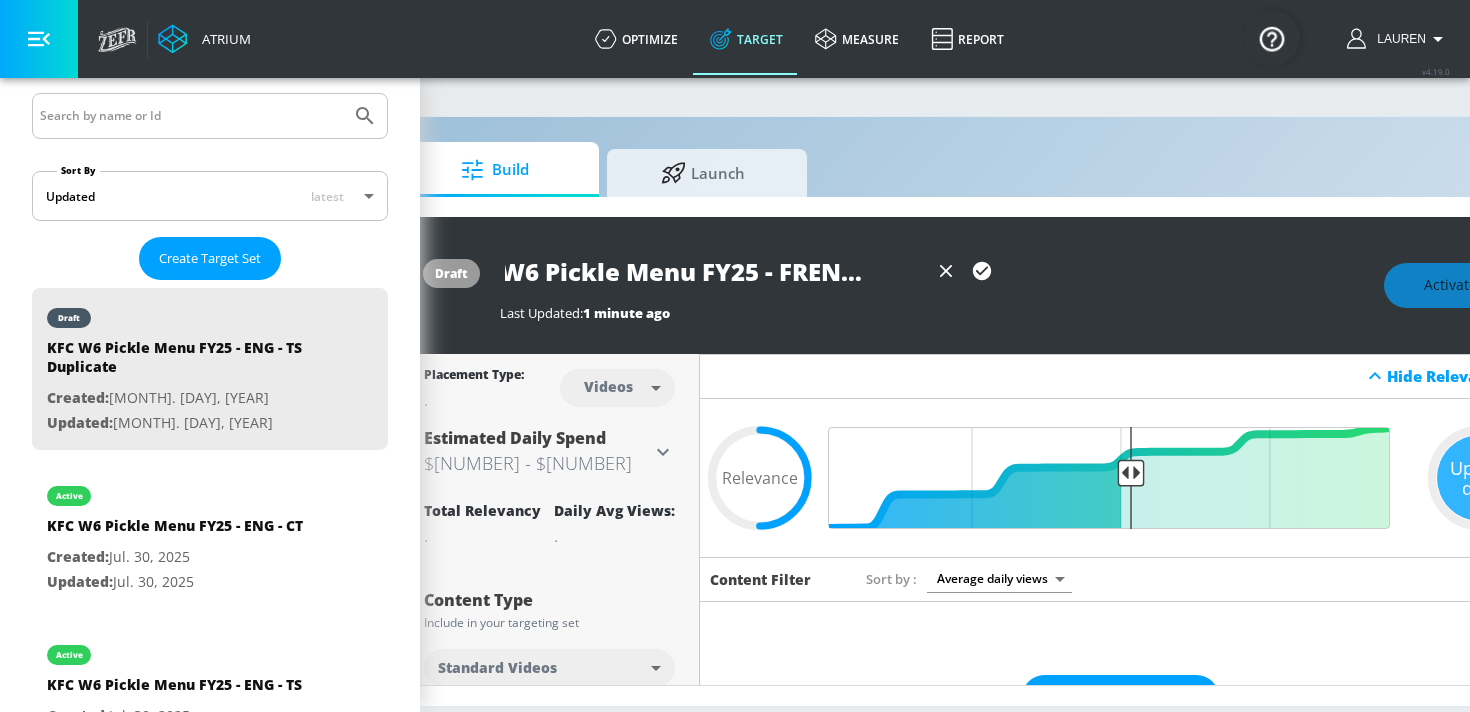 scroll, scrollTop: 0, scrollLeft: 57, axis: horizontal 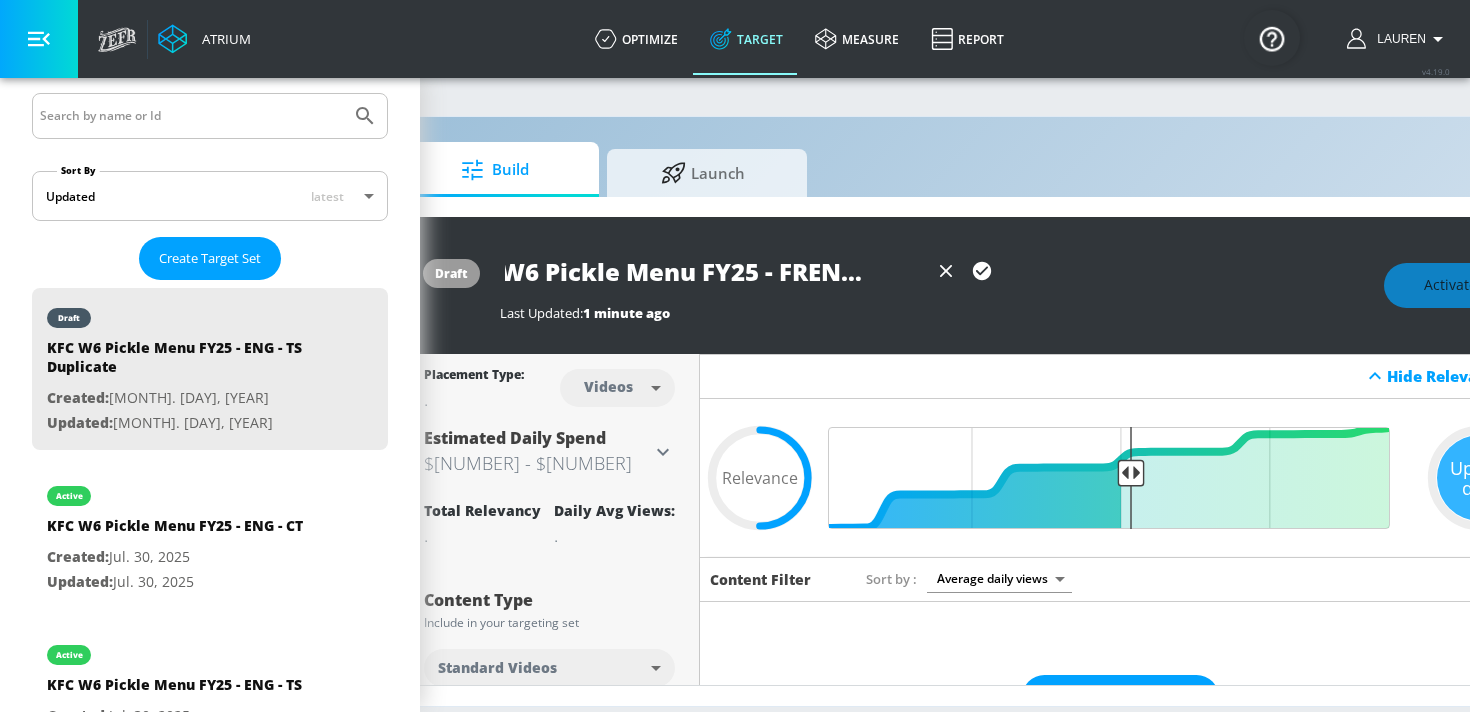 click 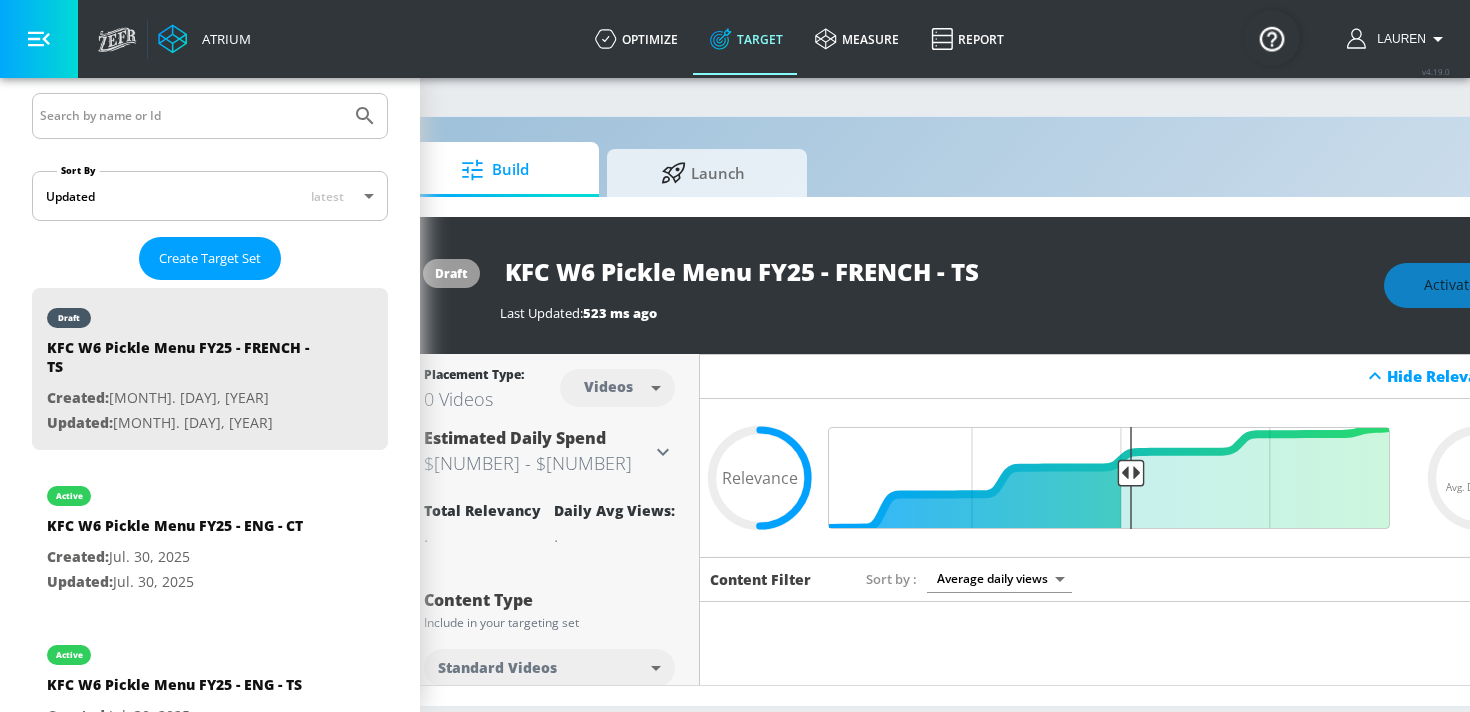 click on "draft KFC W6 Pickle Menu FY25 - FRENCH - TS Last Updated:  [TIME] Activate" at bounding box center (970, 285) 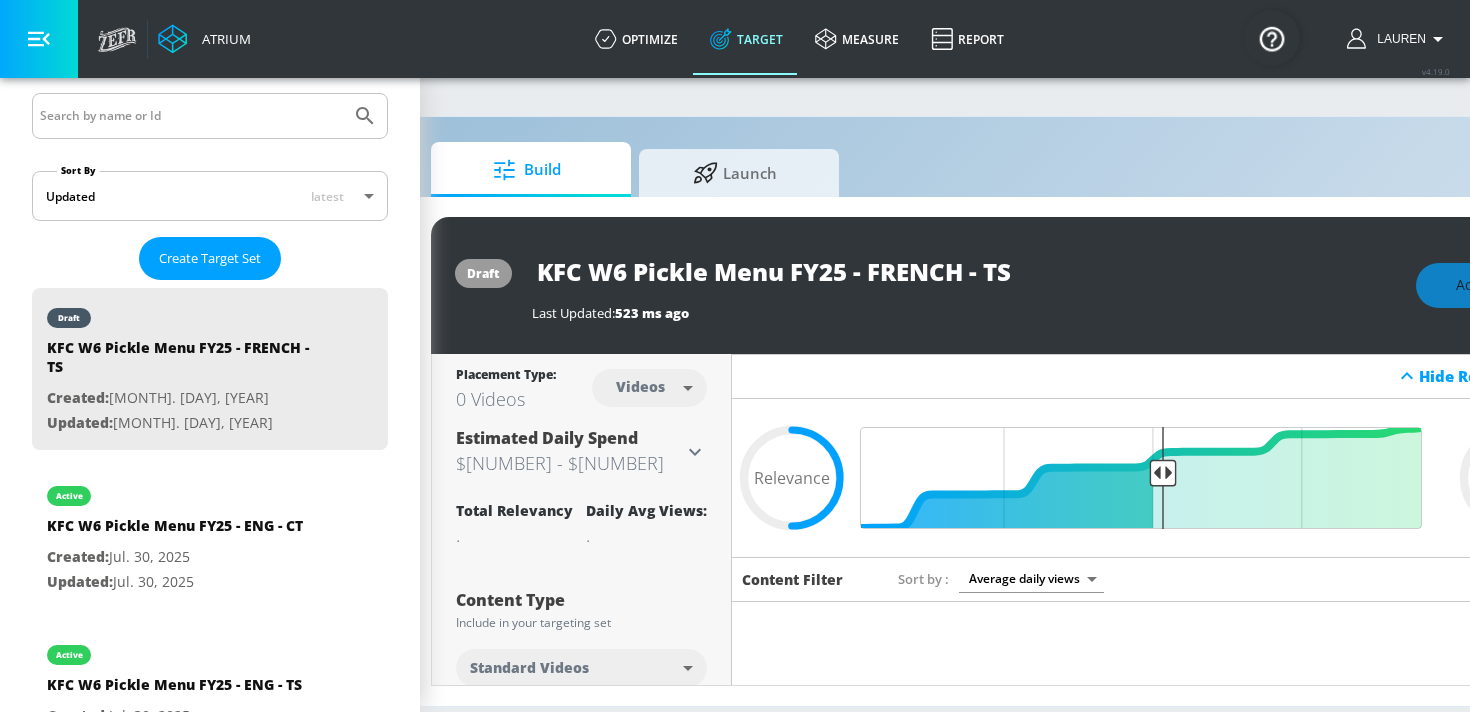 scroll, scrollTop: 0, scrollLeft: 48, axis: horizontal 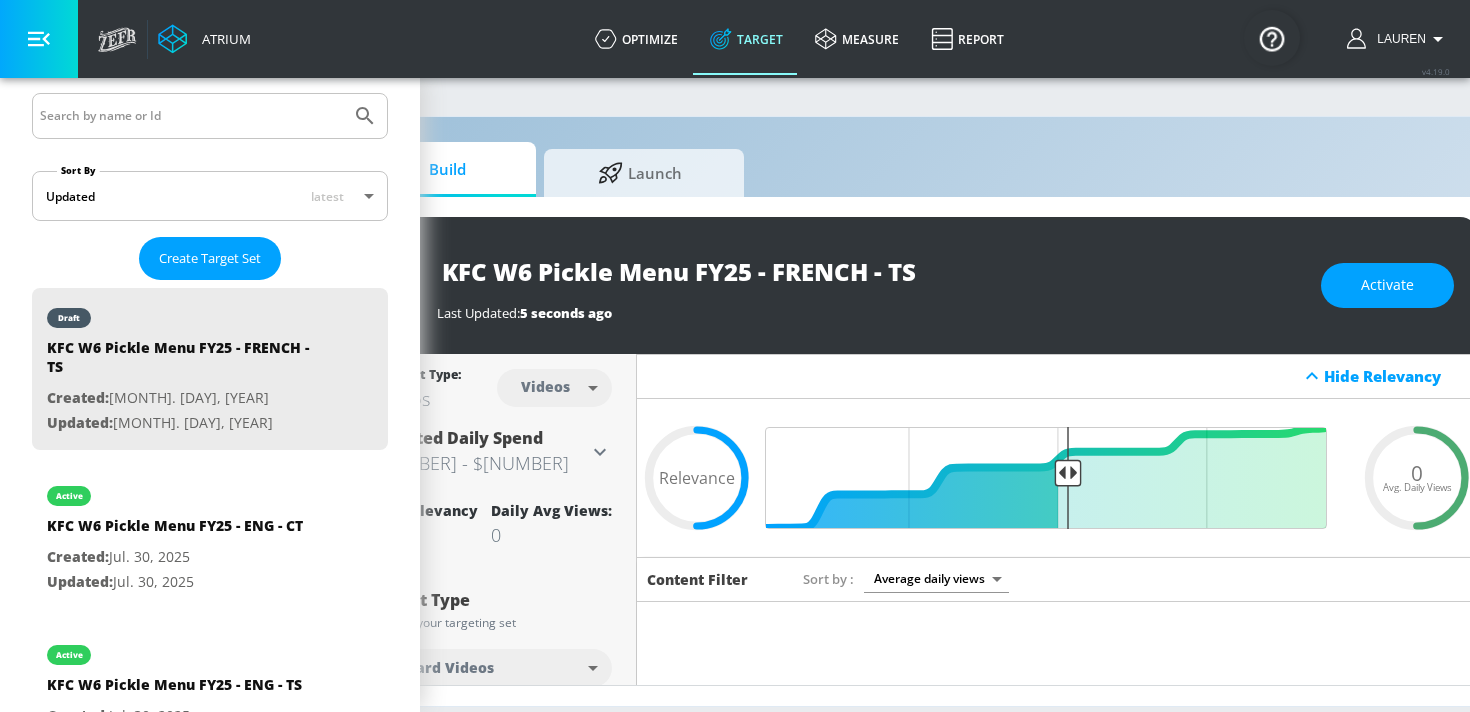 click on "Activate" at bounding box center [1387, 285] 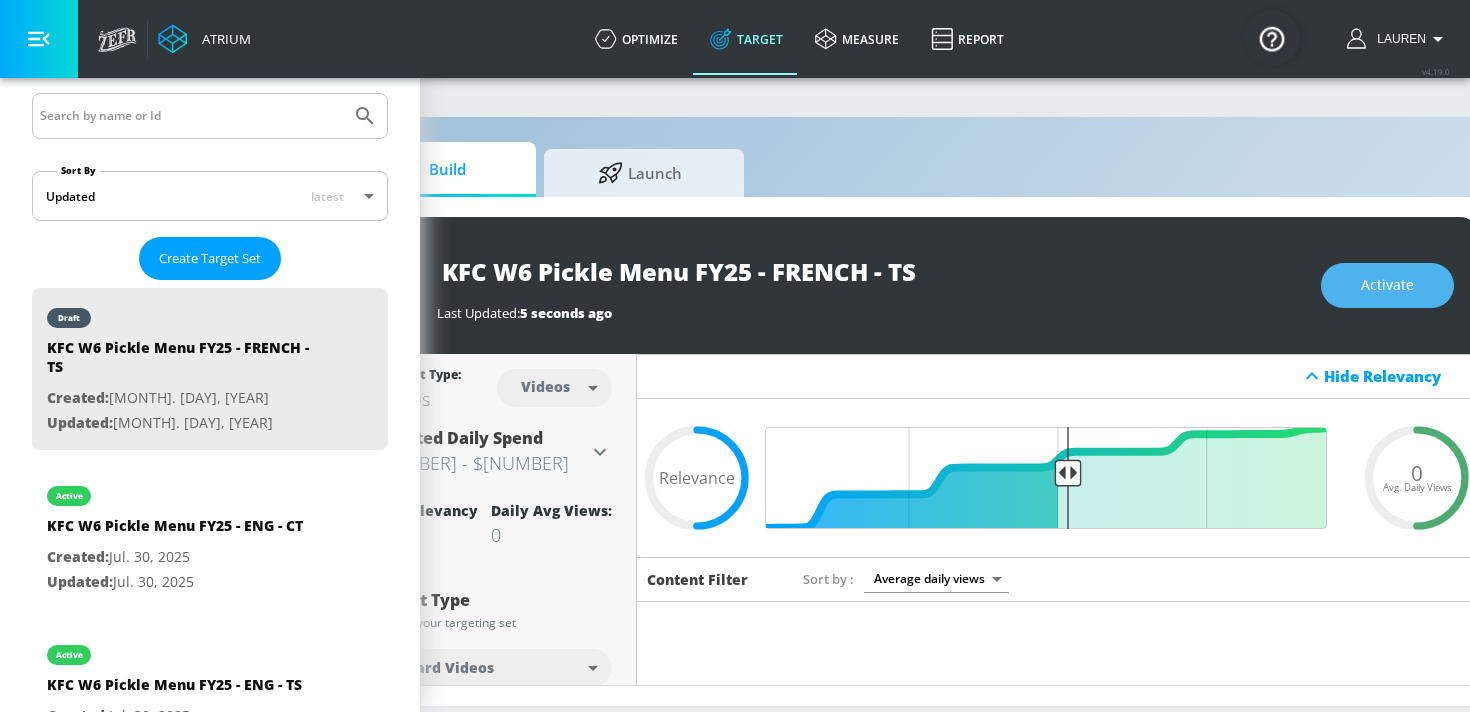 click on "Activate" at bounding box center [1387, 285] 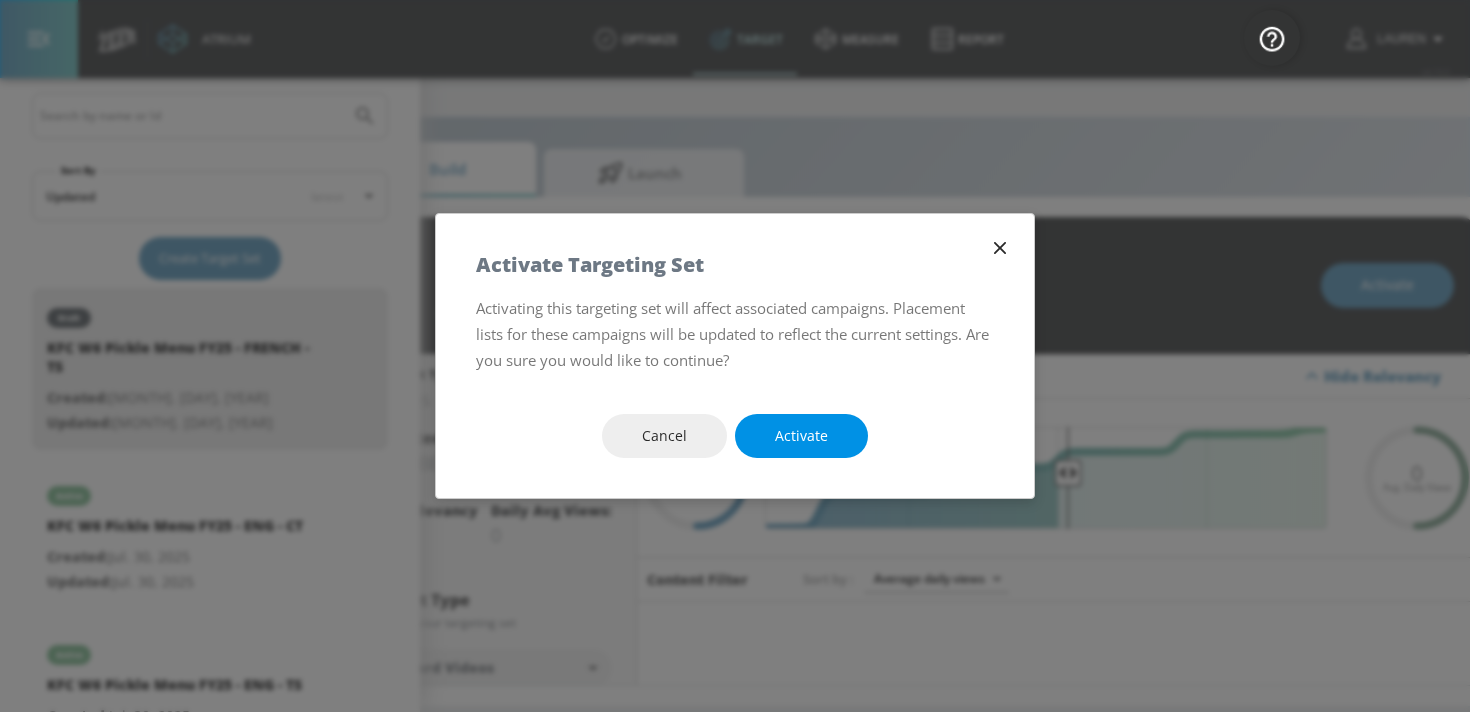 click on "Activate" at bounding box center [801, 436] 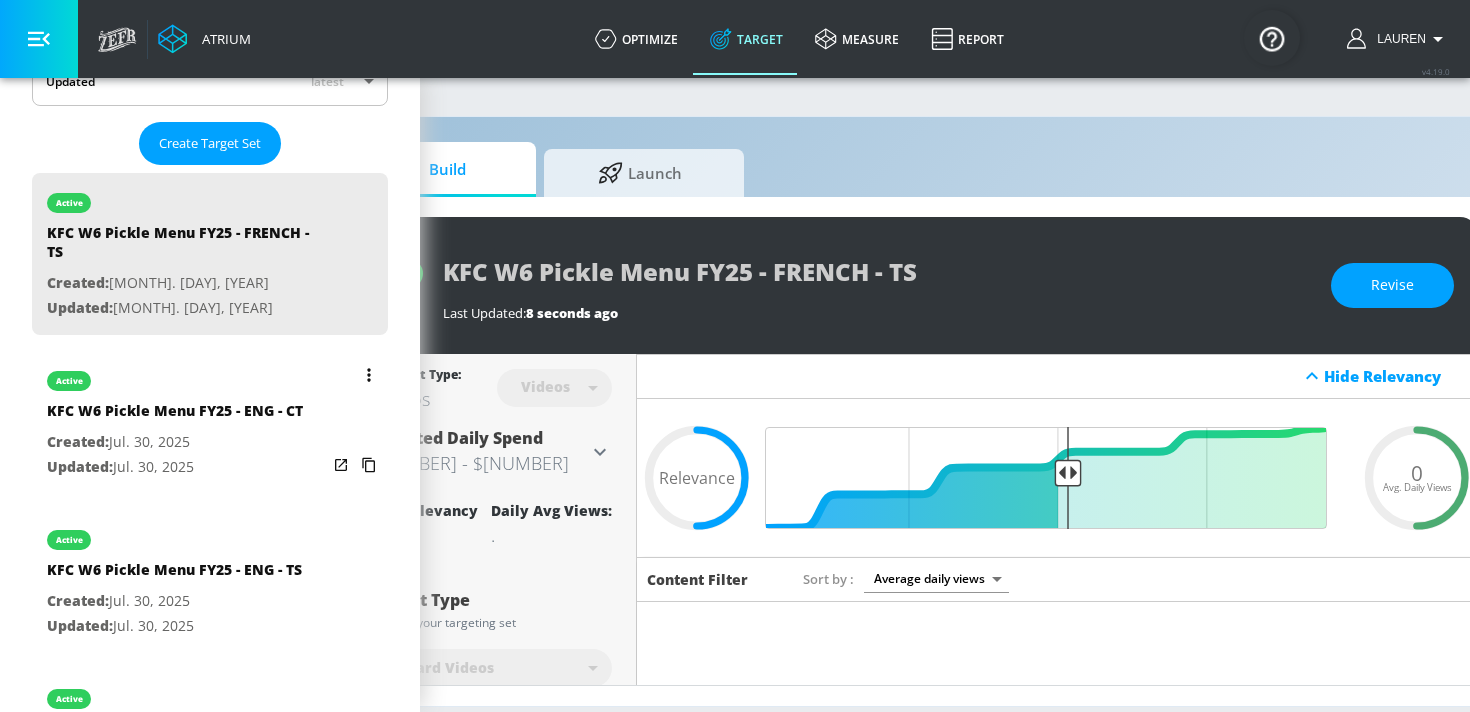scroll, scrollTop: 489, scrollLeft: 0, axis: vertical 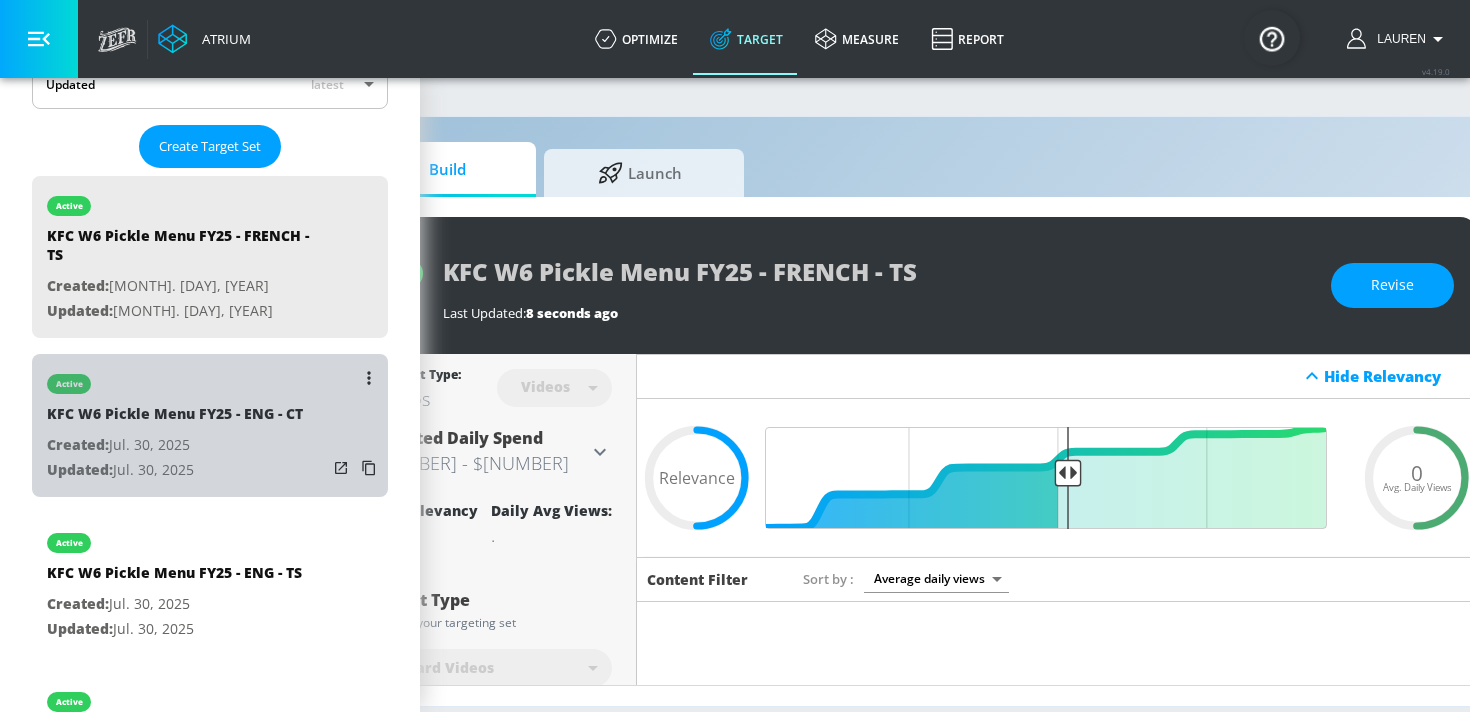 click on "Created:  [DATE]" at bounding box center [175, 445] 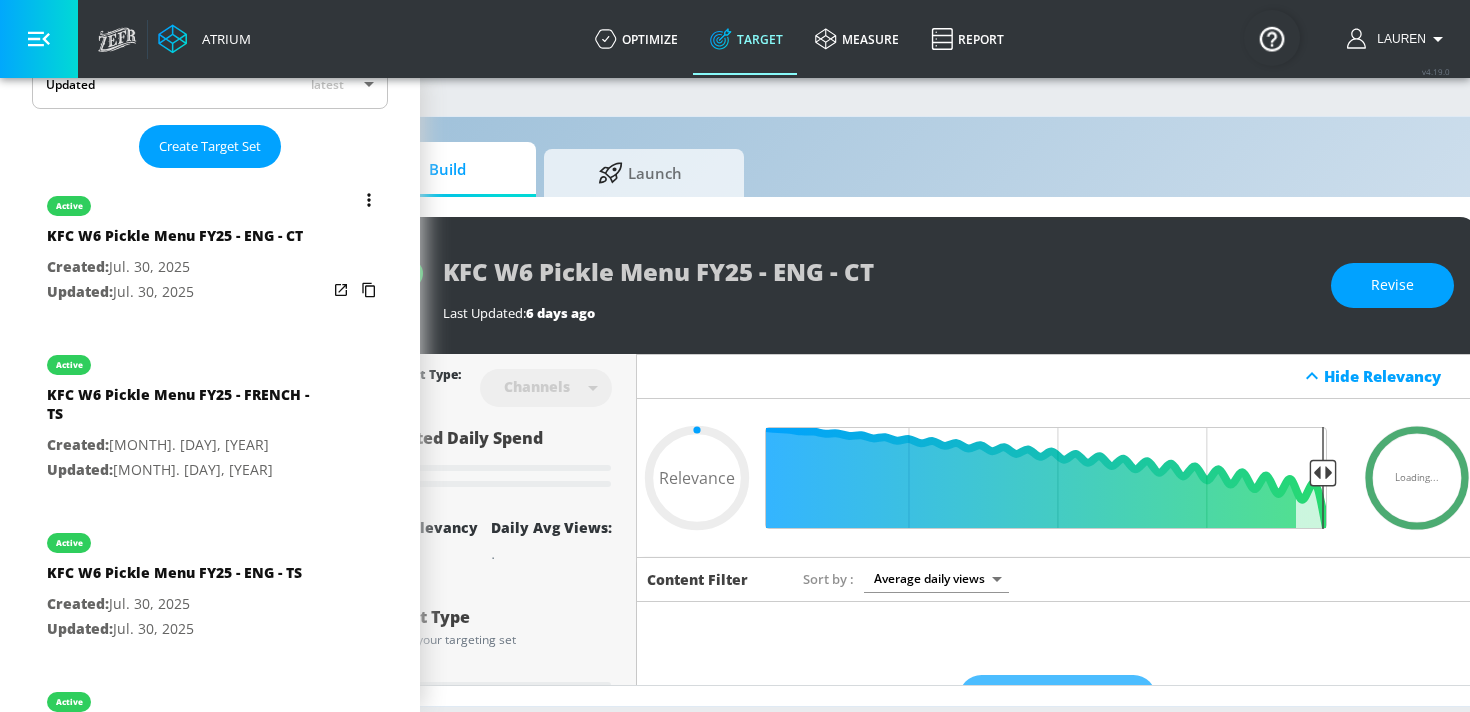 scroll, scrollTop: 0, scrollLeft: 0, axis: both 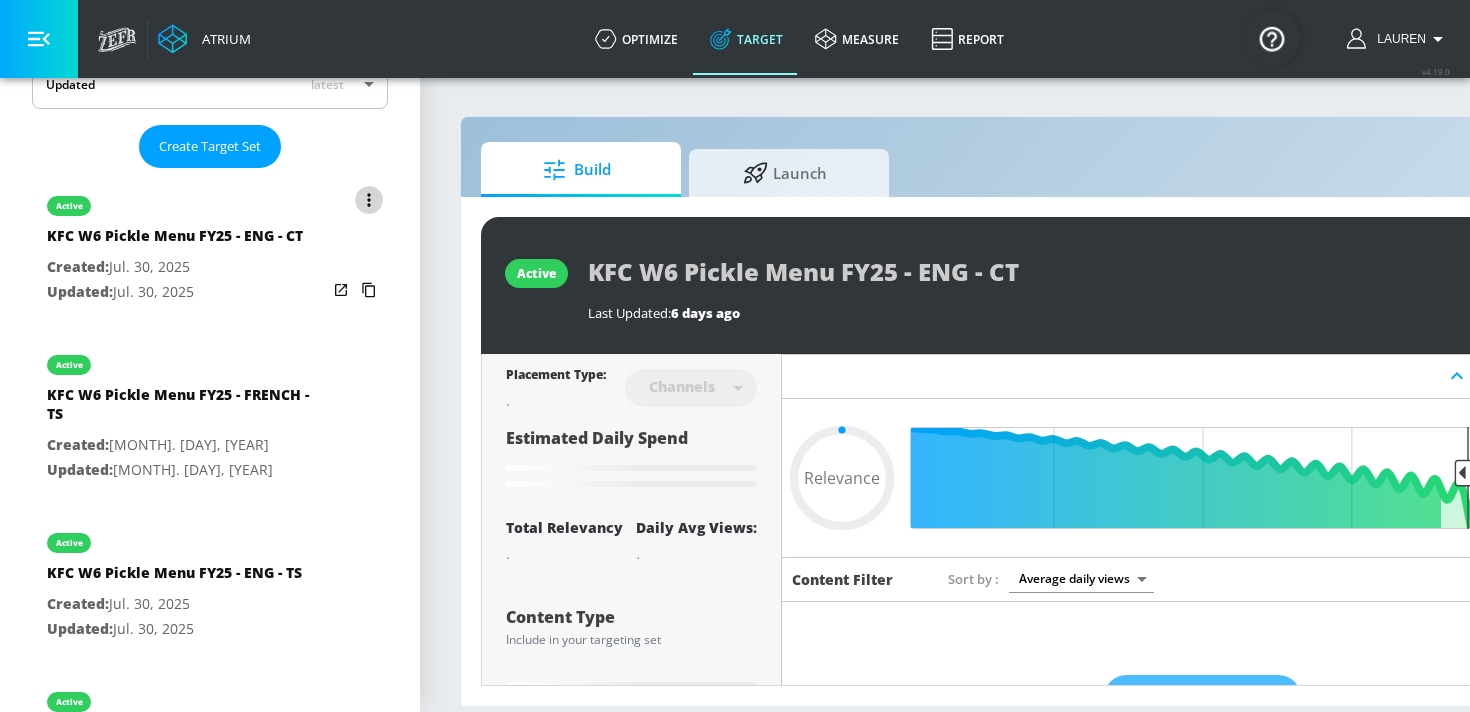 click at bounding box center (369, 200) 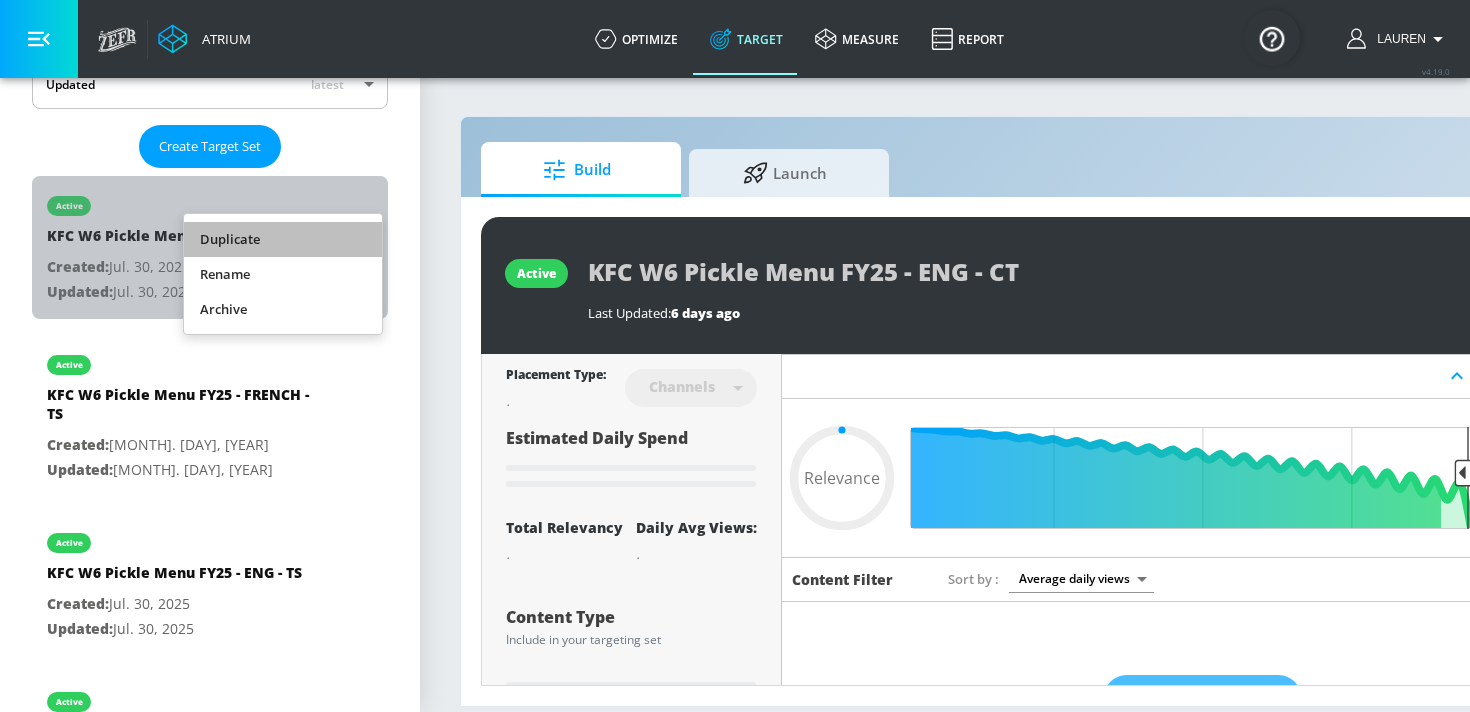 click on "Duplicate" at bounding box center (283, 239) 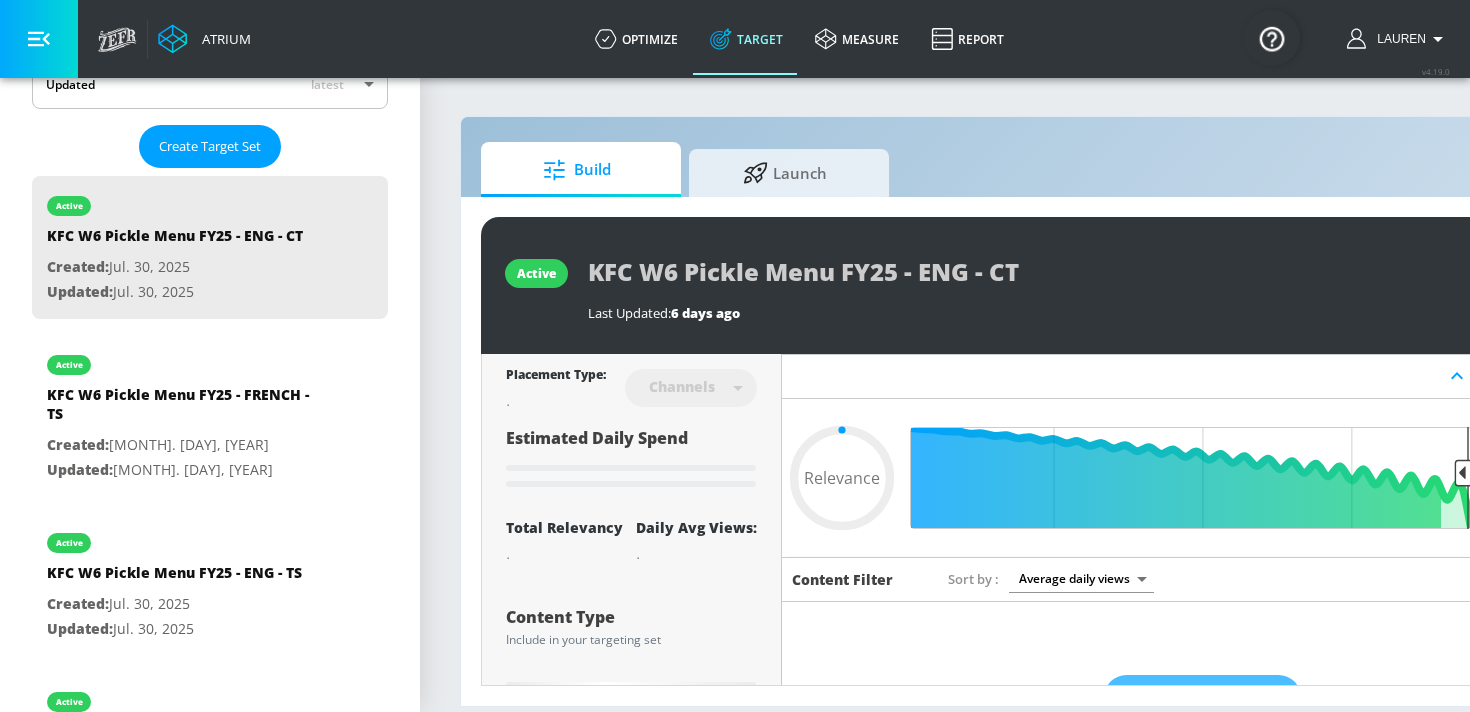 type on "0.05" 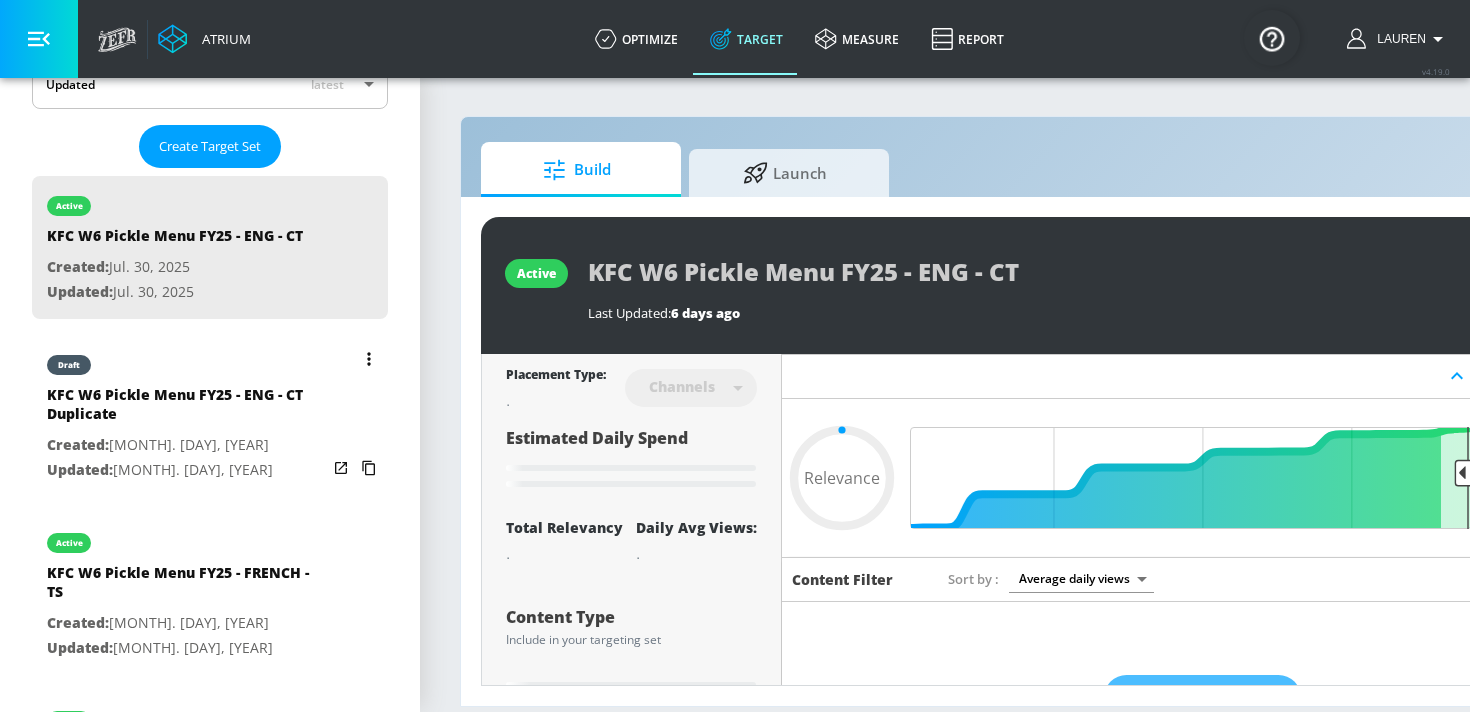 click on "KFC W6 Pickle Menu FY25 - ENG - CT Duplicate" at bounding box center [187, 409] 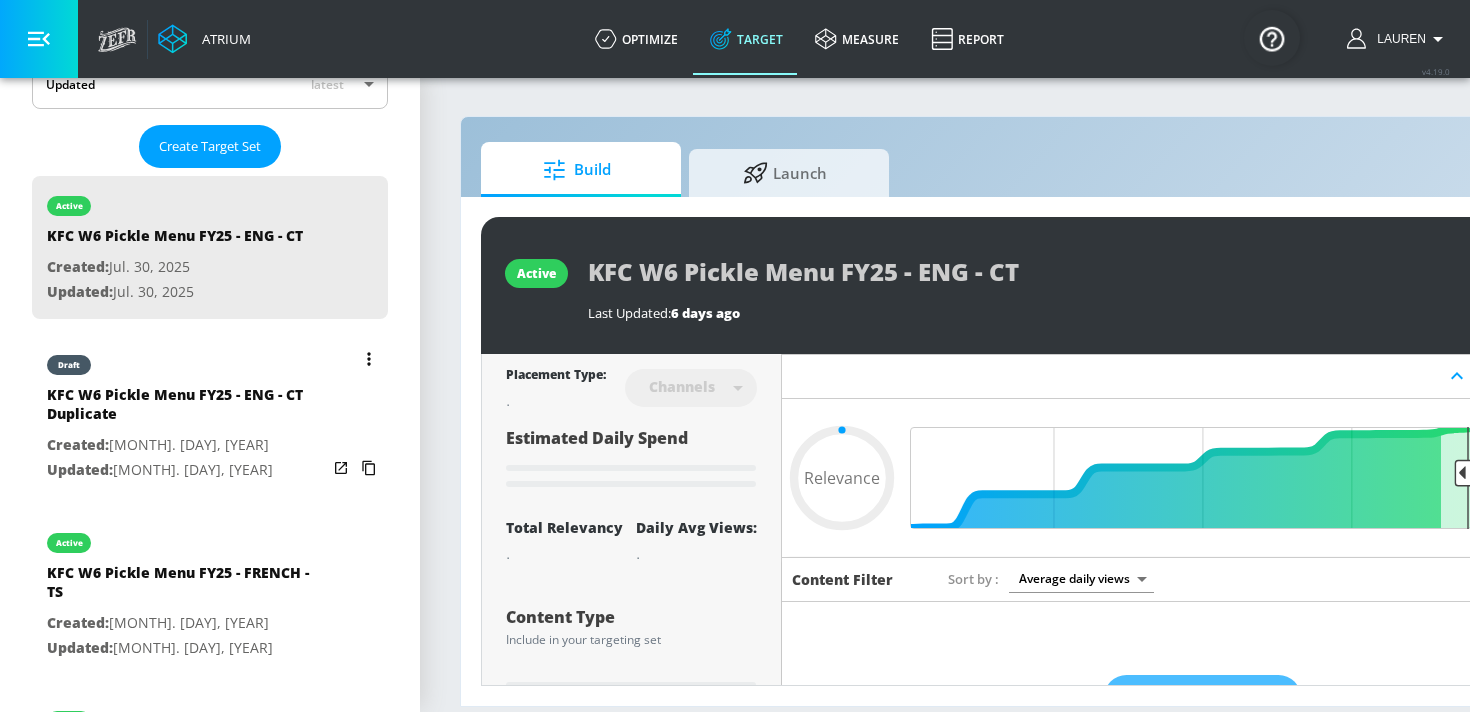 type on "KFC W6 Pickle Menu FY25 - ENG - CT Duplicate" 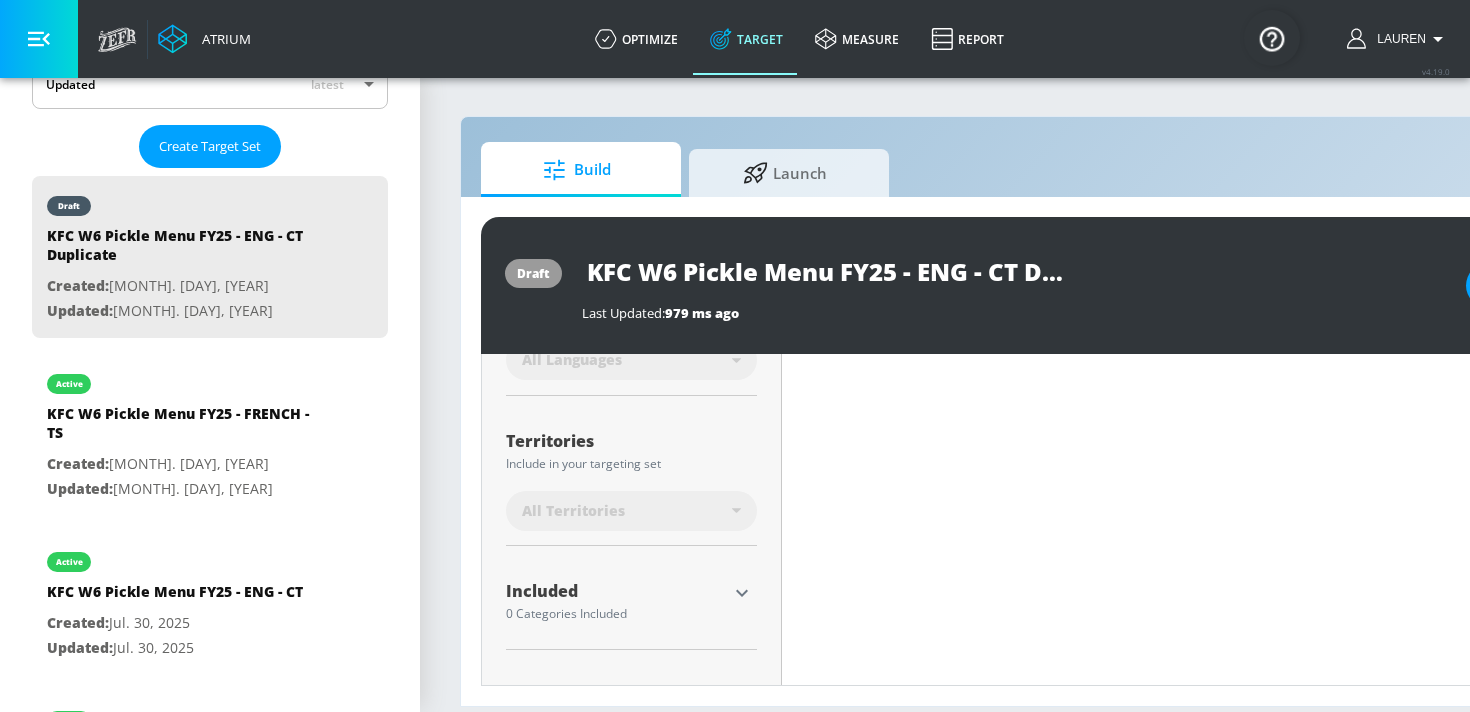 scroll, scrollTop: 355, scrollLeft: 0, axis: vertical 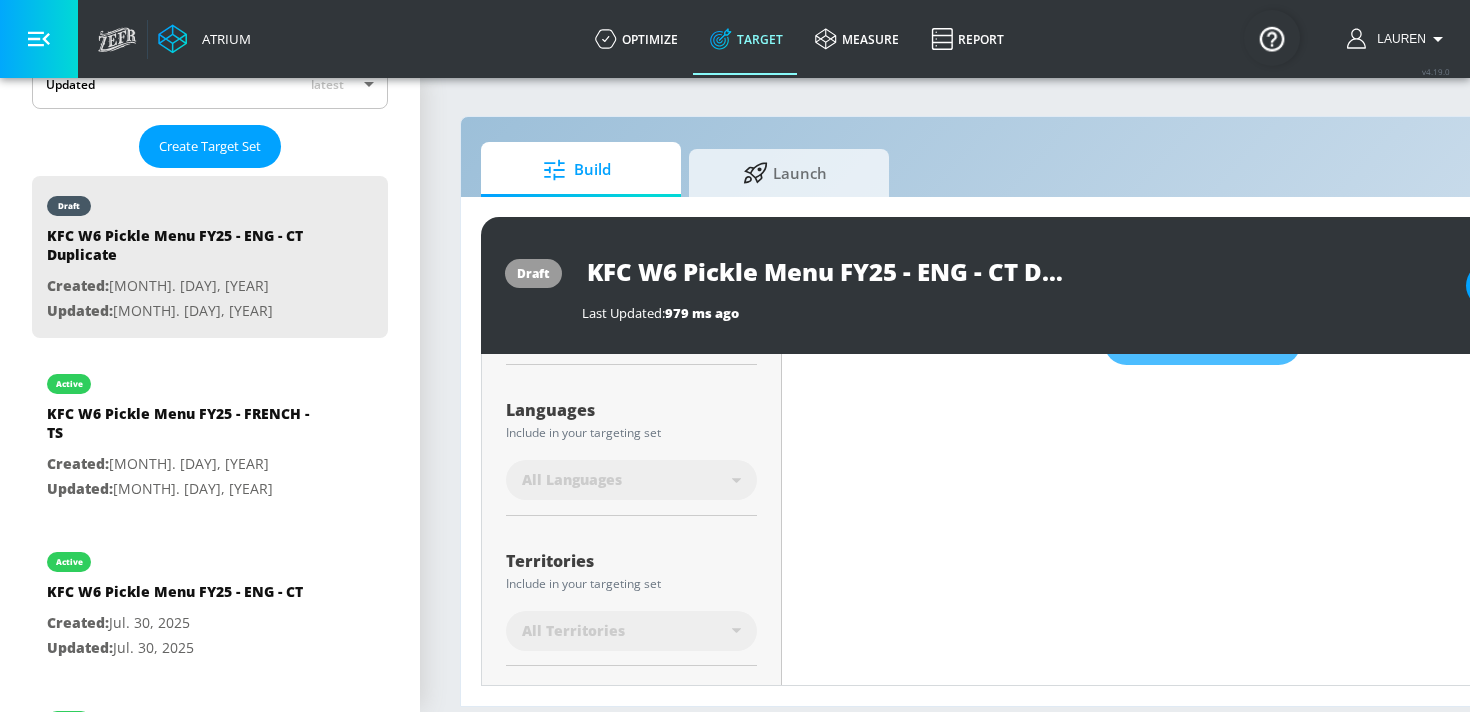 type on "0.5" 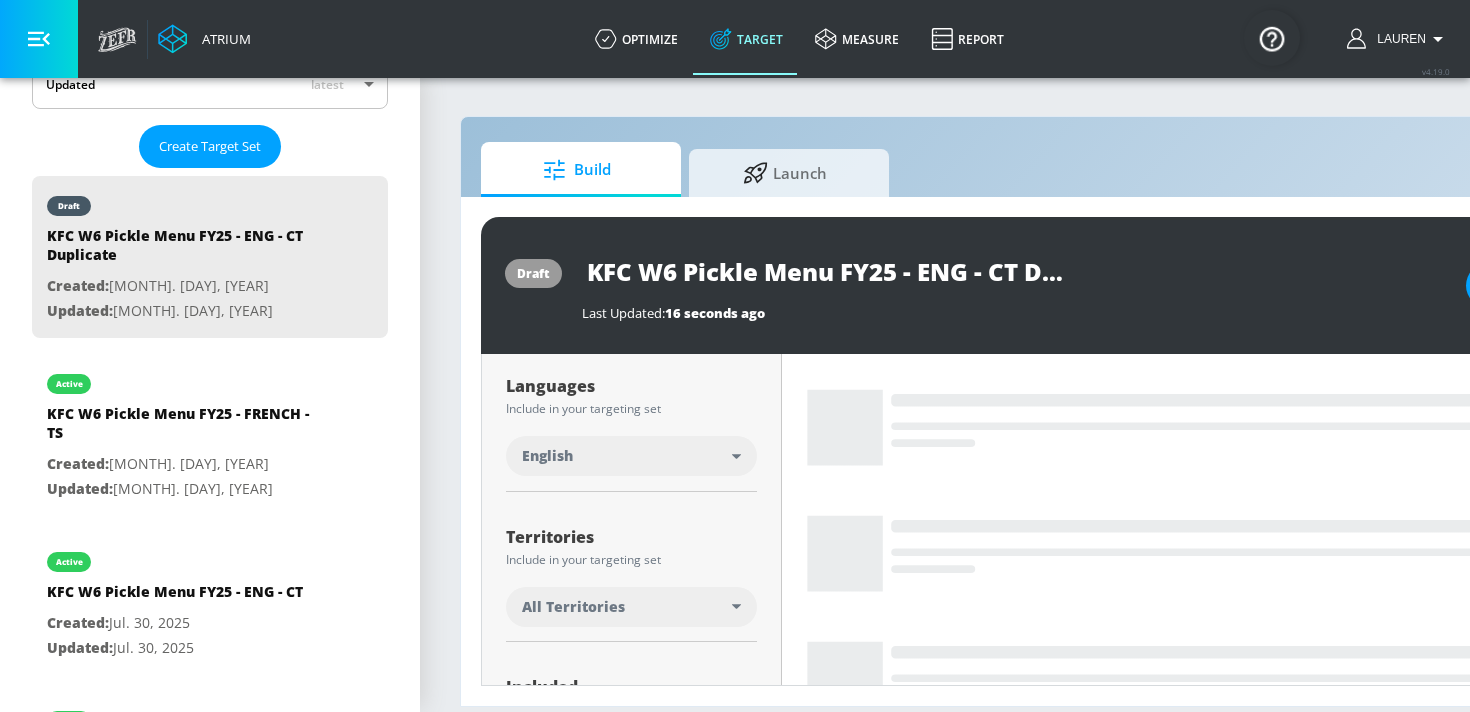 scroll, scrollTop: 338, scrollLeft: 0, axis: vertical 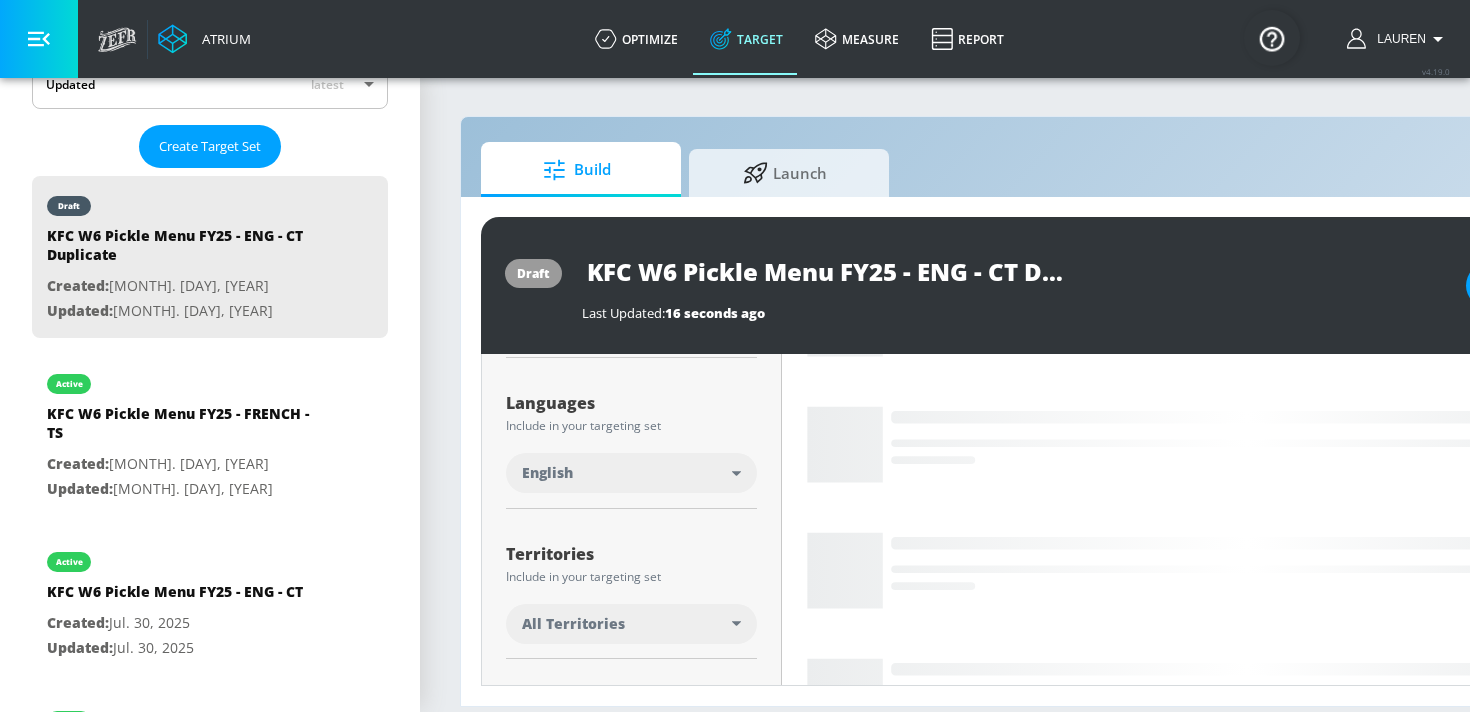 click on "English" at bounding box center [631, 473] 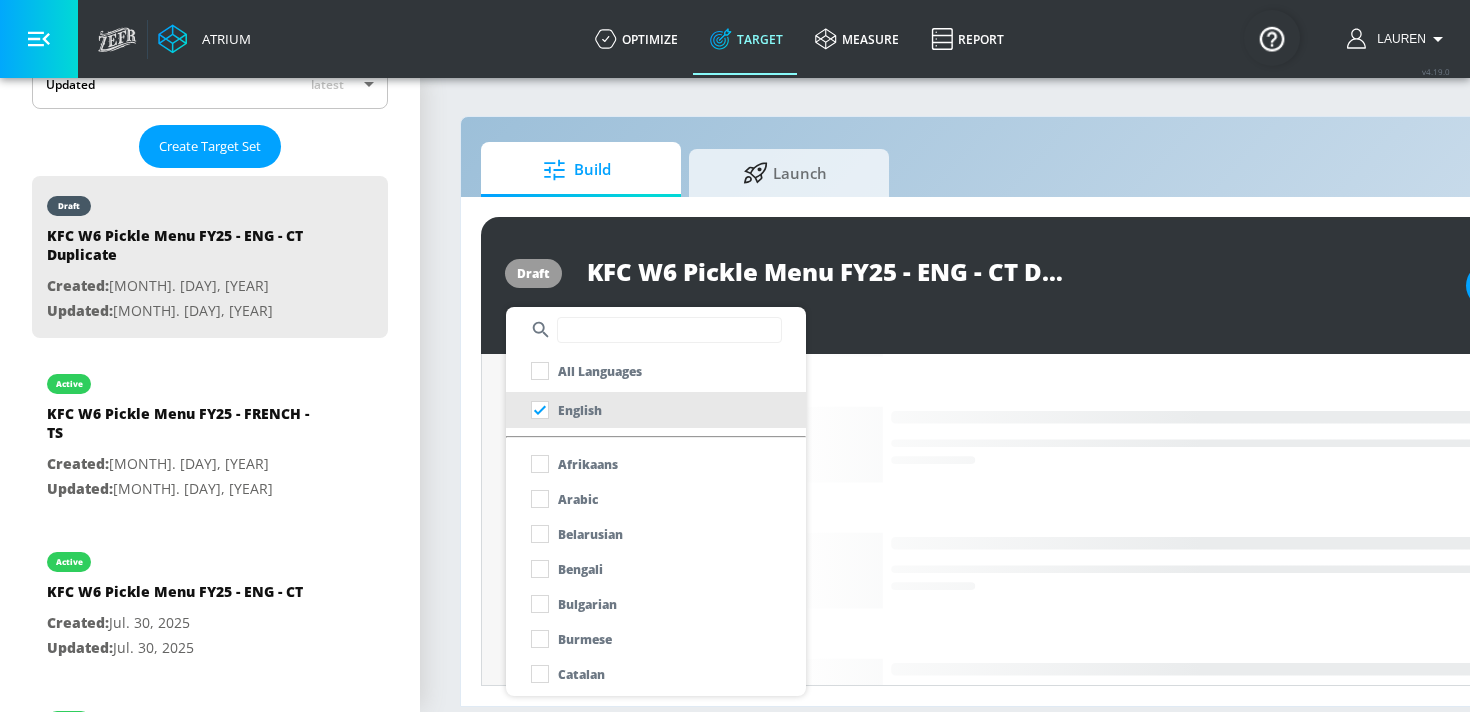 click at bounding box center (669, 330) 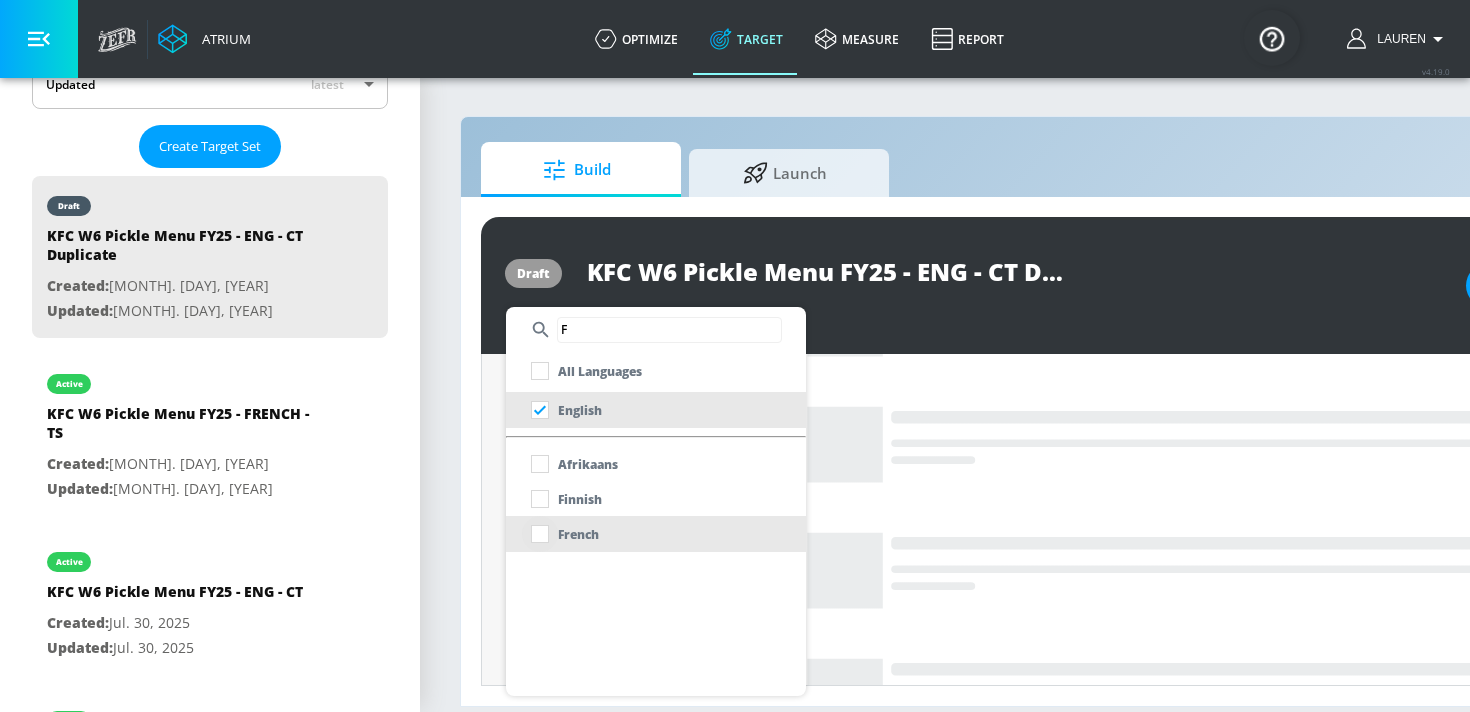 type on "F" 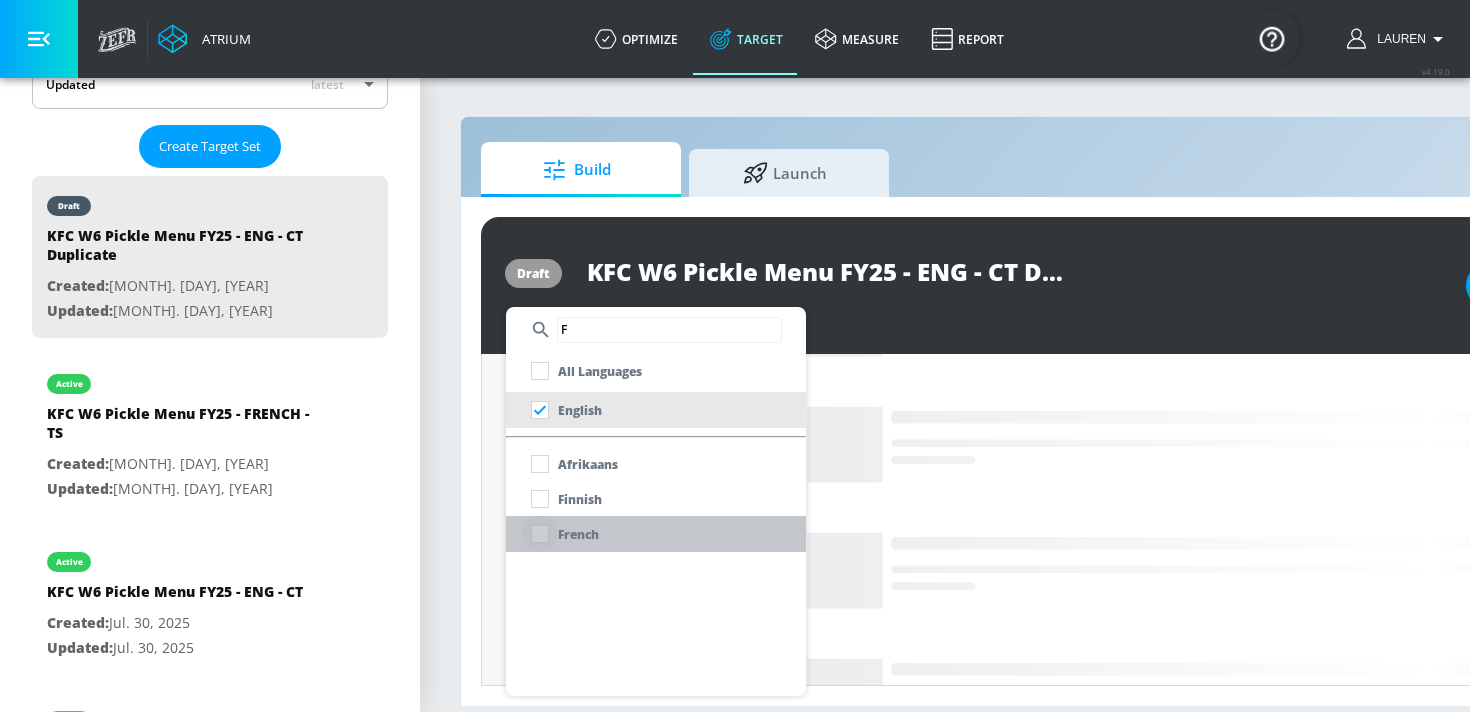 click at bounding box center (540, 534) 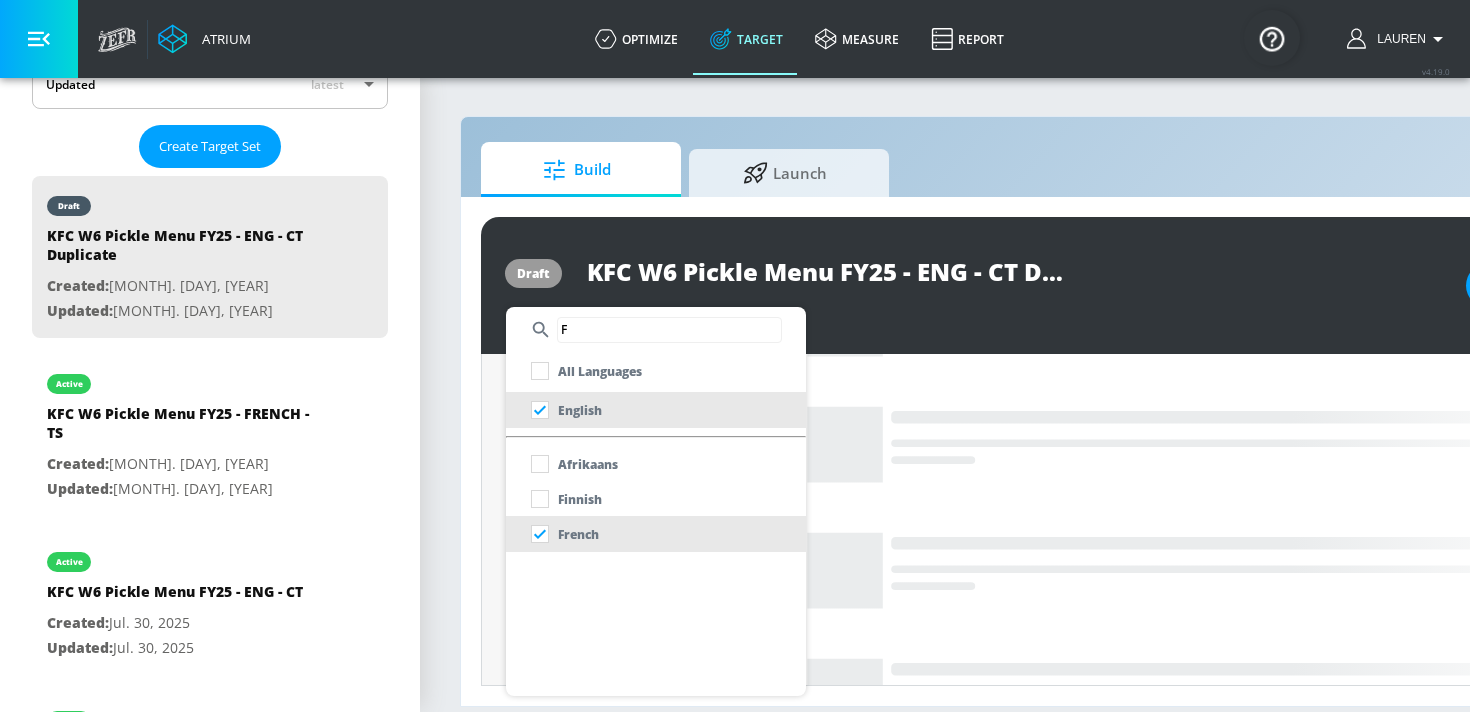 click at bounding box center (735, 356) 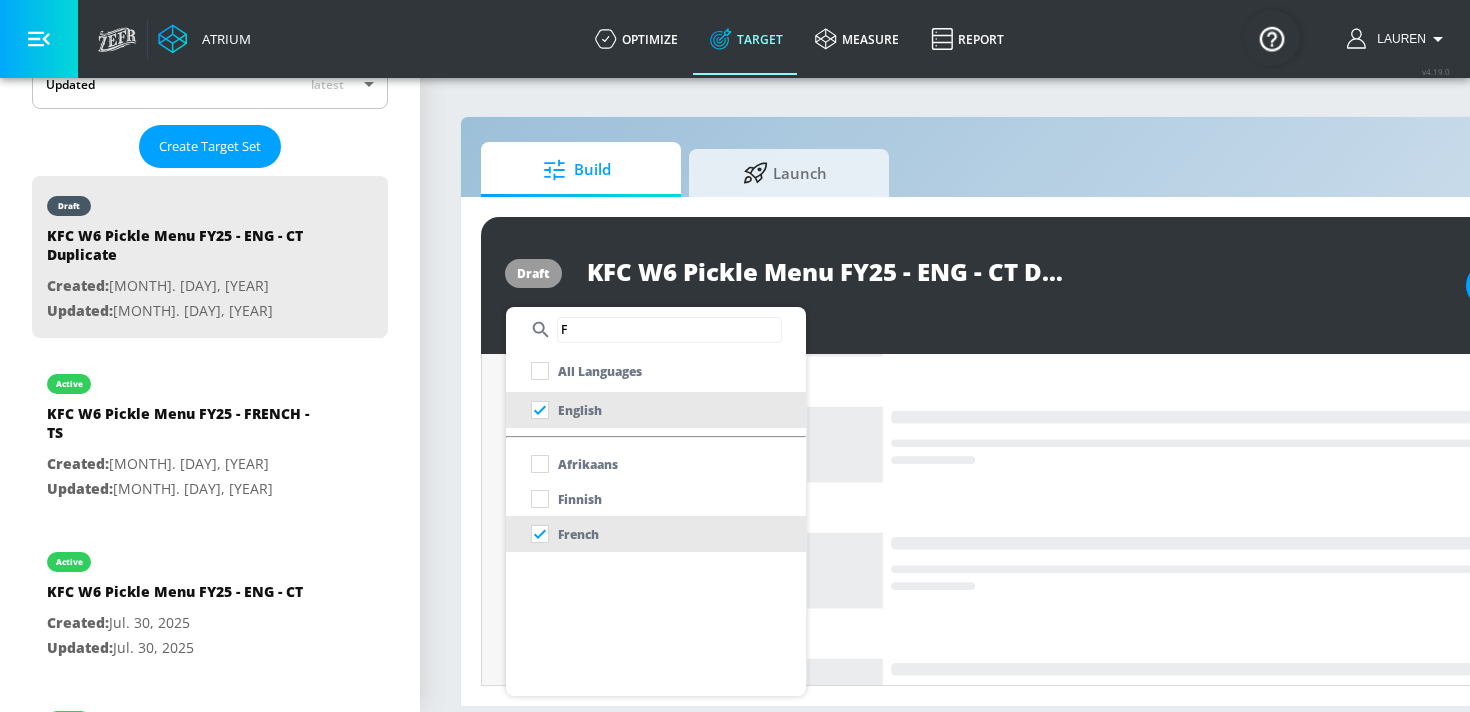type 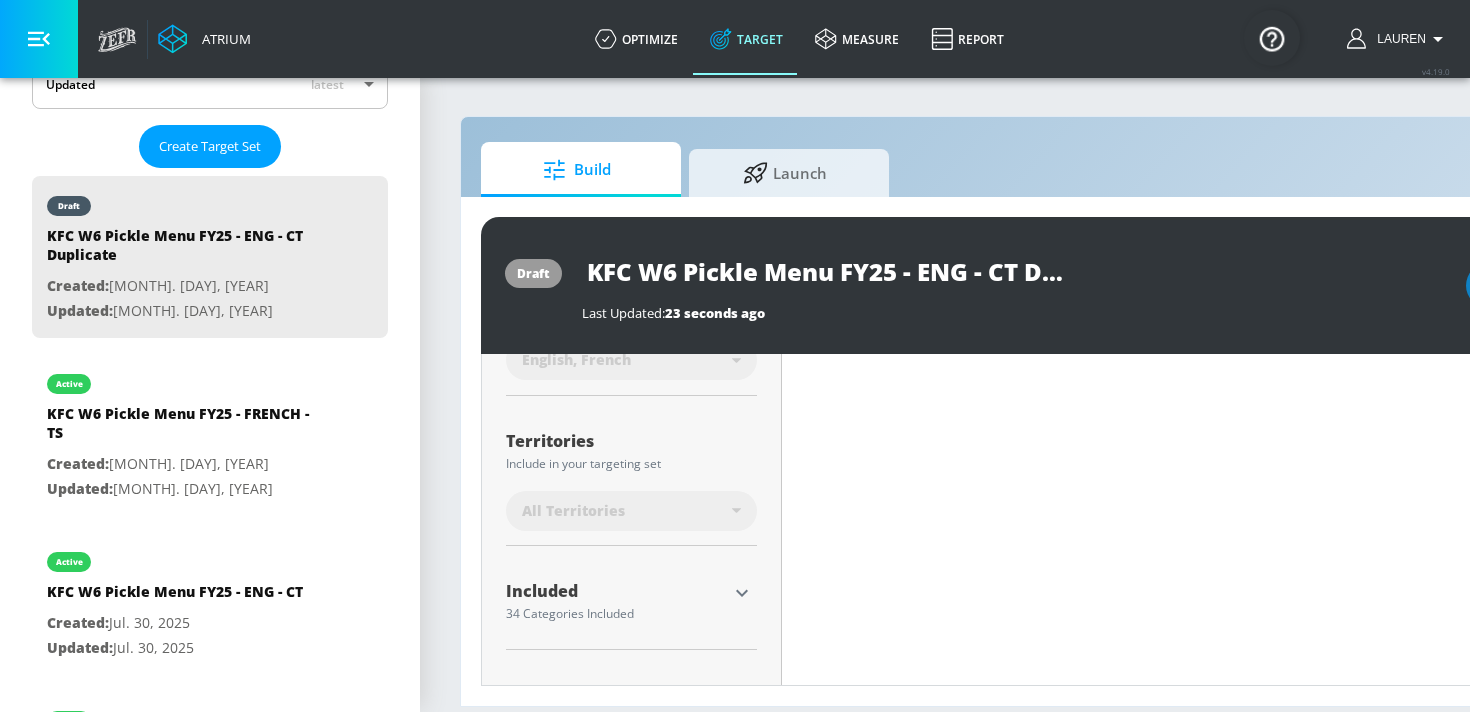 scroll, scrollTop: 451, scrollLeft: 0, axis: vertical 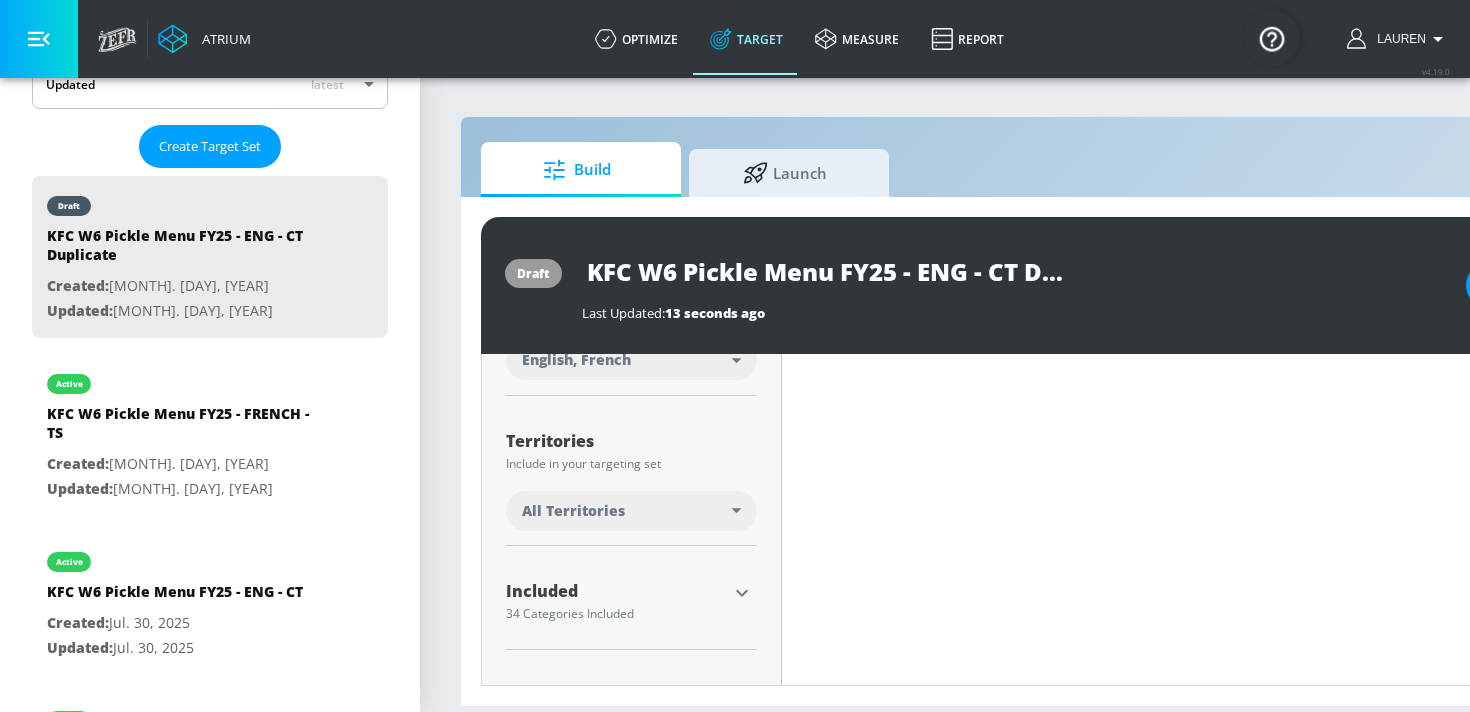 click on "All Territories" at bounding box center [627, 511] 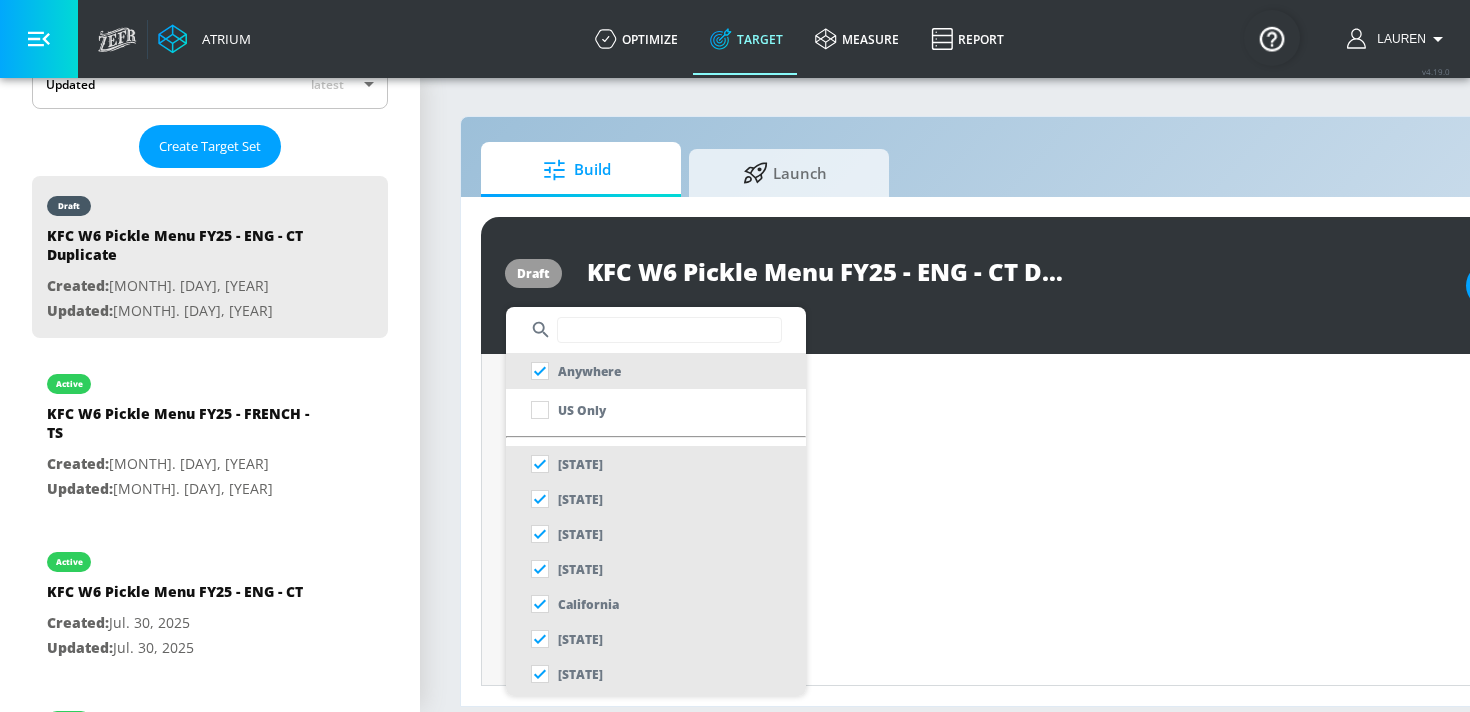 click at bounding box center (669, 330) 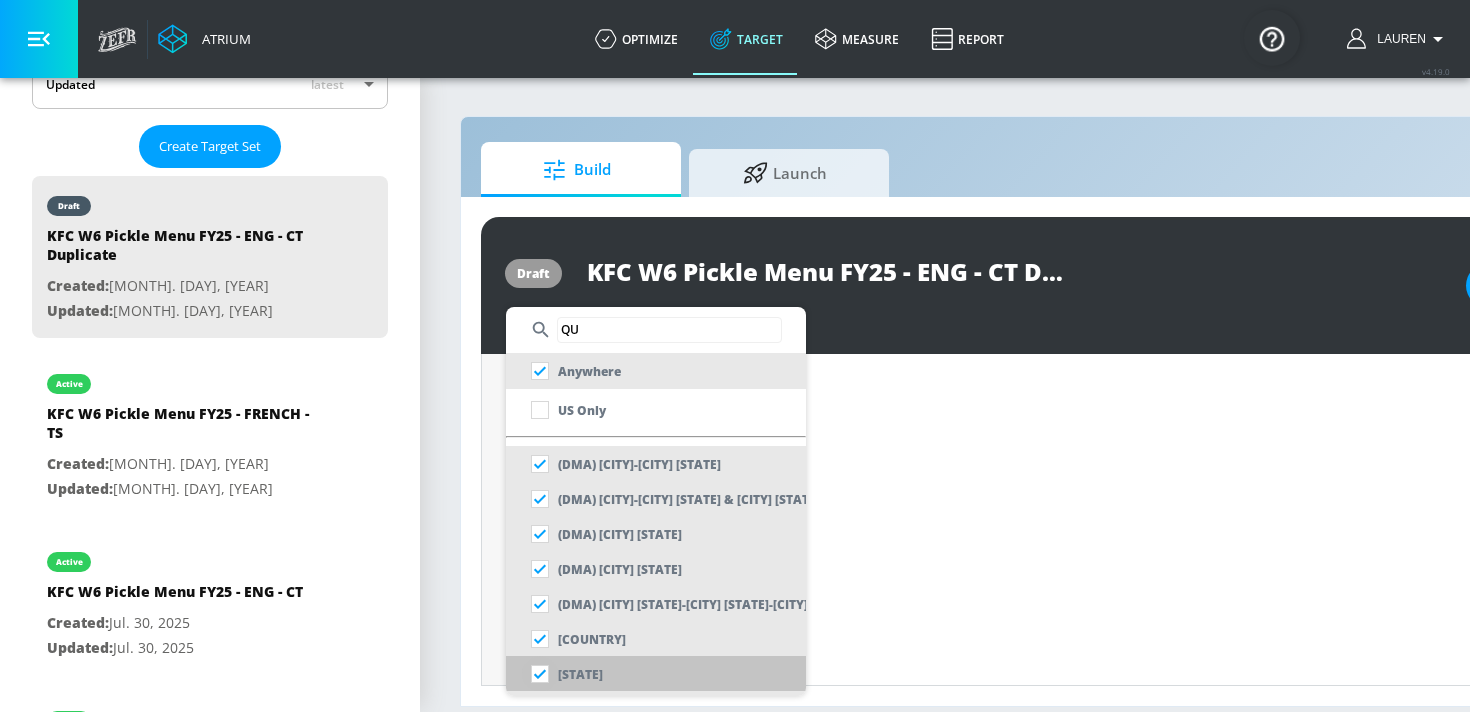 type on "QU" 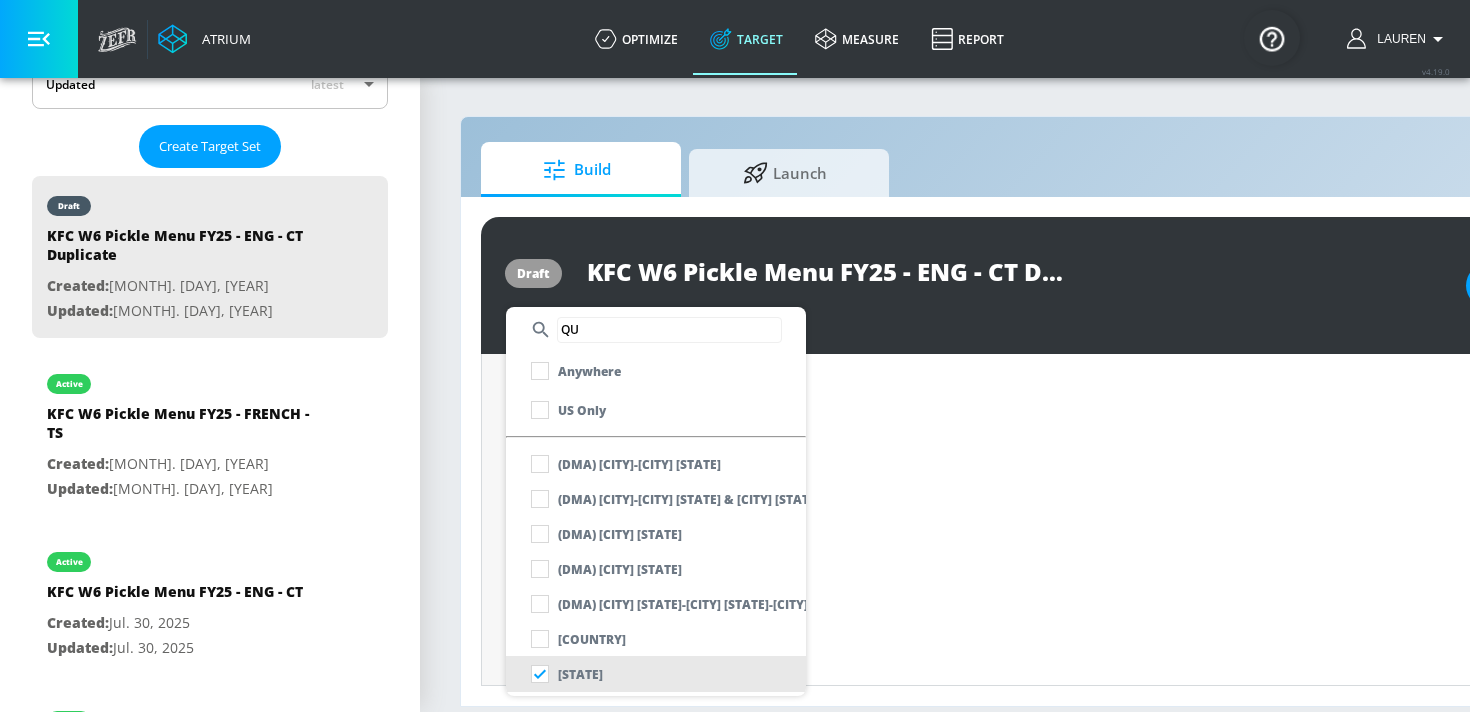 click at bounding box center (735, 356) 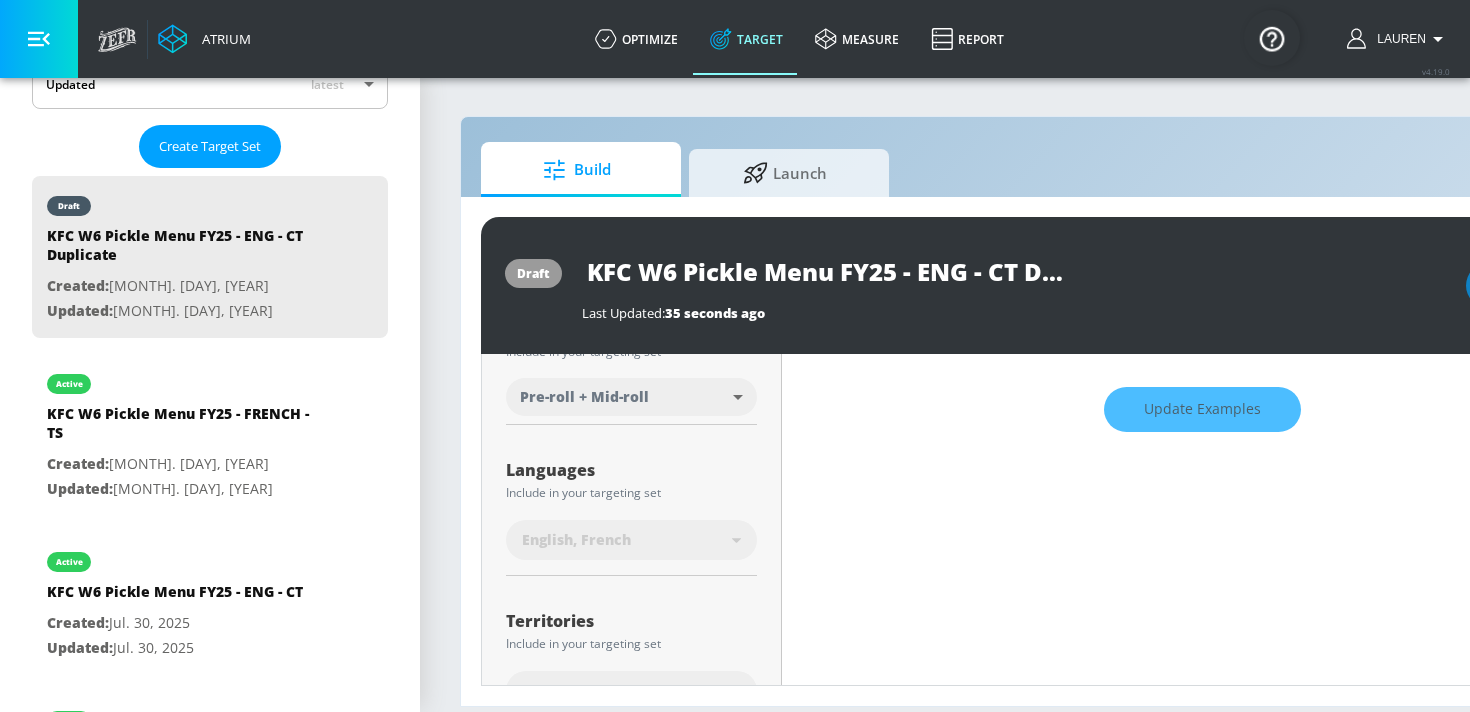 scroll, scrollTop: 0, scrollLeft: 0, axis: both 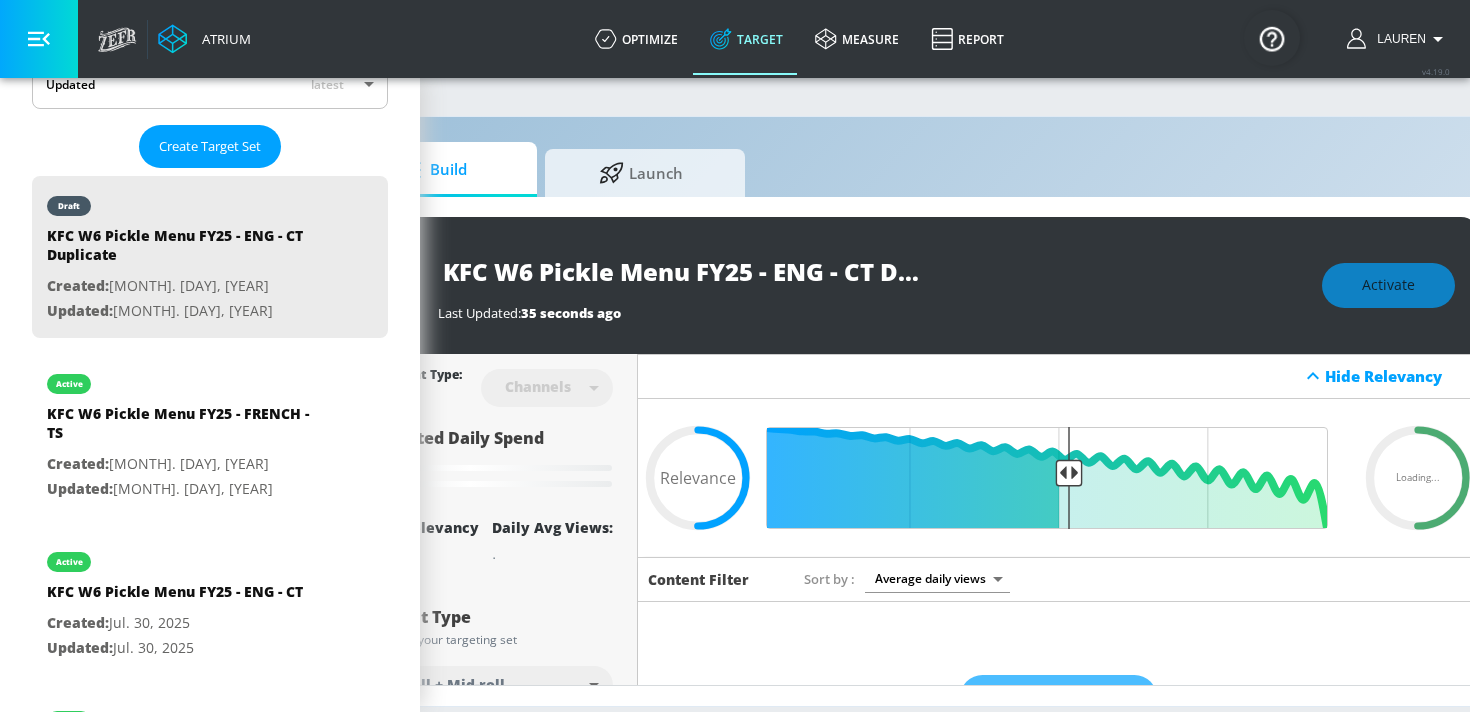 click on "KFC W6 Pickle Menu FY25 - ENG - CT Duplicate" at bounding box center (688, 271) 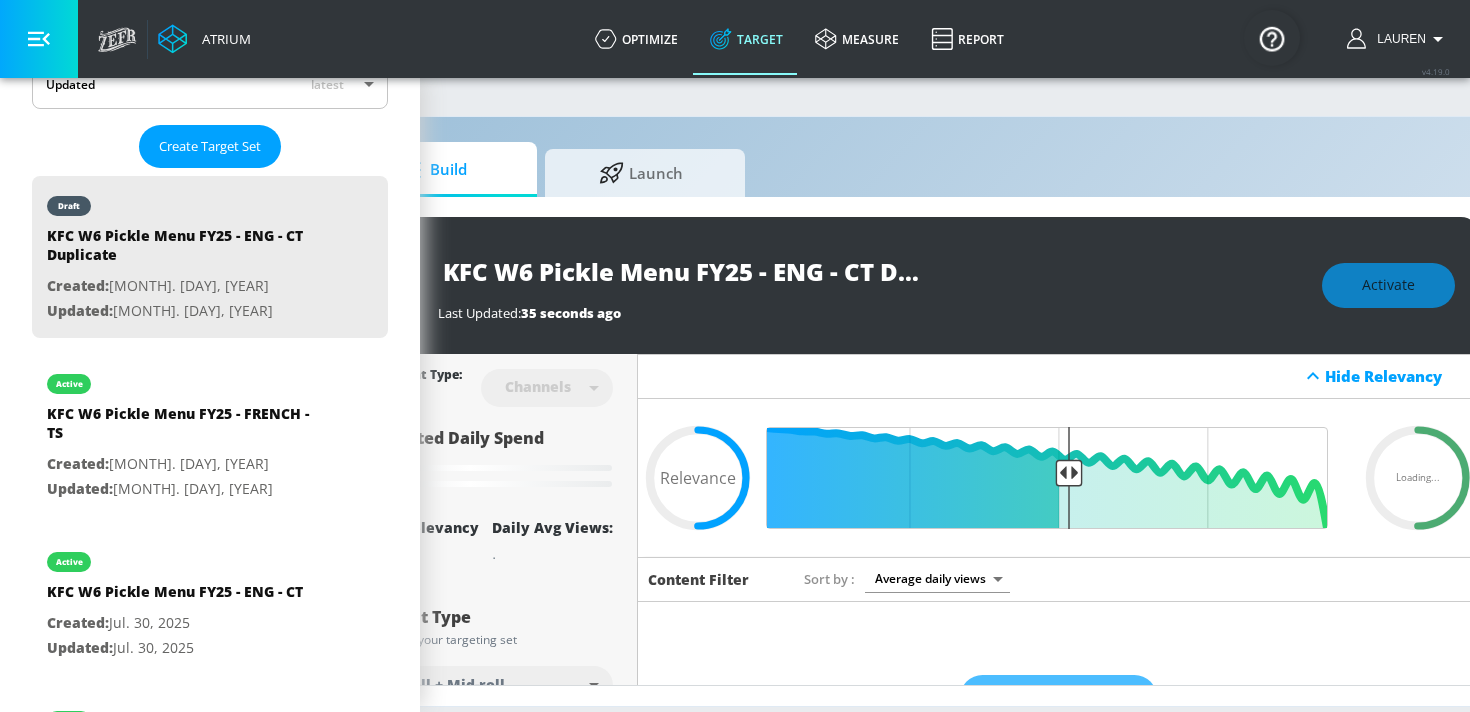 click on "KFC W6 Pickle Menu FY25 - ENG - CT Duplicate" at bounding box center [688, 271] 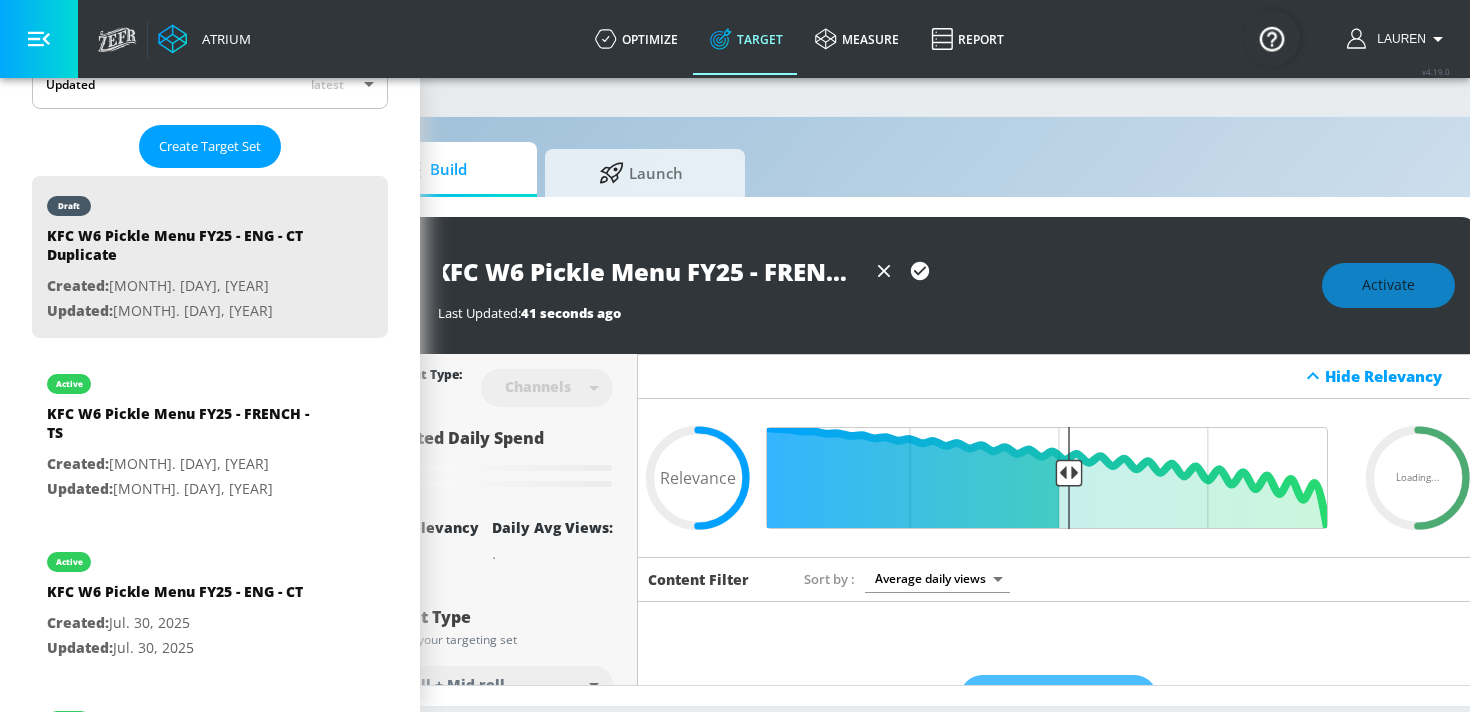 scroll, scrollTop: 0, scrollLeft: 183, axis: horizontal 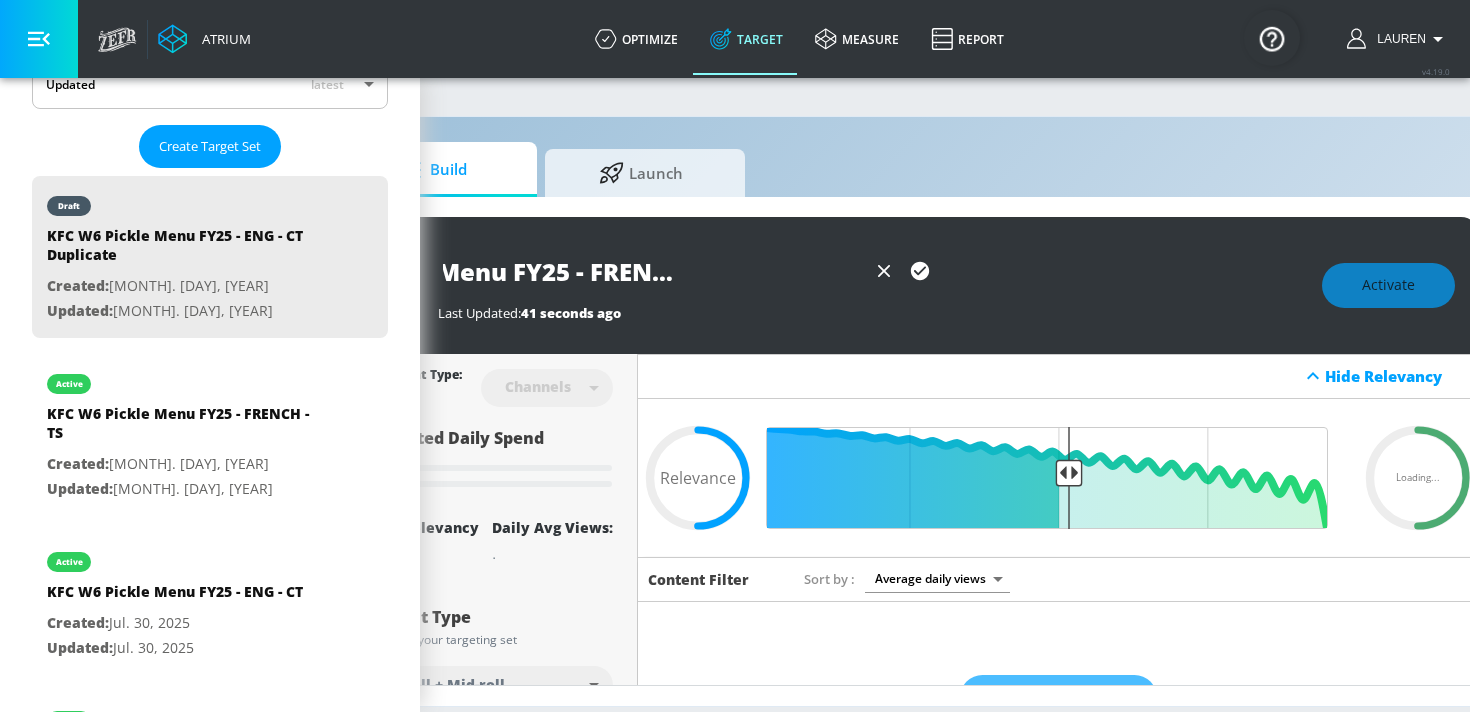 click on "KFC W6 Pickle Menu FY25 - FRENCH - CT Duplicate" at bounding box center [652, 271] 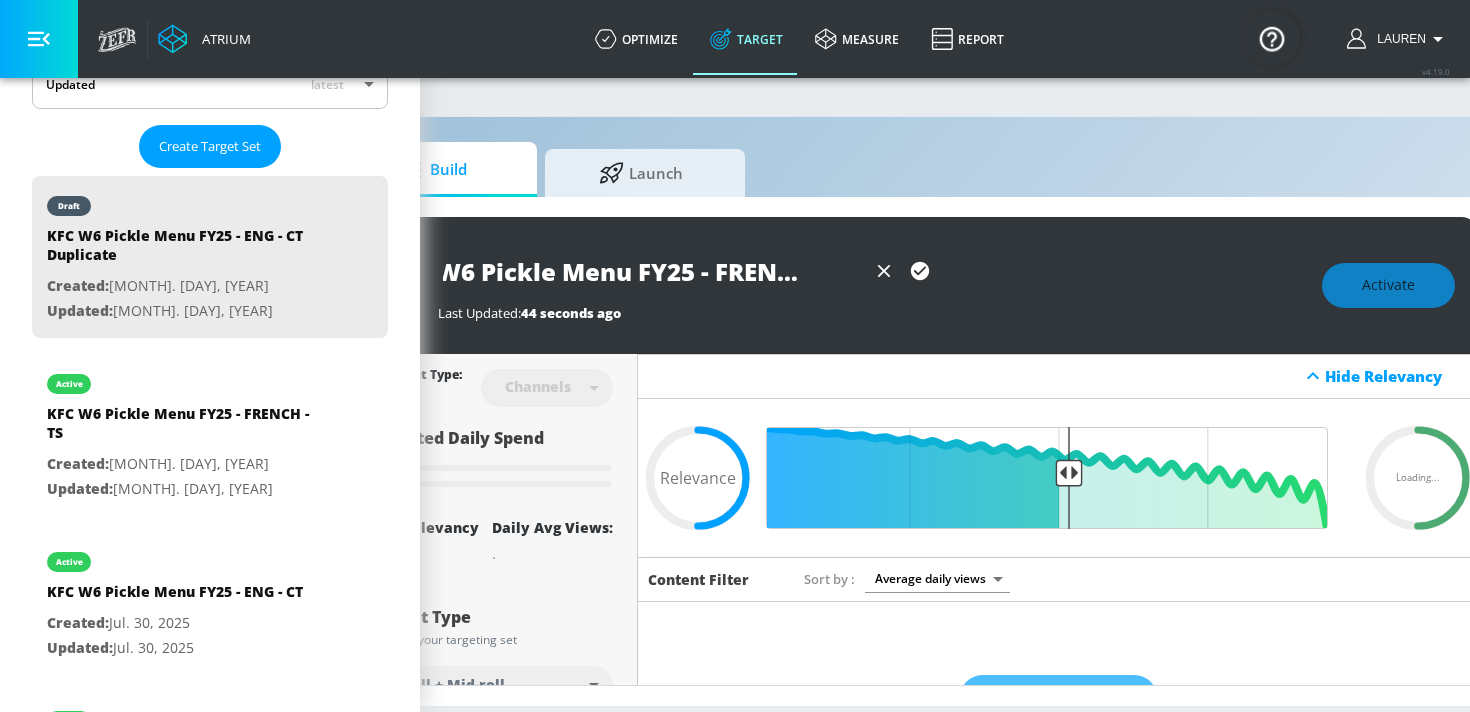 scroll, scrollTop: 0, scrollLeft: 58, axis: horizontal 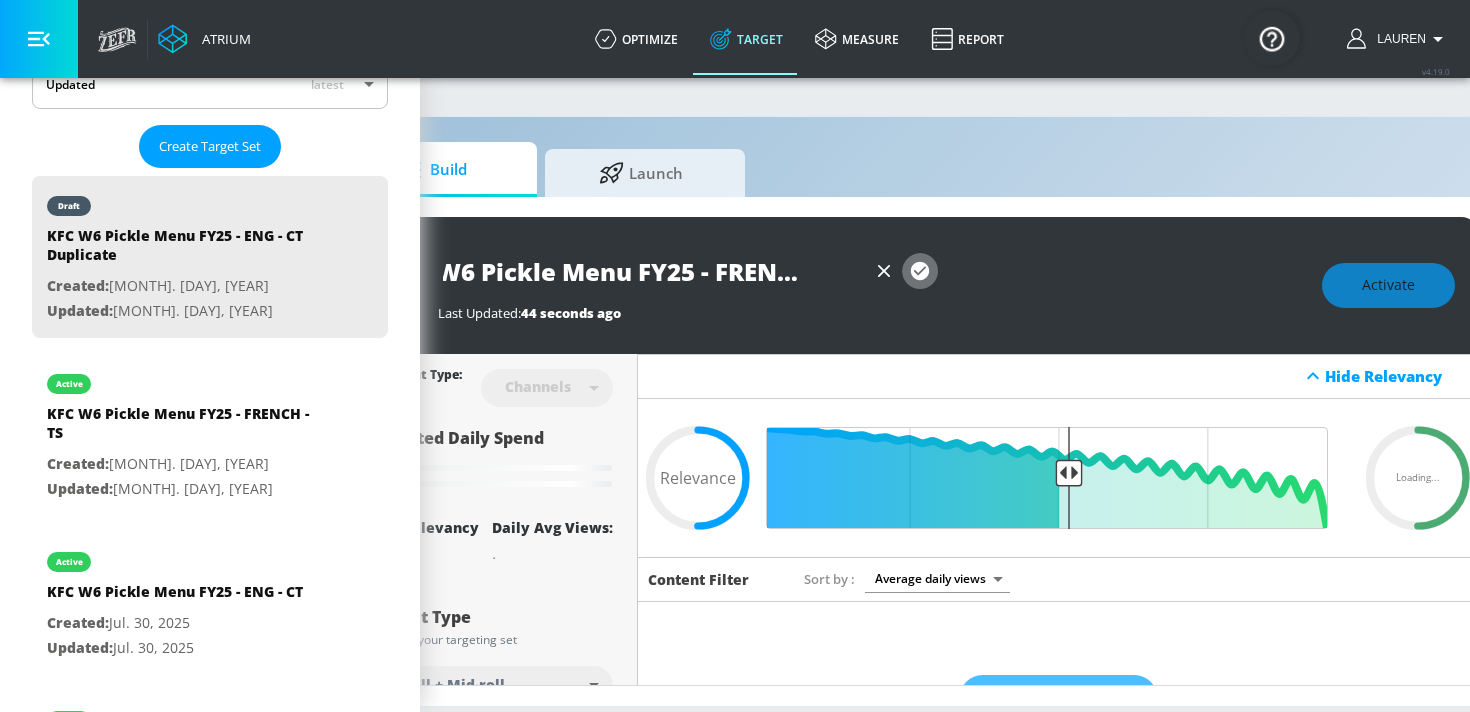 click 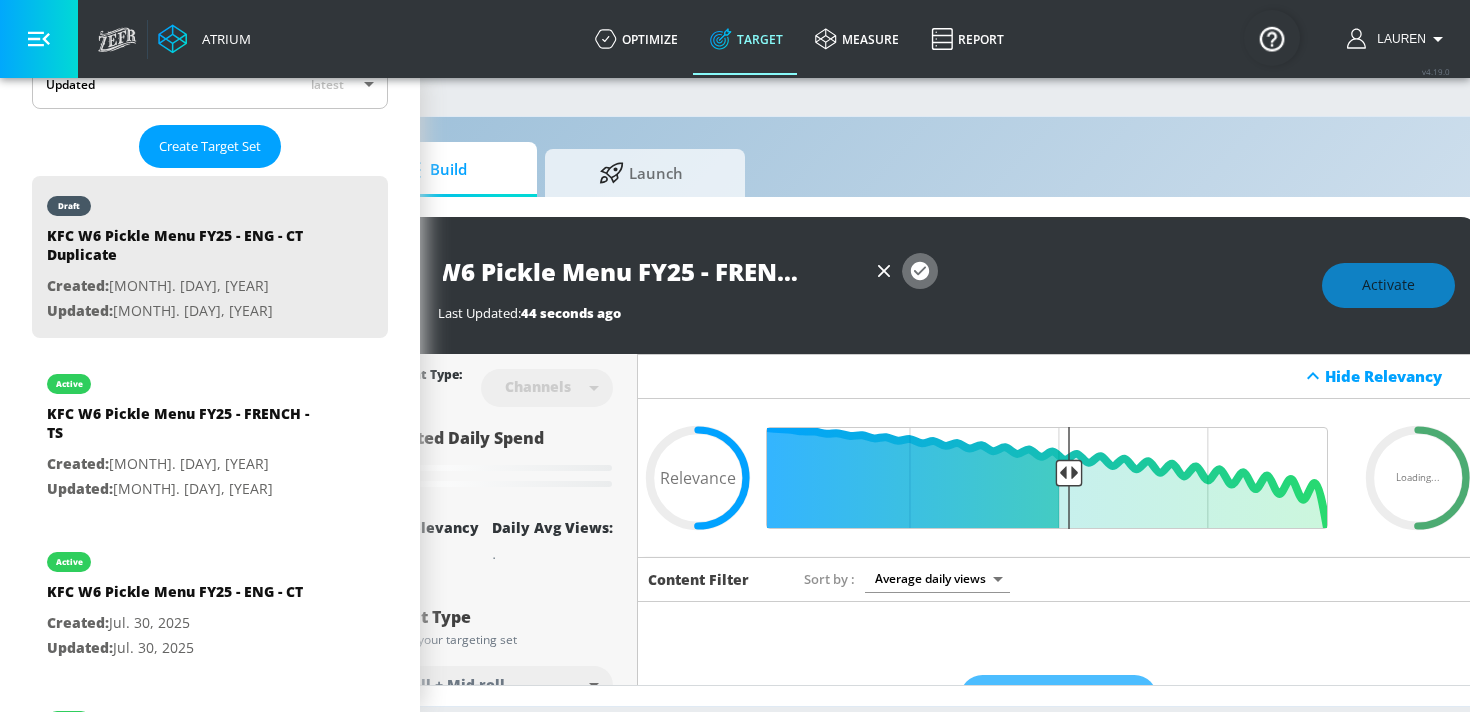 scroll, scrollTop: 0, scrollLeft: 0, axis: both 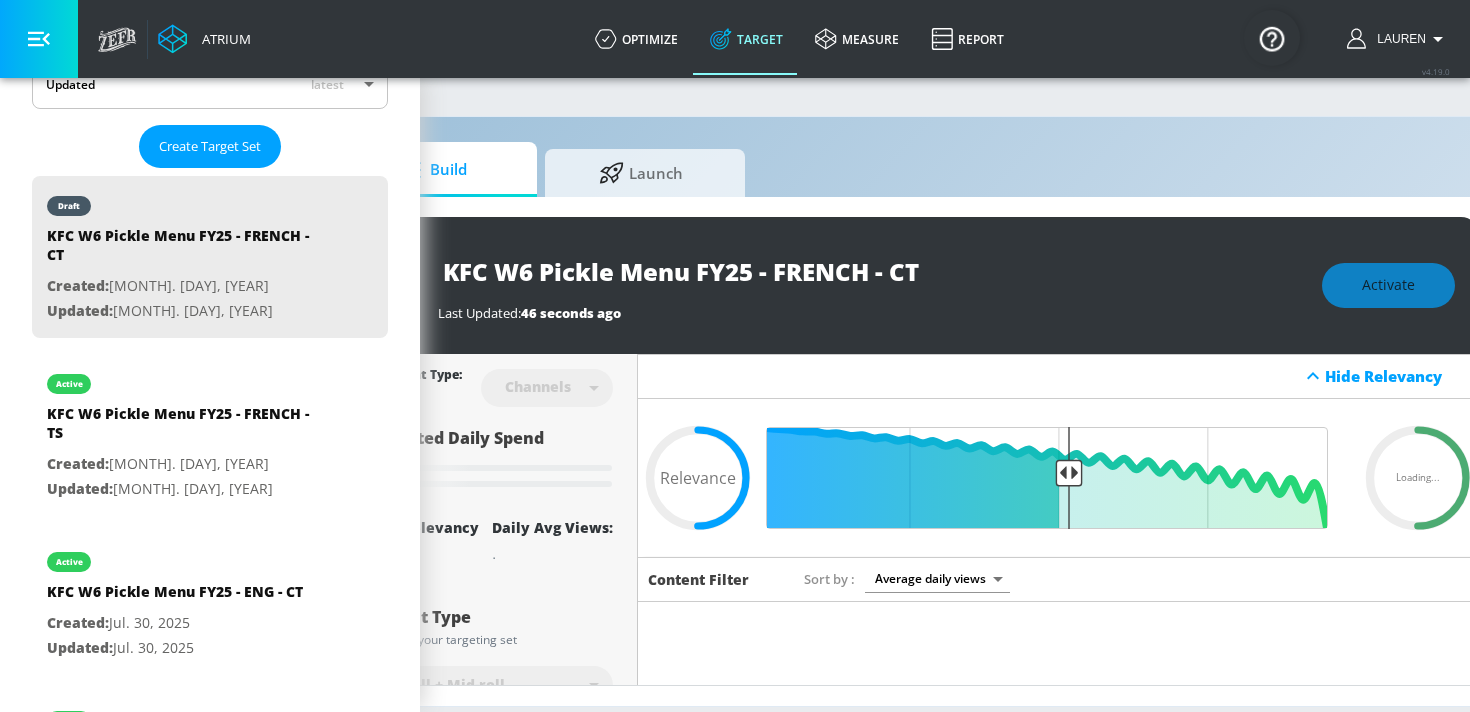 click on "Last Updated:  [TIME]" at bounding box center [870, 313] 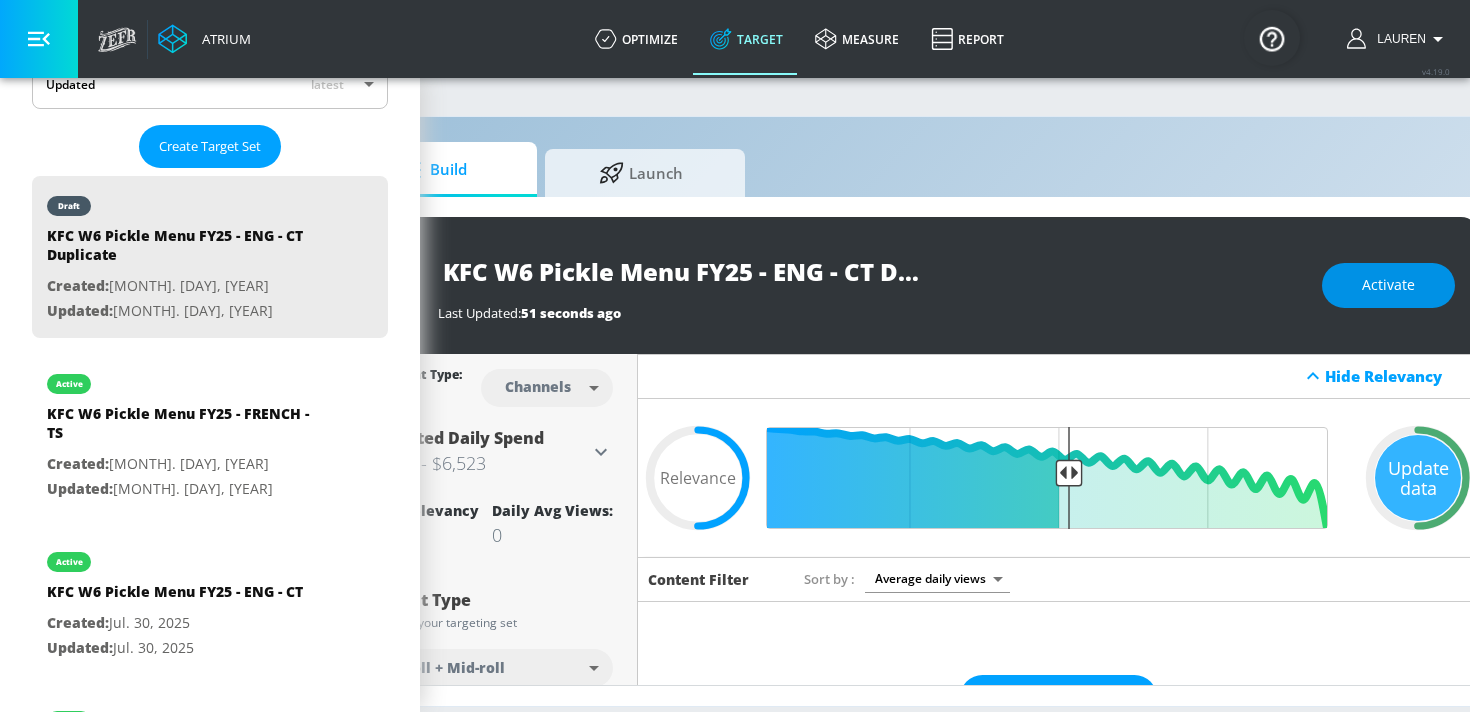 click on "Activate" at bounding box center [1388, 285] 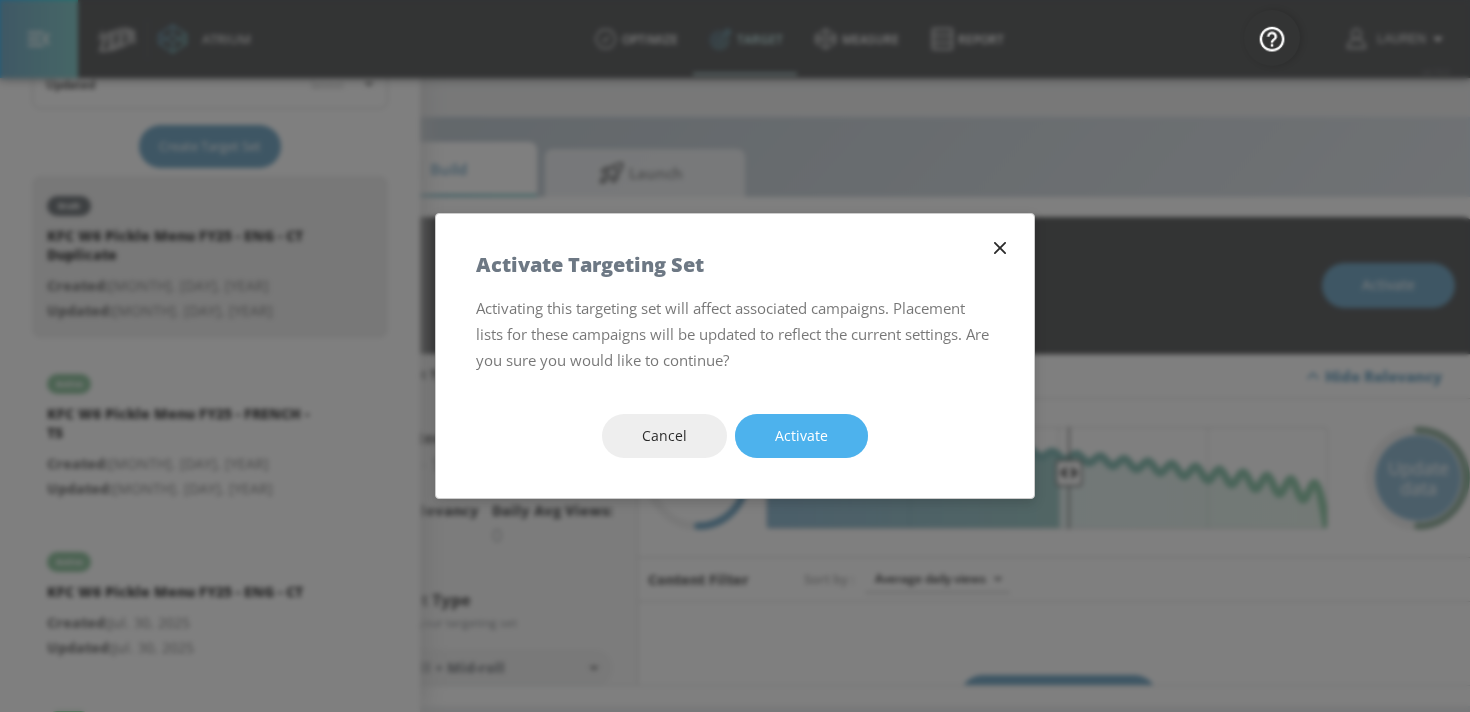 click on "Activate" at bounding box center (801, 436) 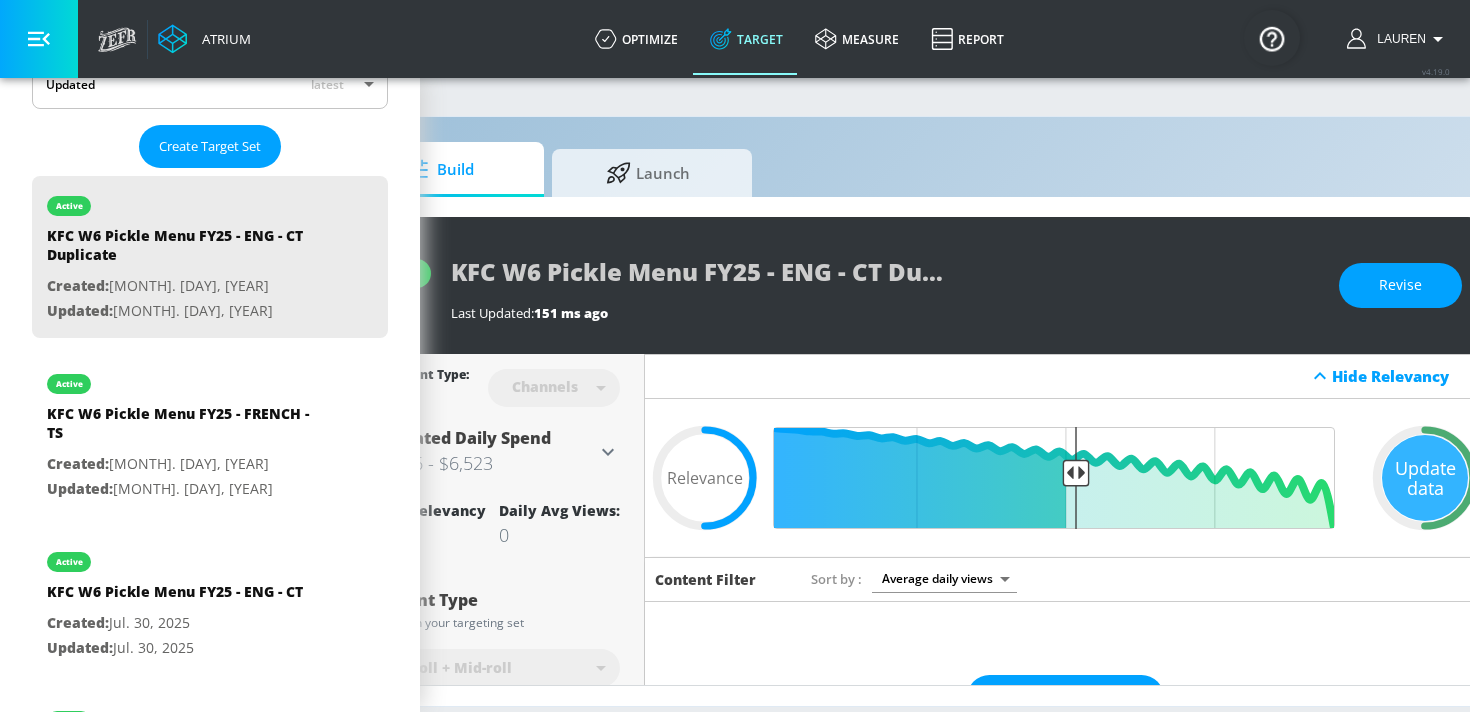 scroll, scrollTop: 0, scrollLeft: 136, axis: horizontal 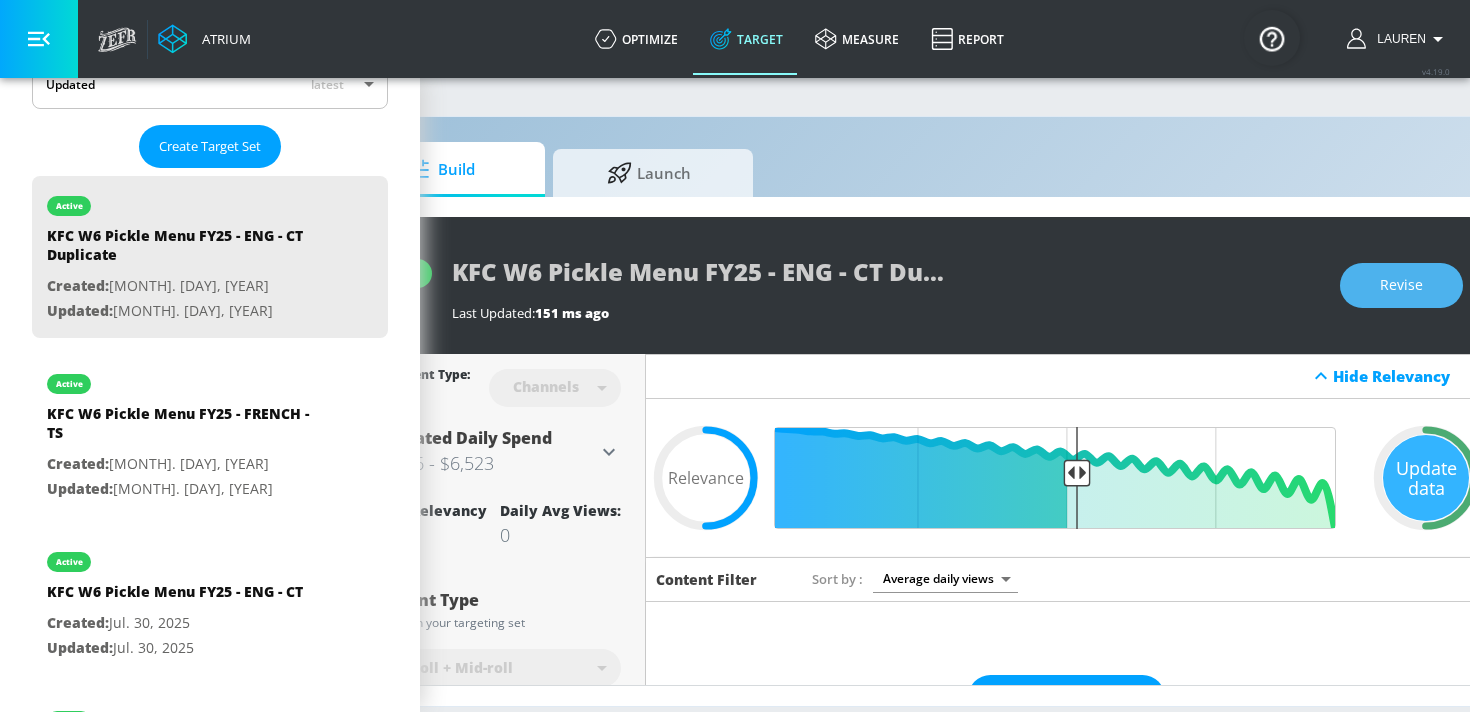 click on "Revise" at bounding box center (1401, 285) 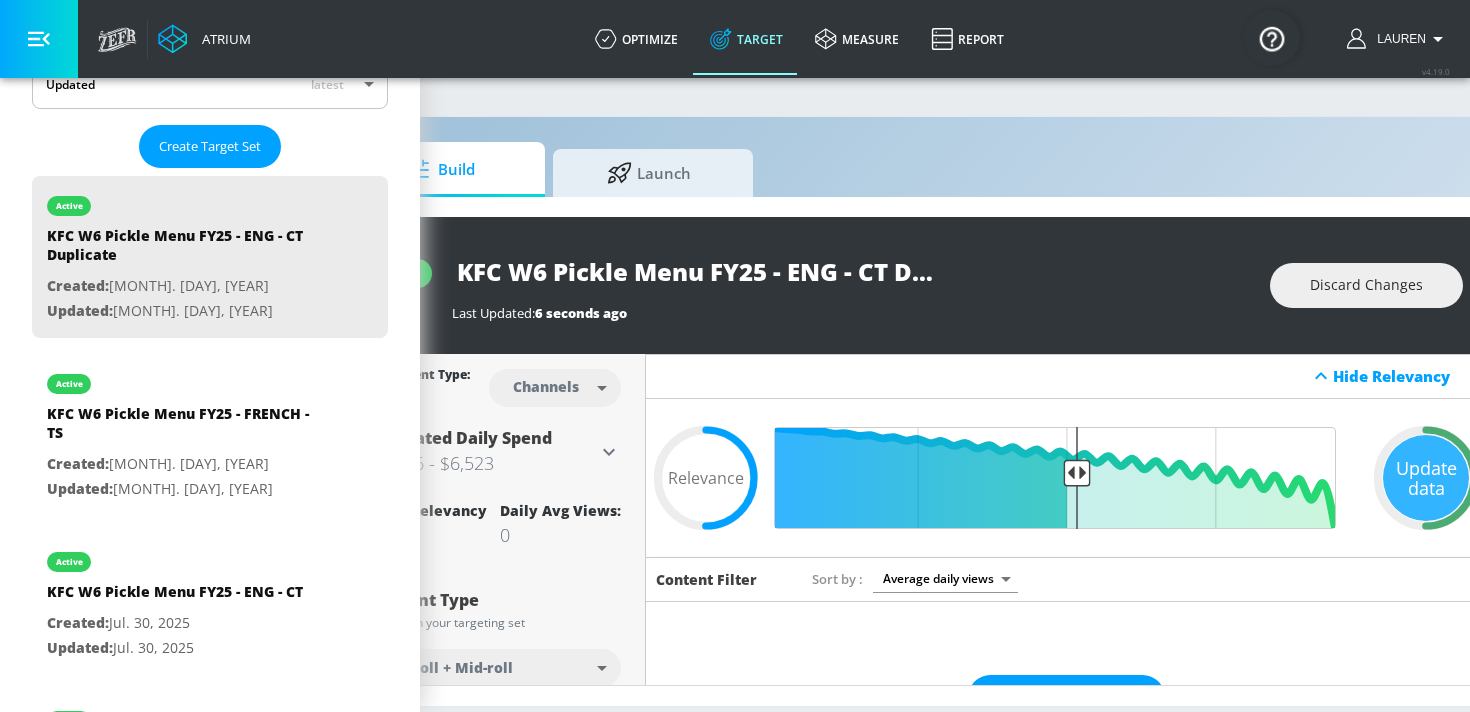 click on "KFC W6 Pickle Menu FY25 - ENG - CT Duplicate" at bounding box center [702, 271] 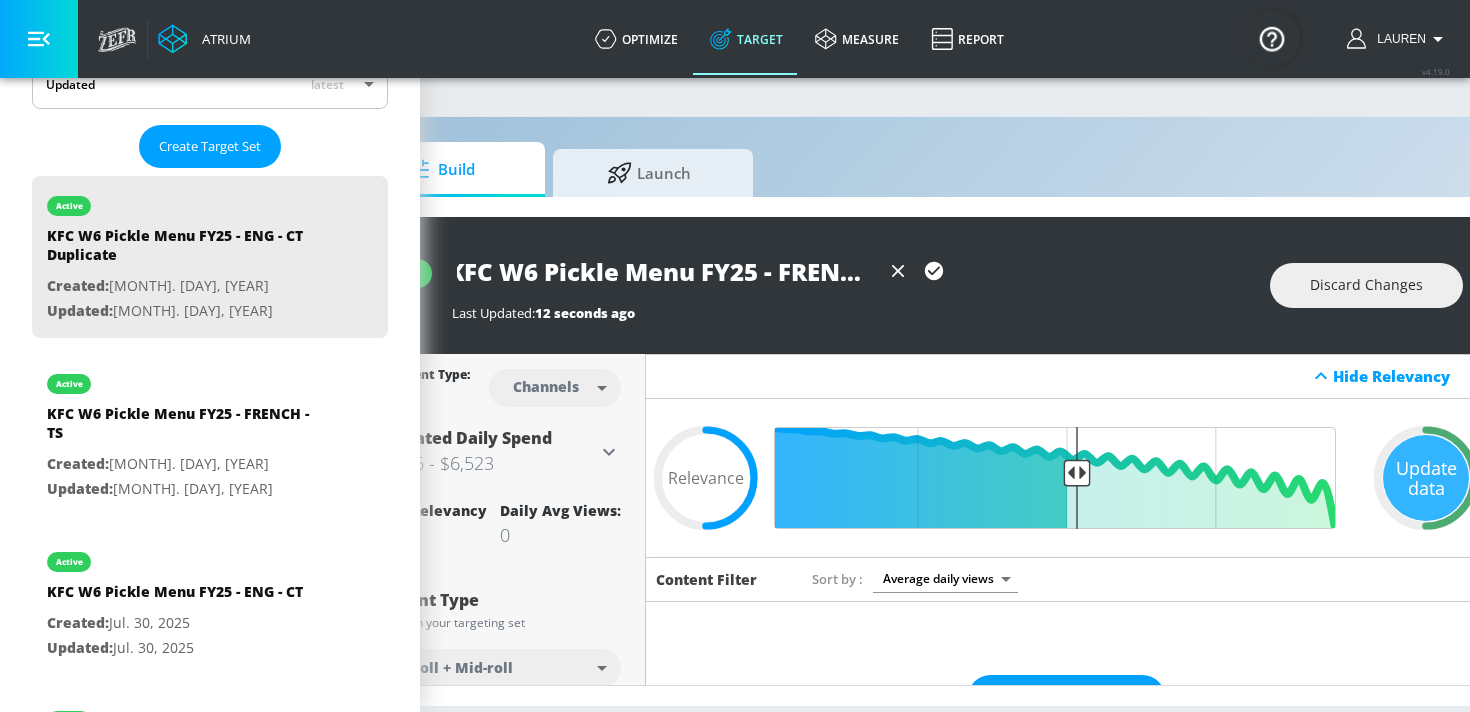 scroll, scrollTop: 0, scrollLeft: 183, axis: horizontal 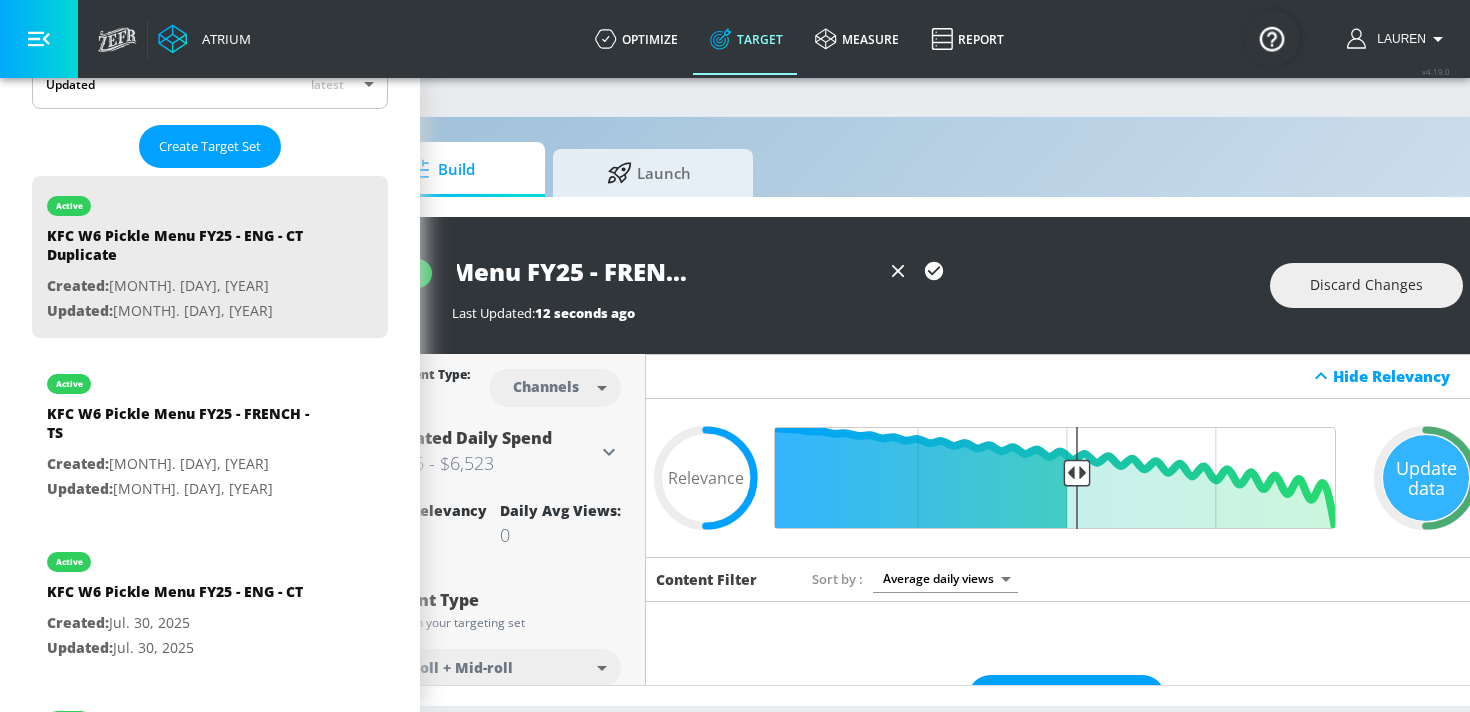 click on "KFC W6 Pickle Menu FY25 - FRENCH - CT Duplicate" at bounding box center (666, 271) 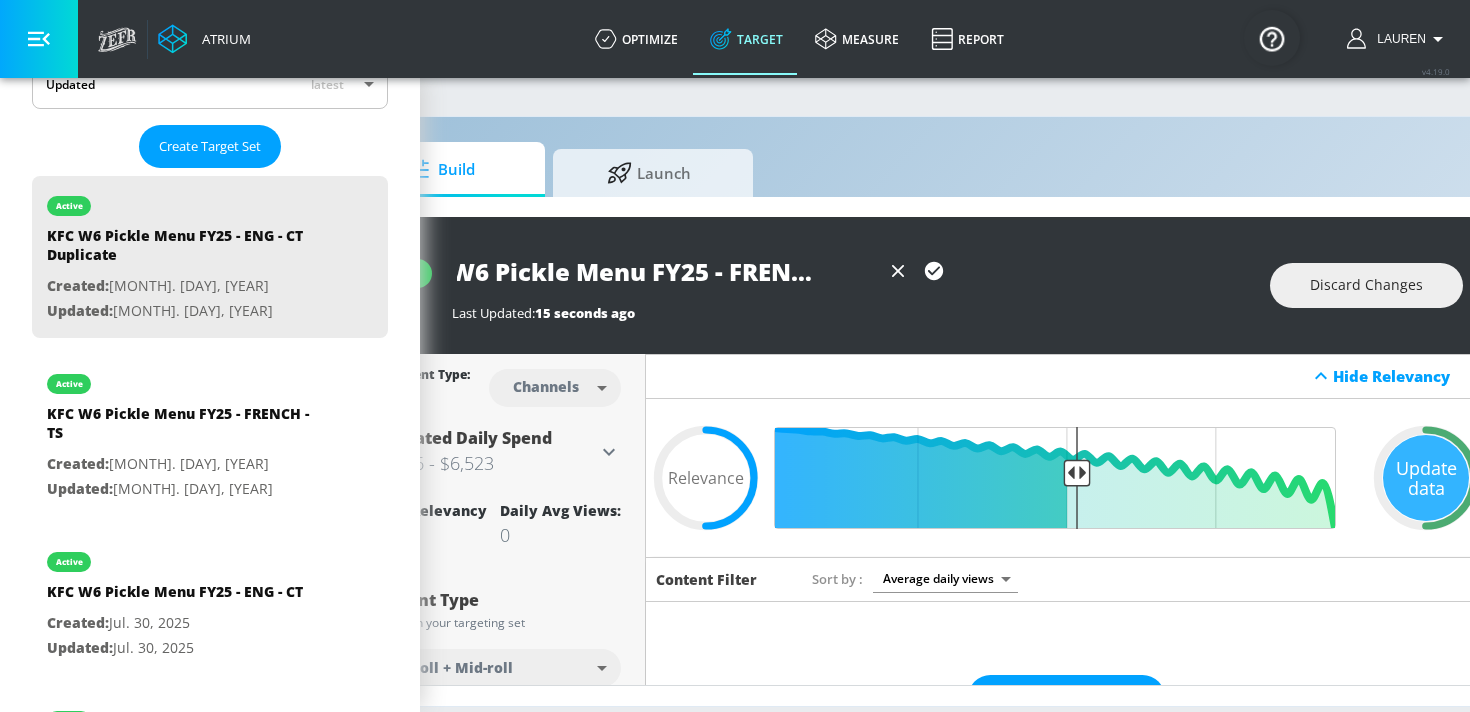 scroll, scrollTop: 0, scrollLeft: 58, axis: horizontal 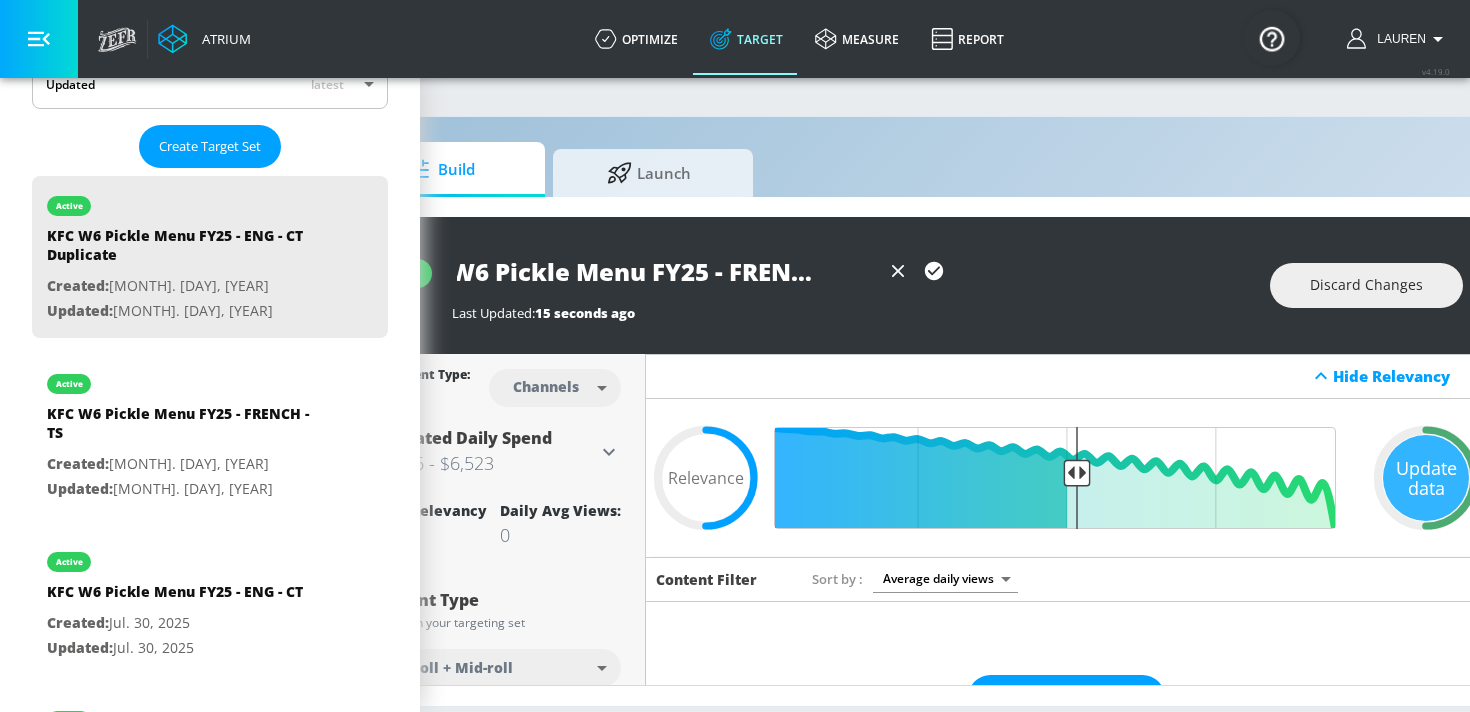 click 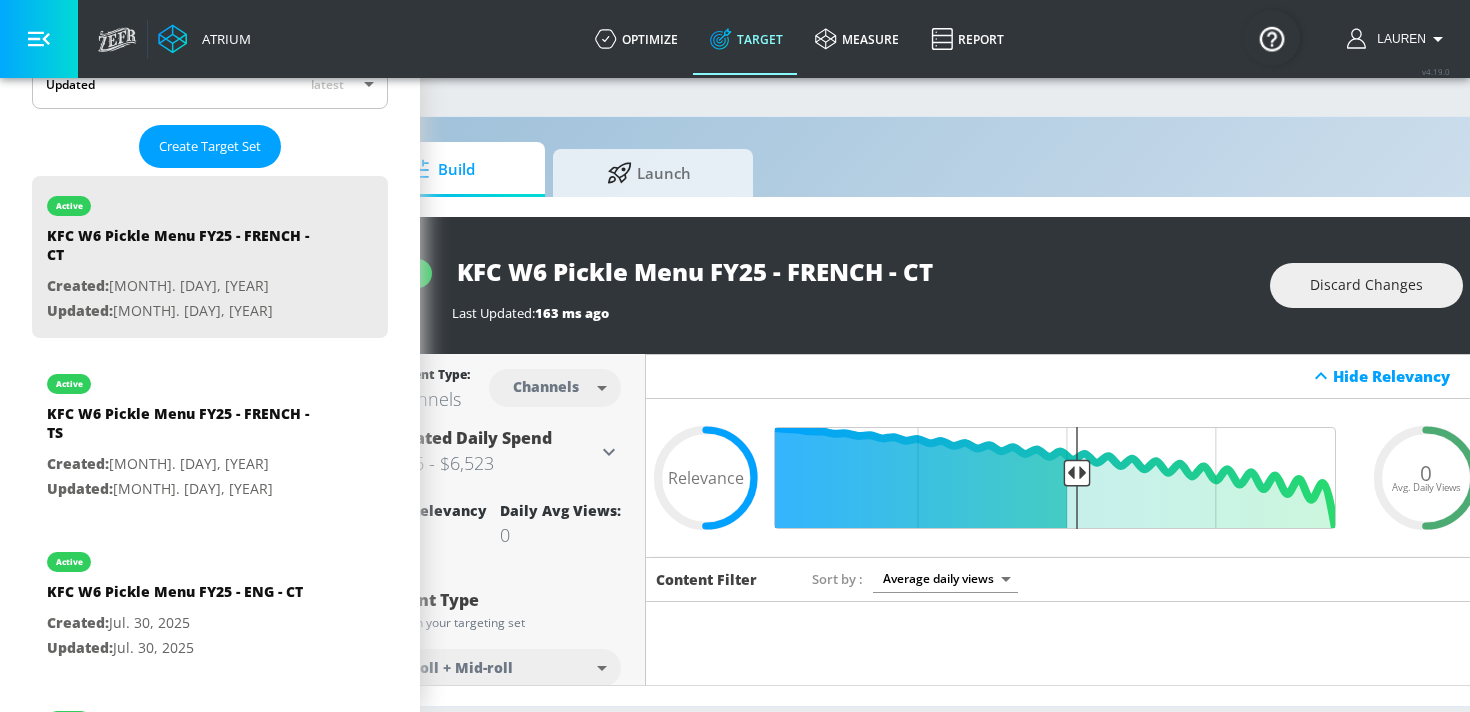 click on "active KFC W6 Pickle Menu FY25 - FRENCH - CT Last Updated:  [TIME] Discard Changes" at bounding box center (916, 285) 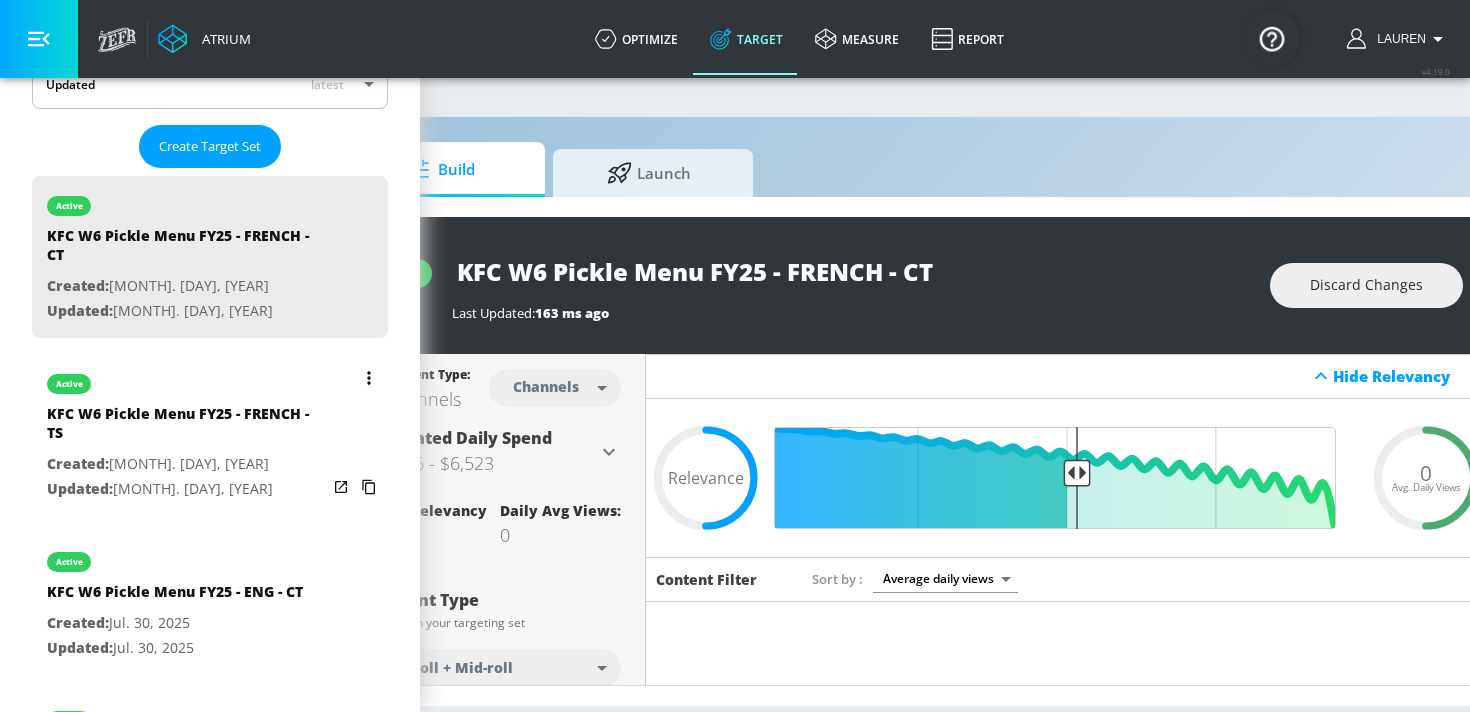 click on "Updated:  [DATE]" at bounding box center (187, 489) 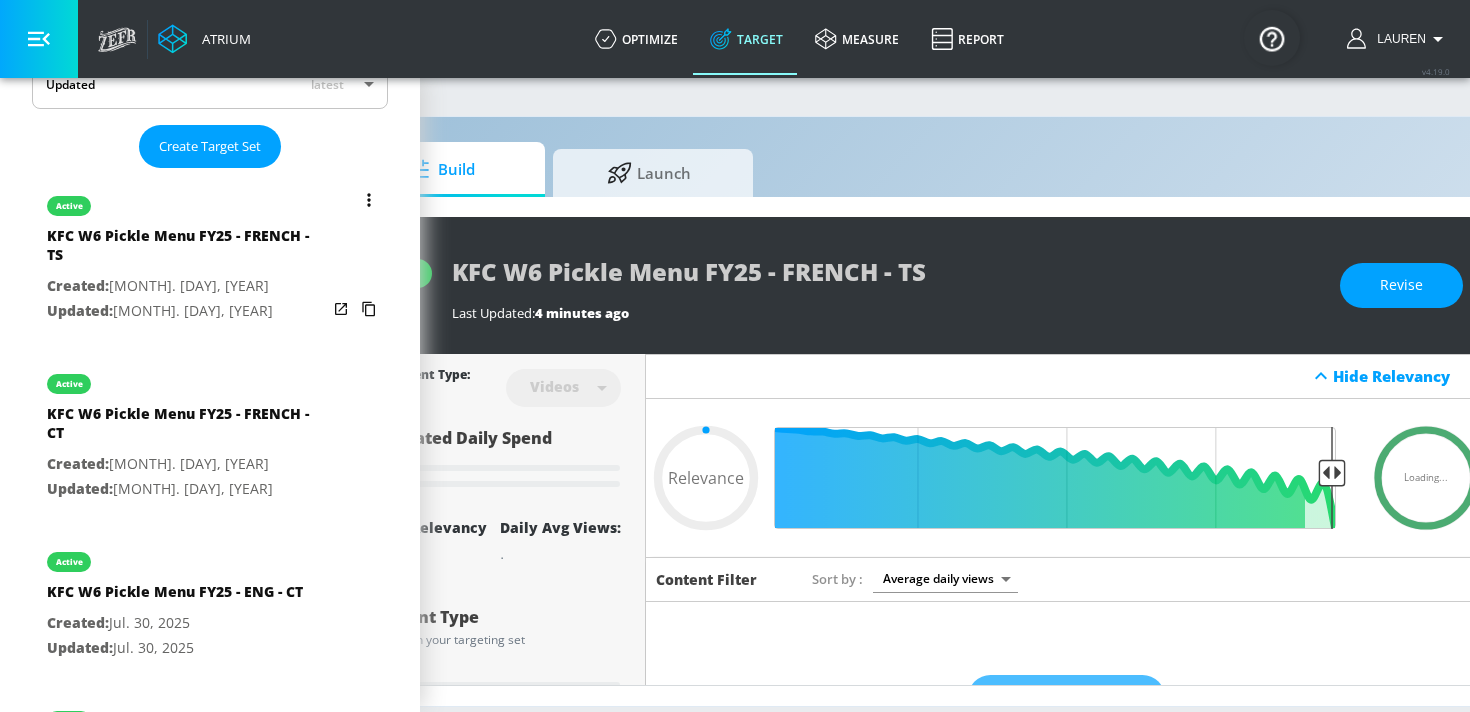 scroll, scrollTop: 0, scrollLeft: 0, axis: both 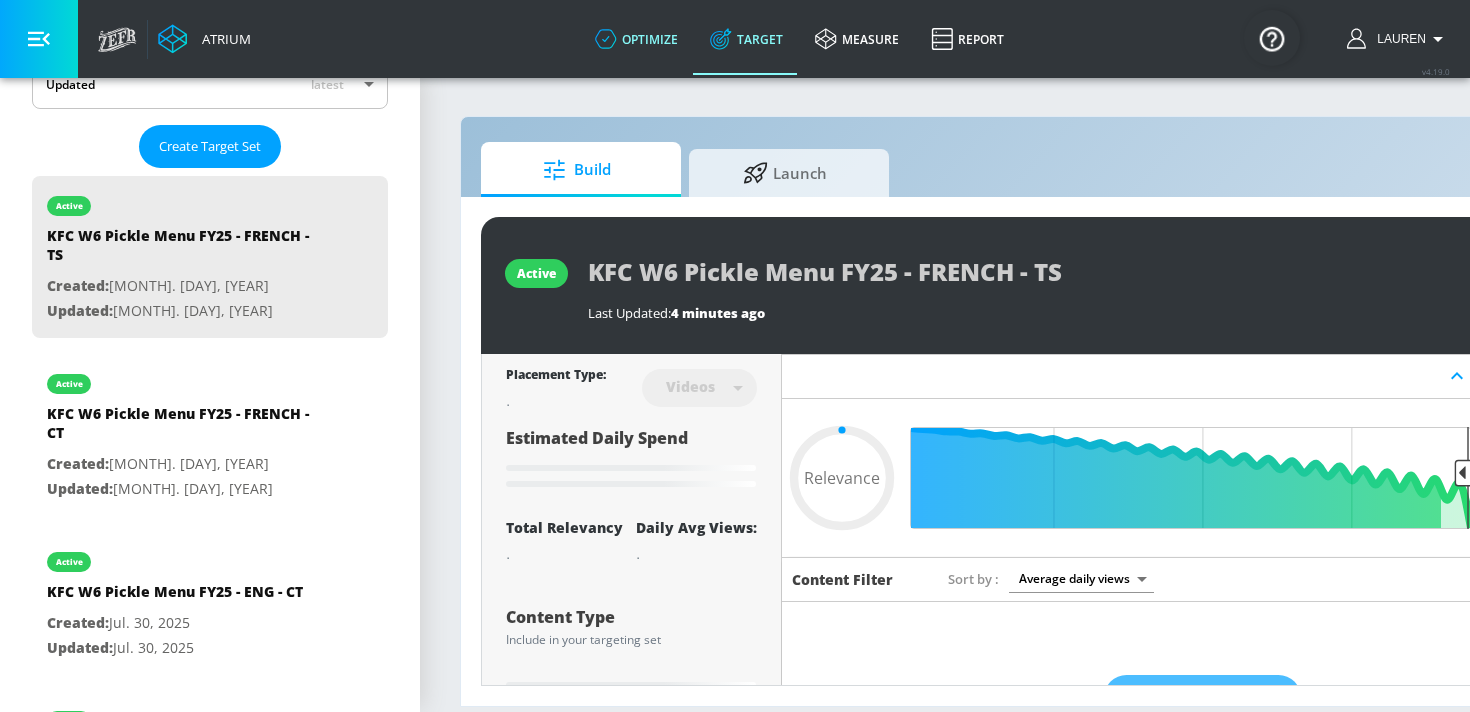 type on "0.5" 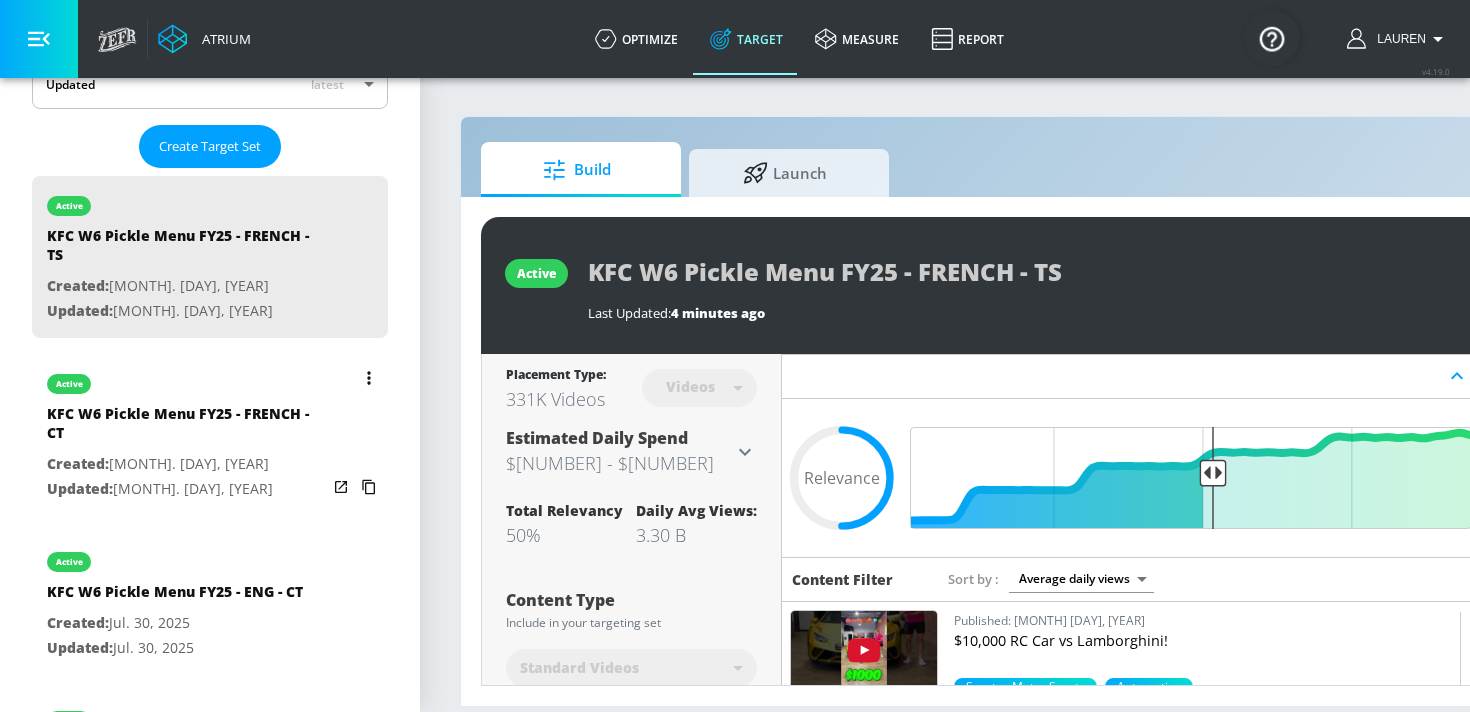click on "Created:  [DATE]" at bounding box center (187, 464) 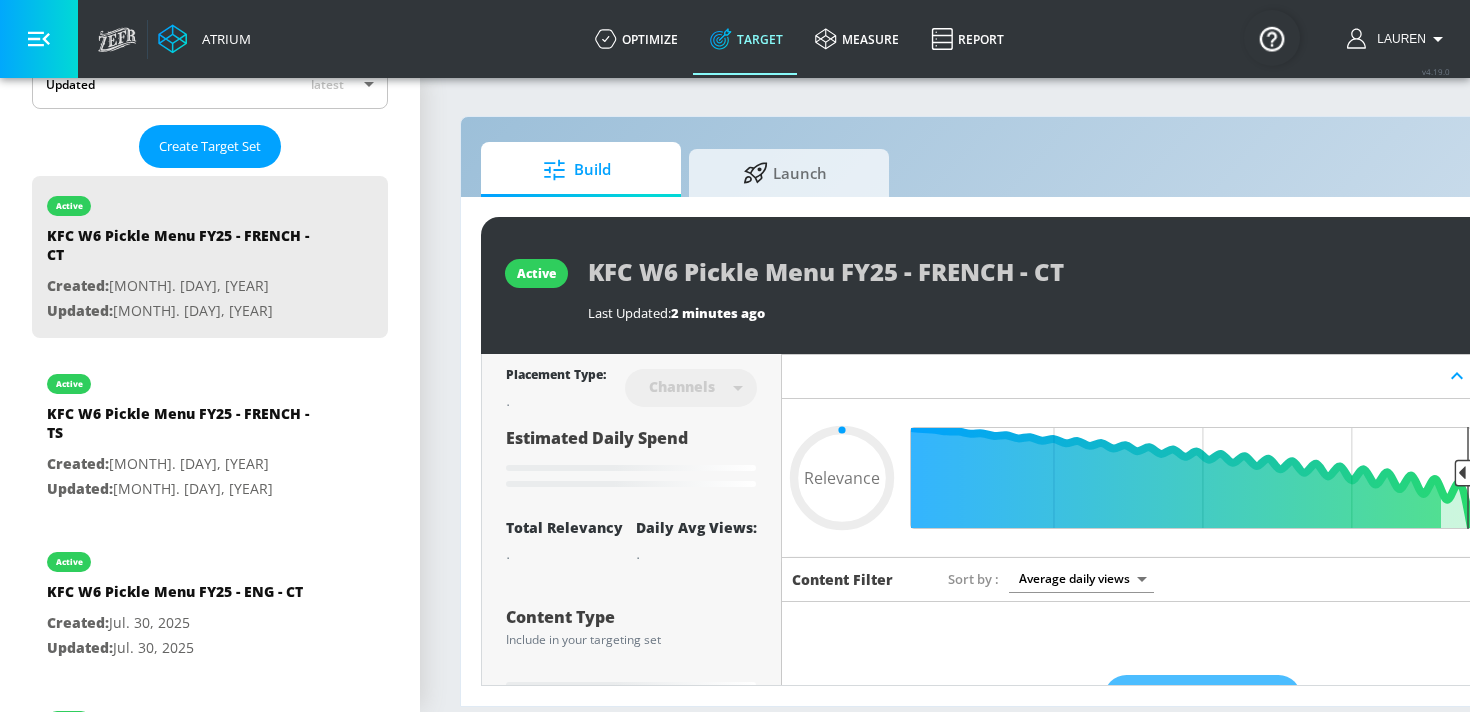 click on "KFC W6 Pickle Menu FY25 - FRENCH - CT" at bounding box center [1022, 271] 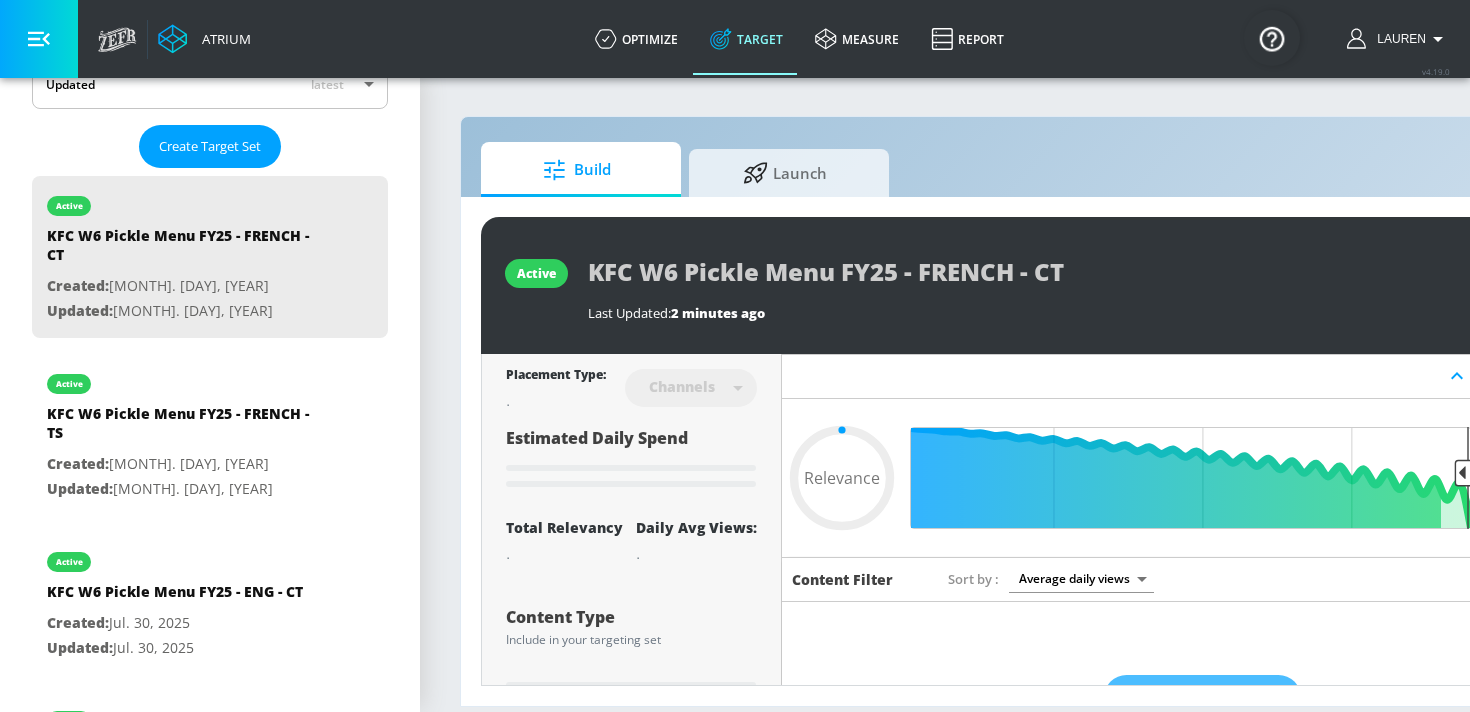 click on "Content Type Include in your targeting set" at bounding box center (631, 627) 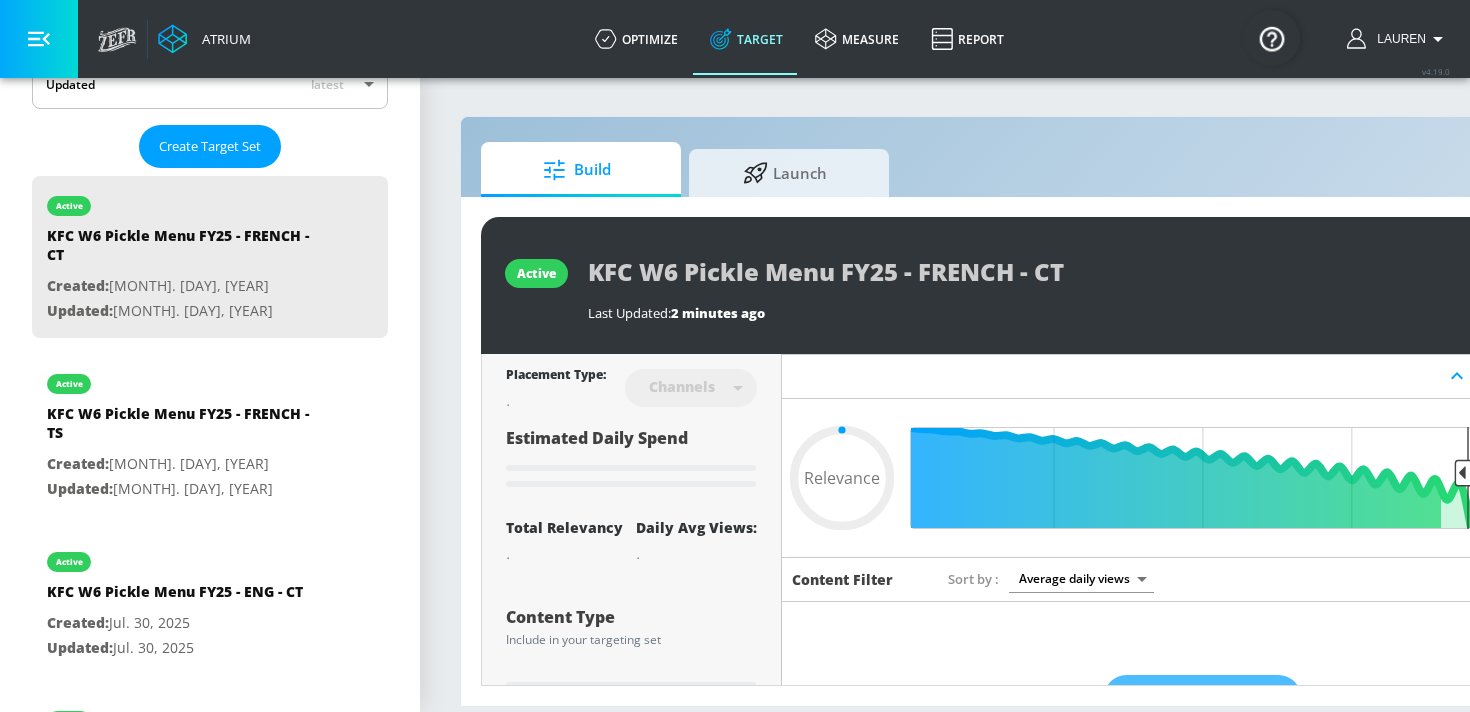 type on "0.5" 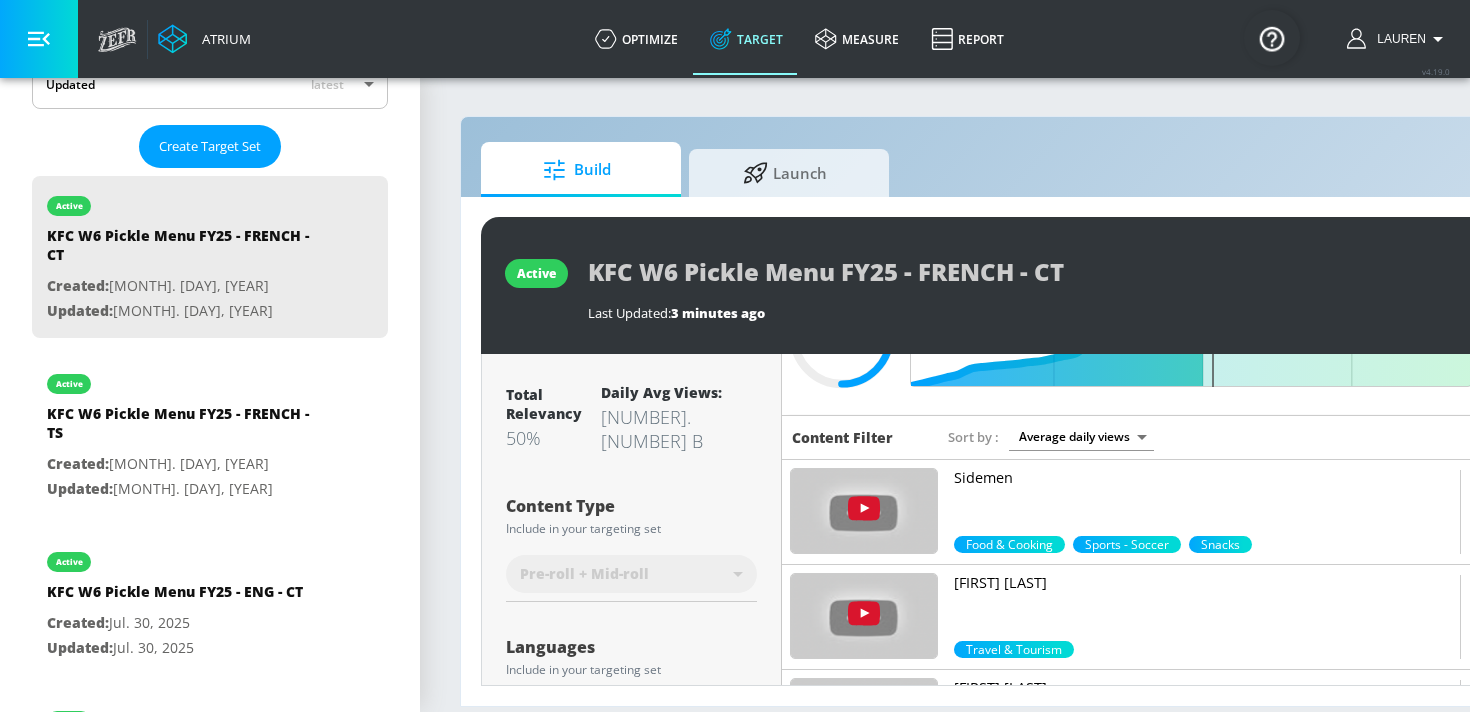 scroll, scrollTop: 0, scrollLeft: 0, axis: both 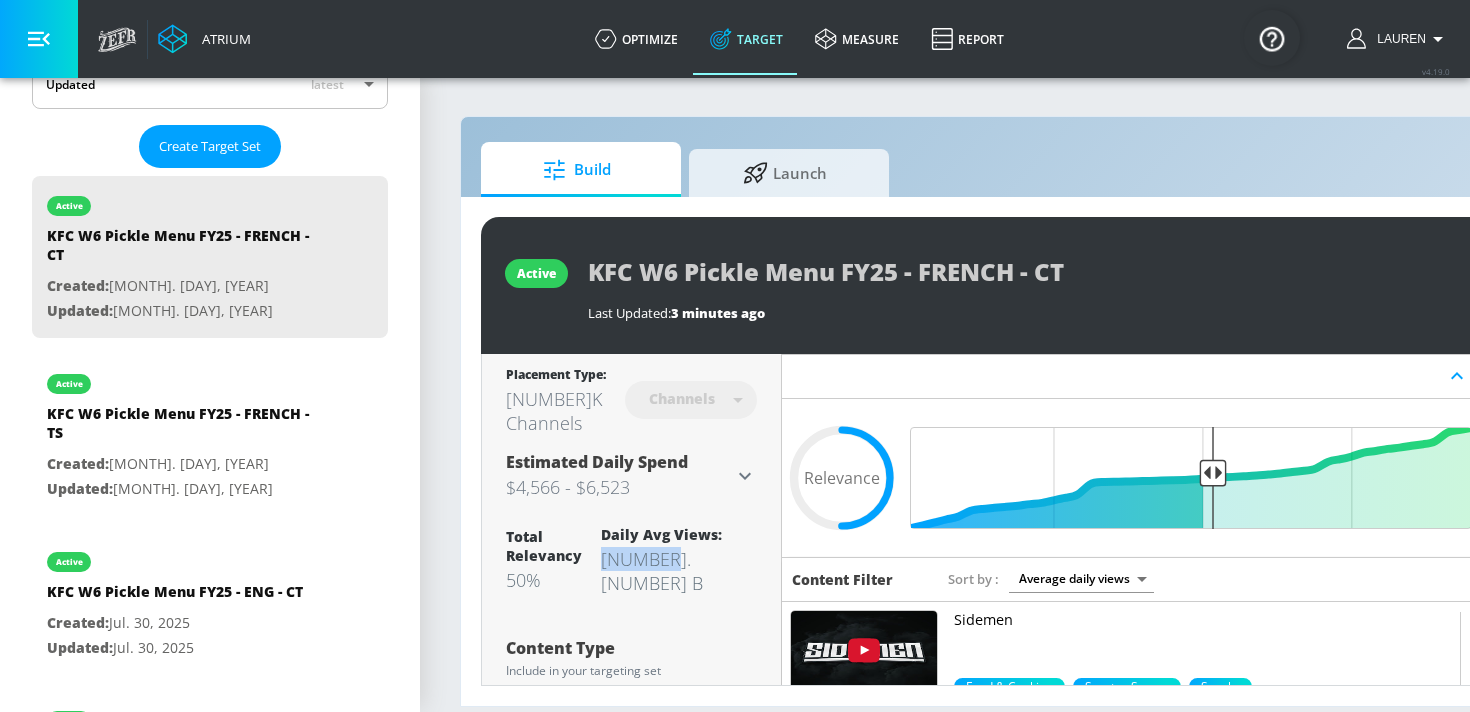 drag, startPoint x: 637, startPoint y: 556, endPoint x: 741, endPoint y: 557, distance: 104.00481 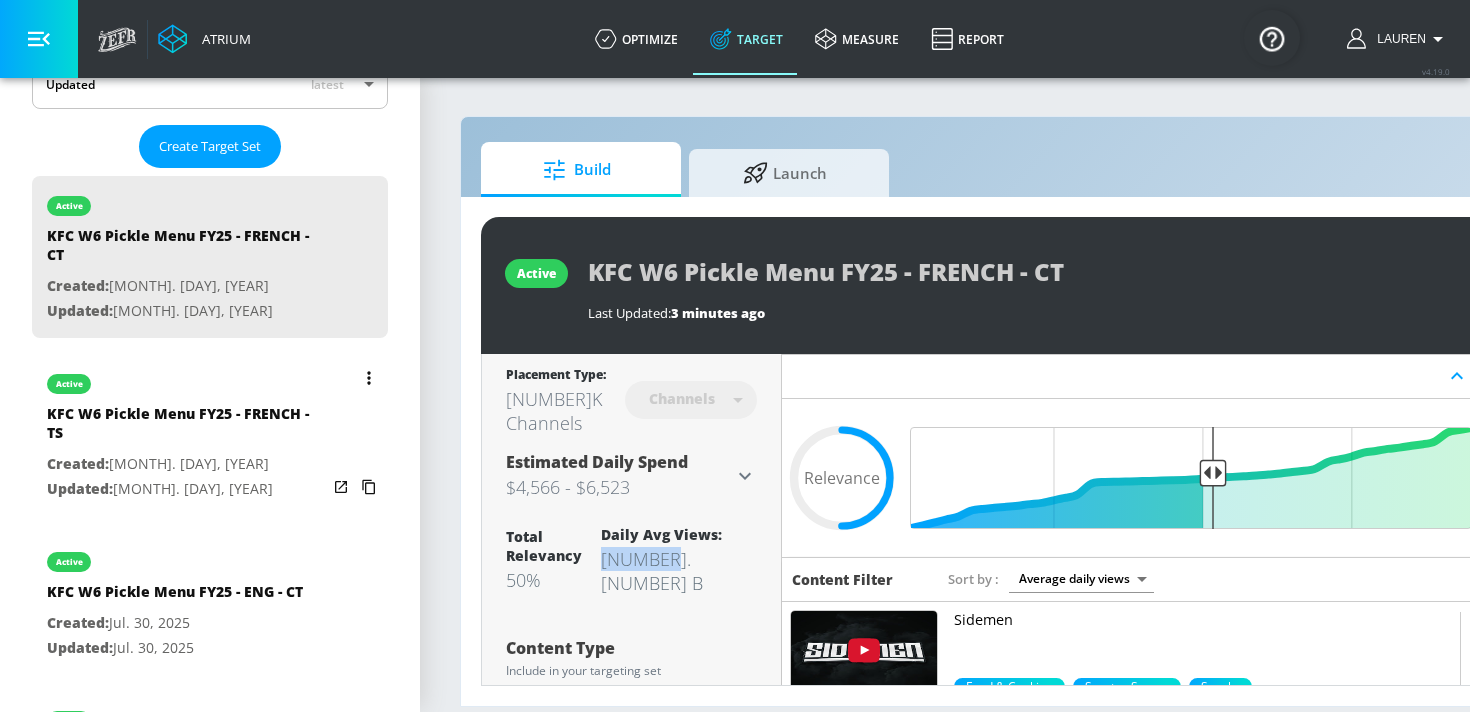 click on "Created:  [DATE]" at bounding box center (187, 464) 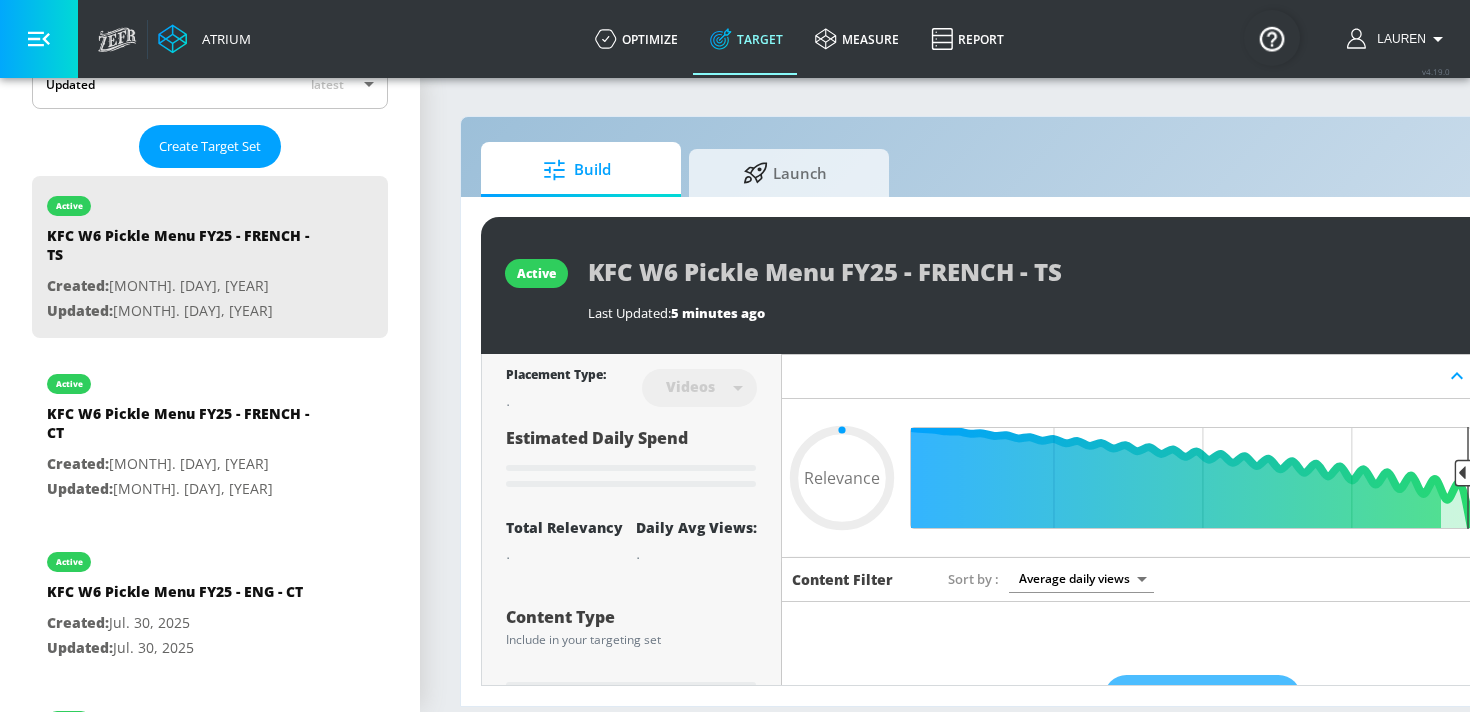 type on "0.5" 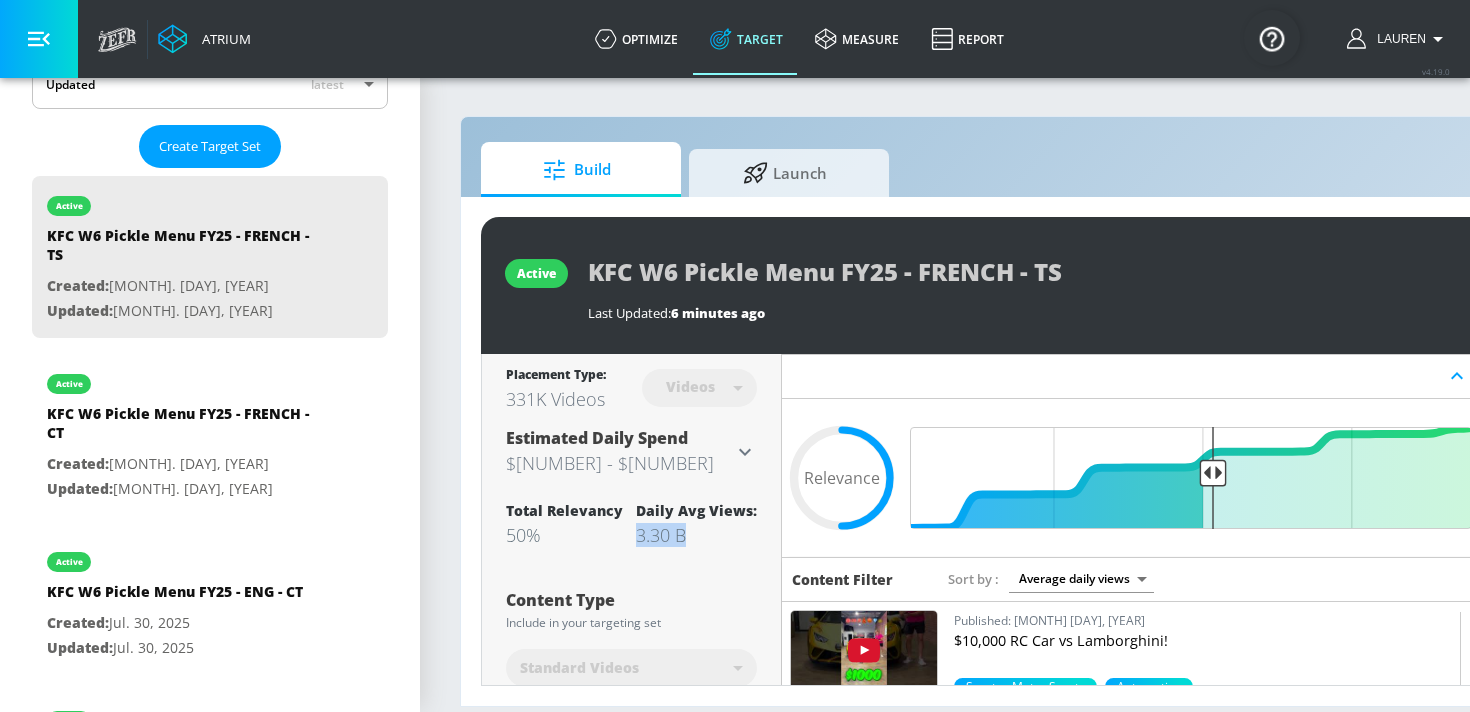drag, startPoint x: 635, startPoint y: 525, endPoint x: 708, endPoint y: 524, distance: 73.00685 